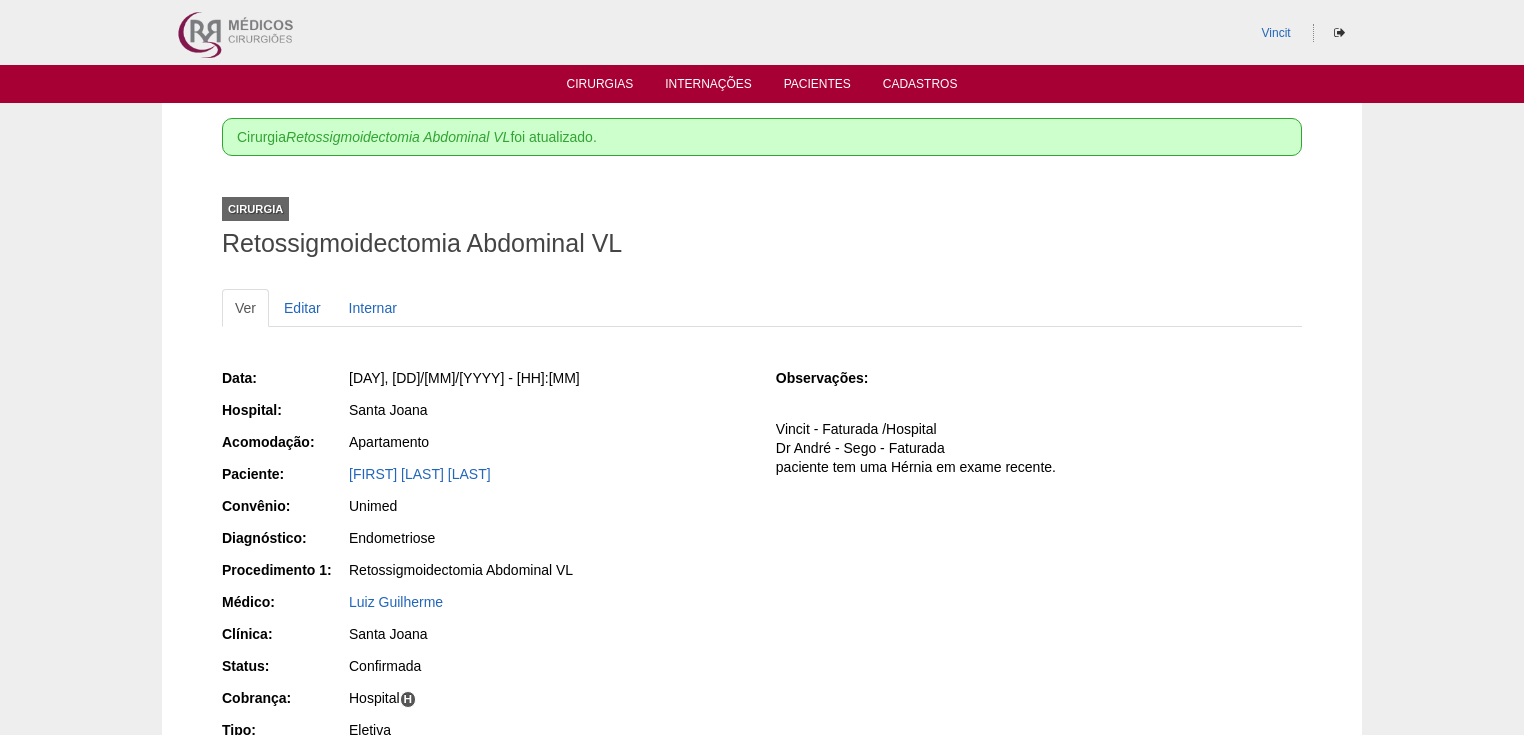 scroll, scrollTop: 0, scrollLeft: 0, axis: both 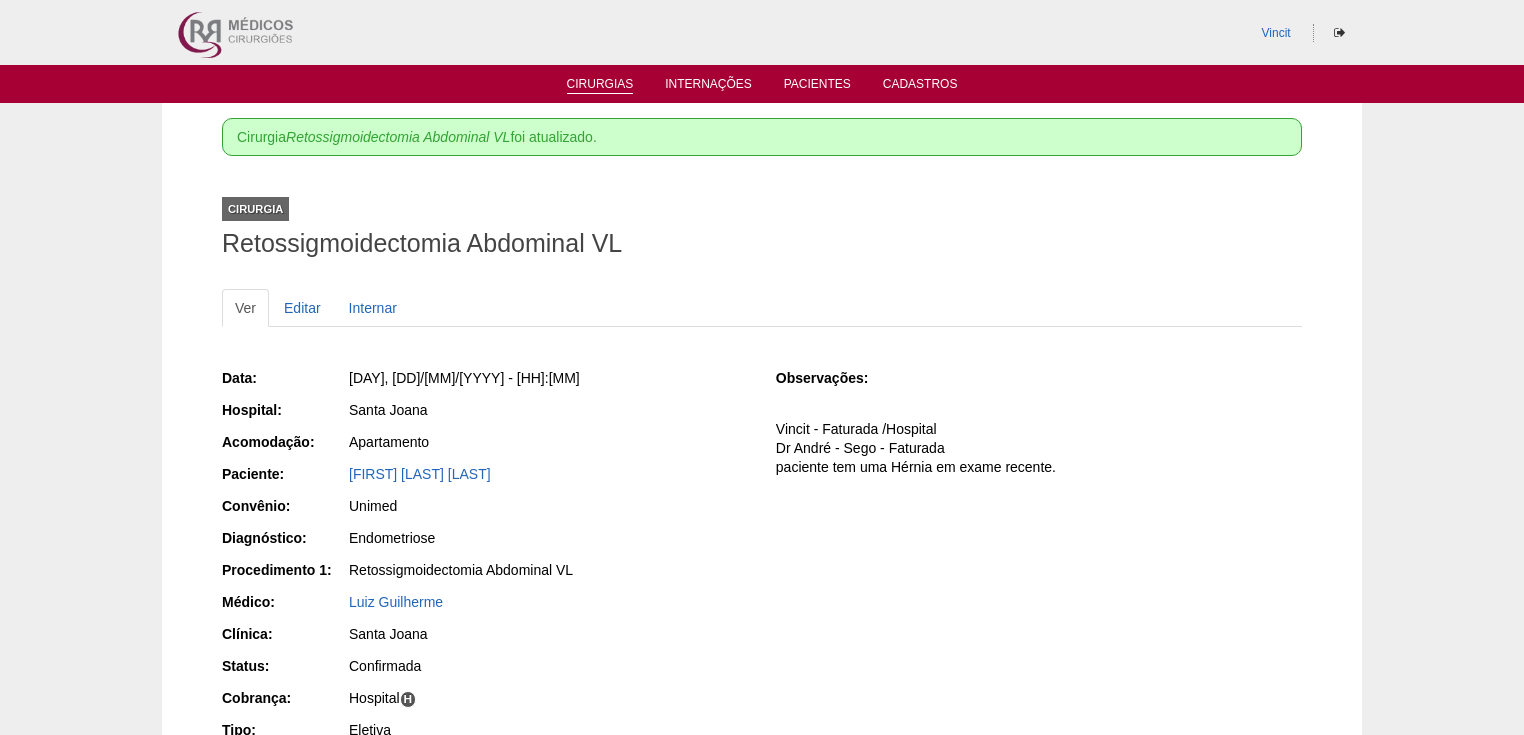 click on "Cirurgias" at bounding box center [600, 85] 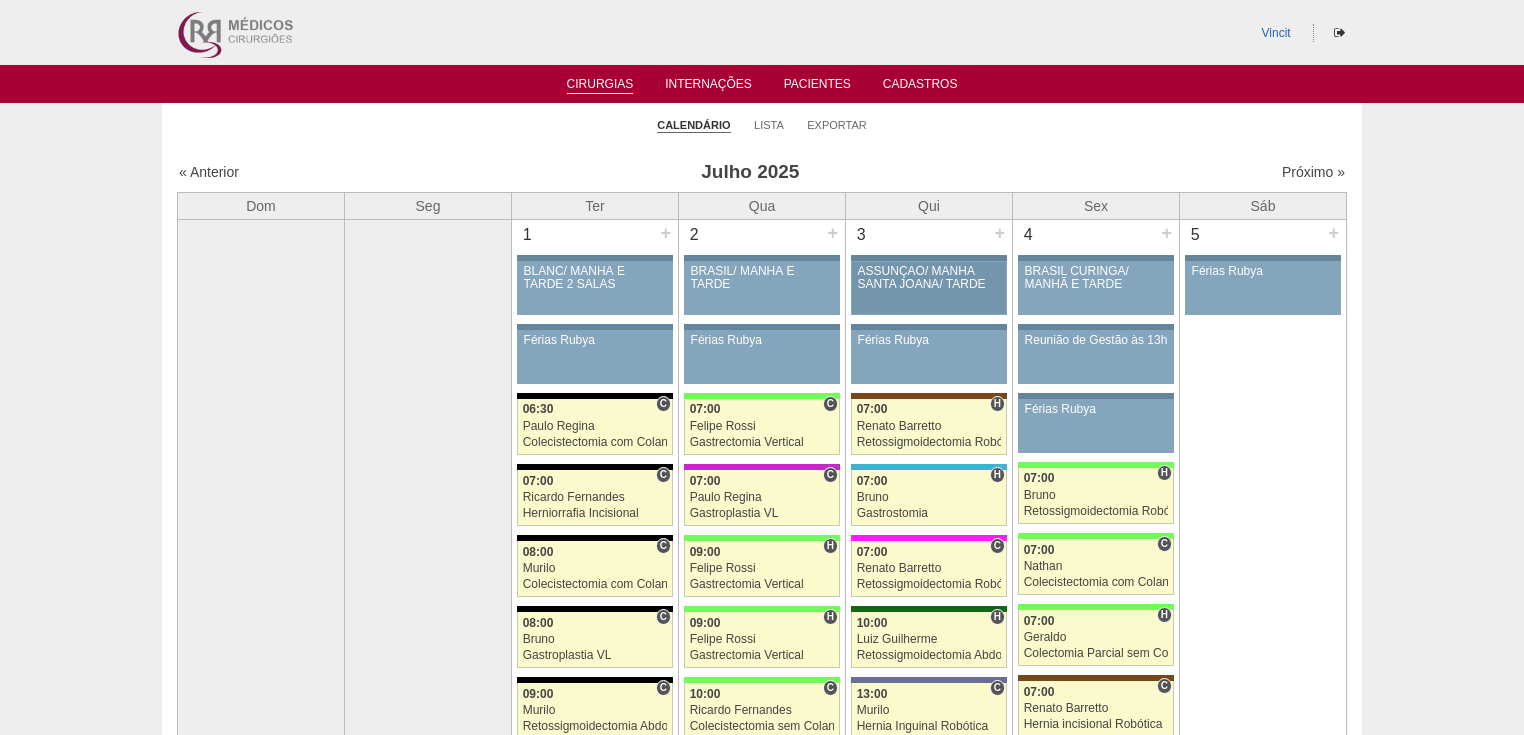scroll, scrollTop: 80, scrollLeft: 0, axis: vertical 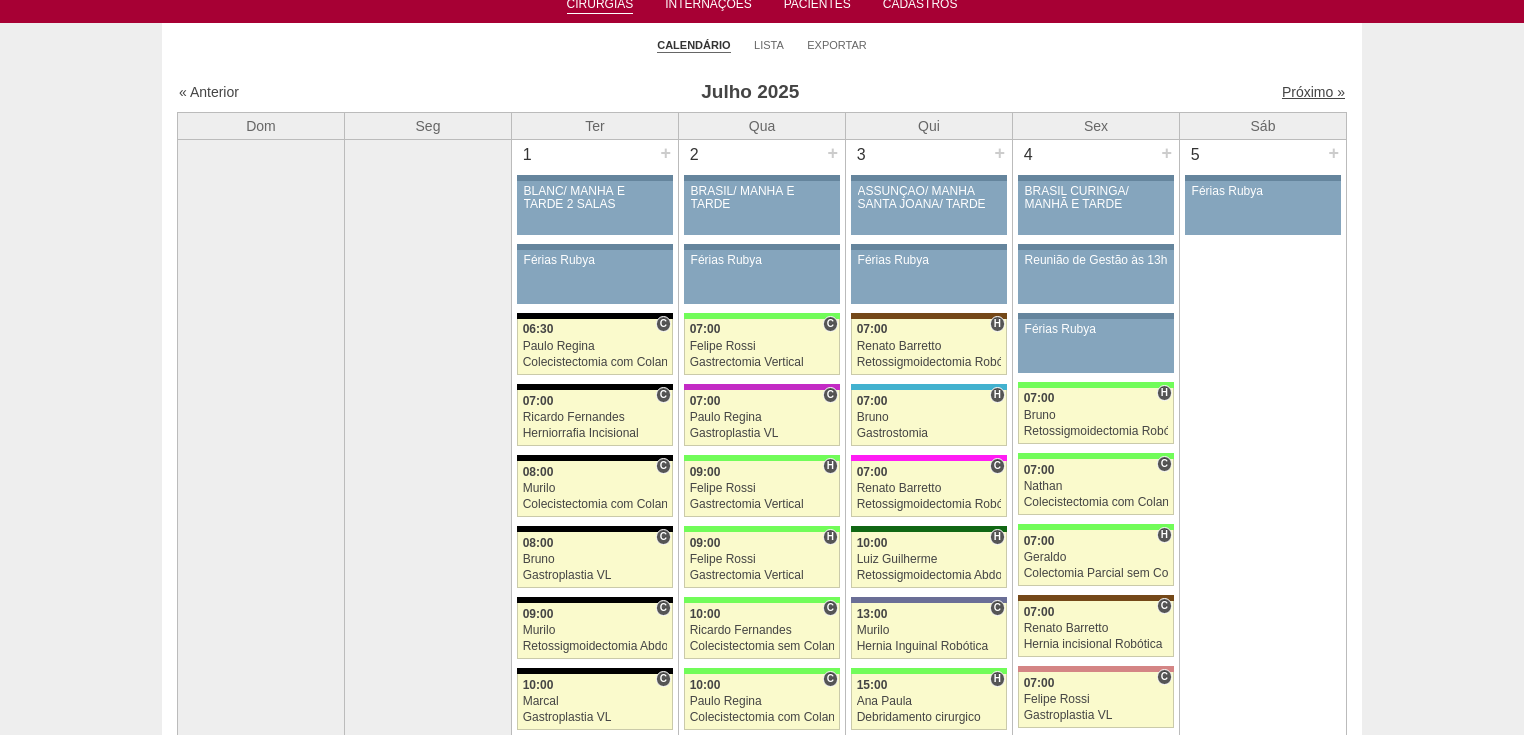 click on "Próximo »" at bounding box center [1313, 92] 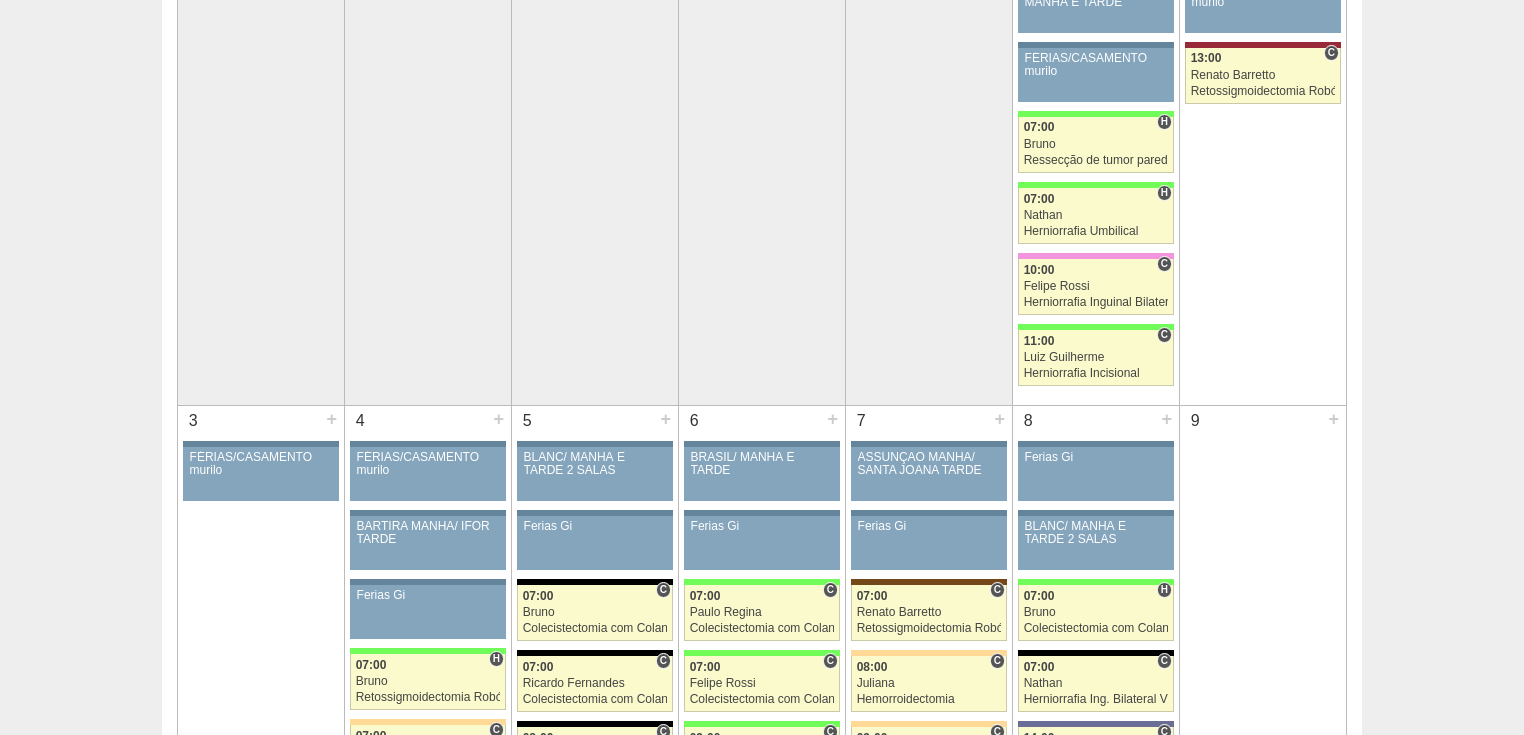 scroll, scrollTop: 0, scrollLeft: 0, axis: both 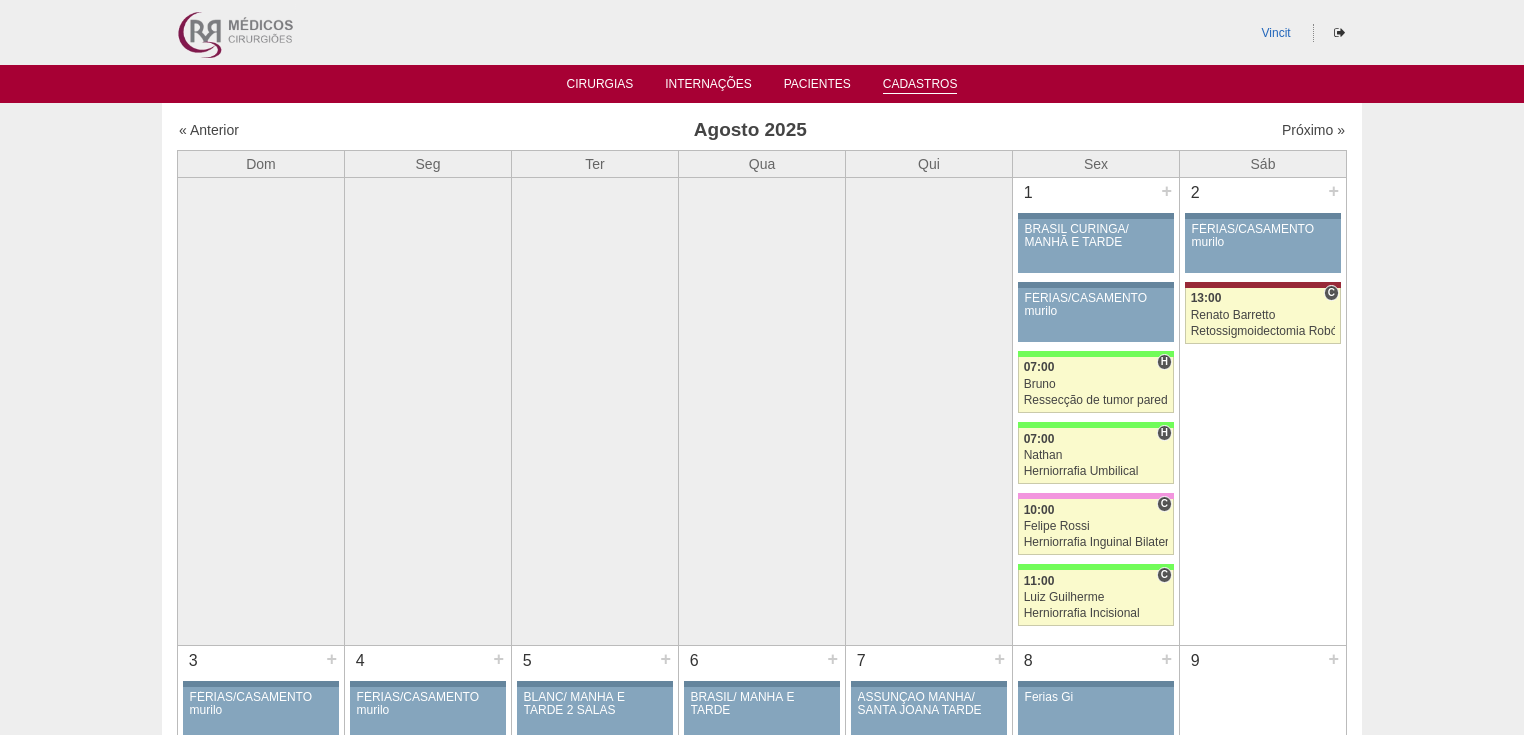 click on "Cadastros" at bounding box center (920, 85) 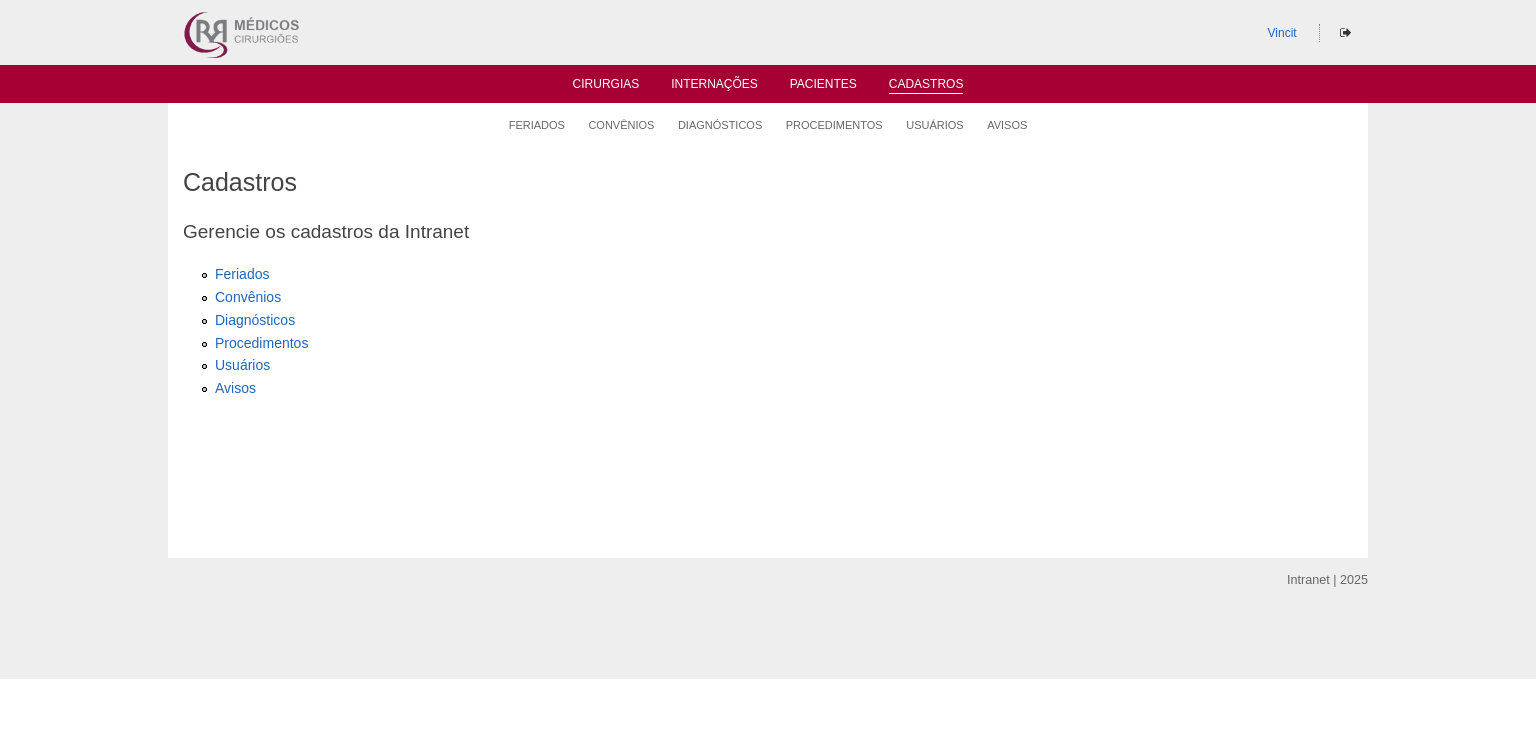 scroll, scrollTop: 0, scrollLeft: 0, axis: both 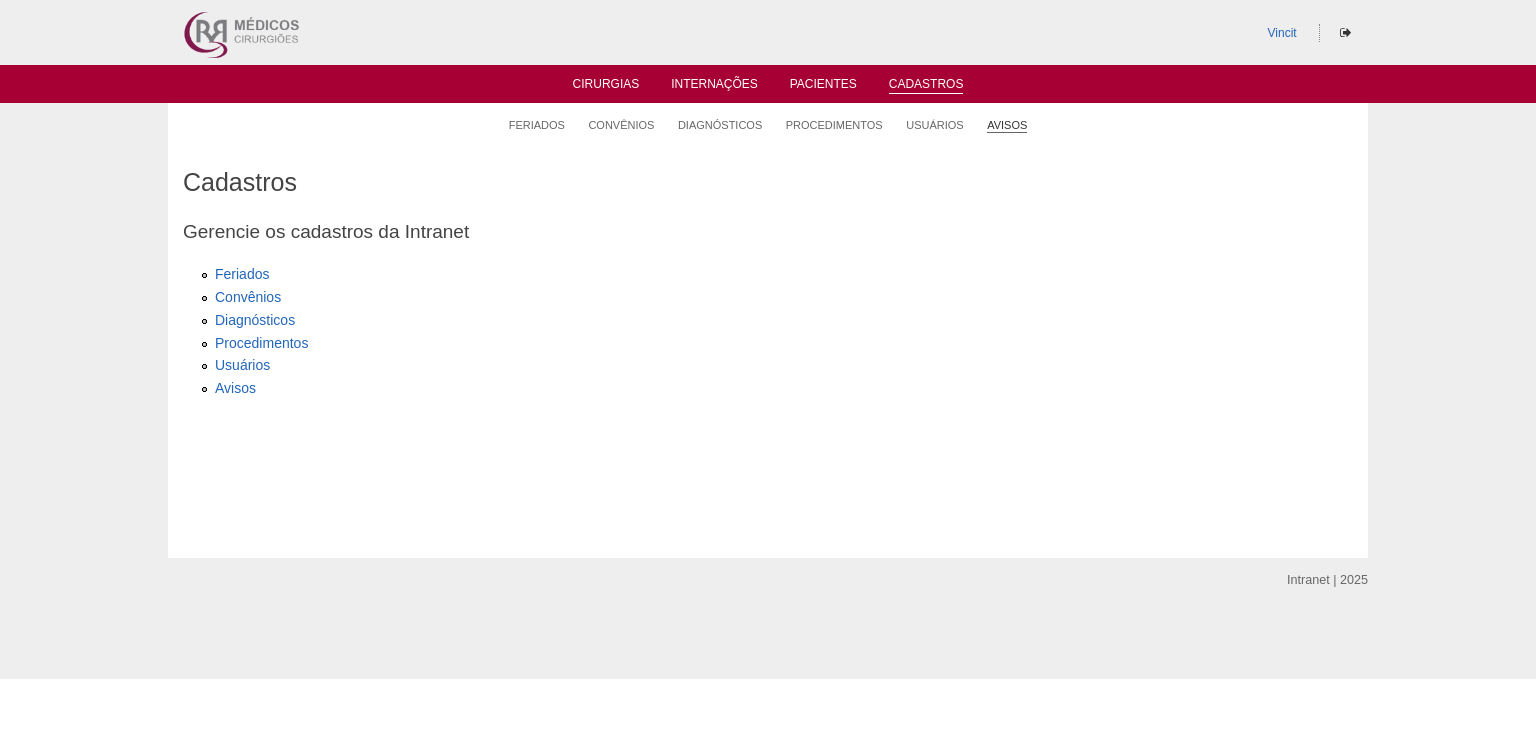 click on "Avisos" at bounding box center (1007, 125) 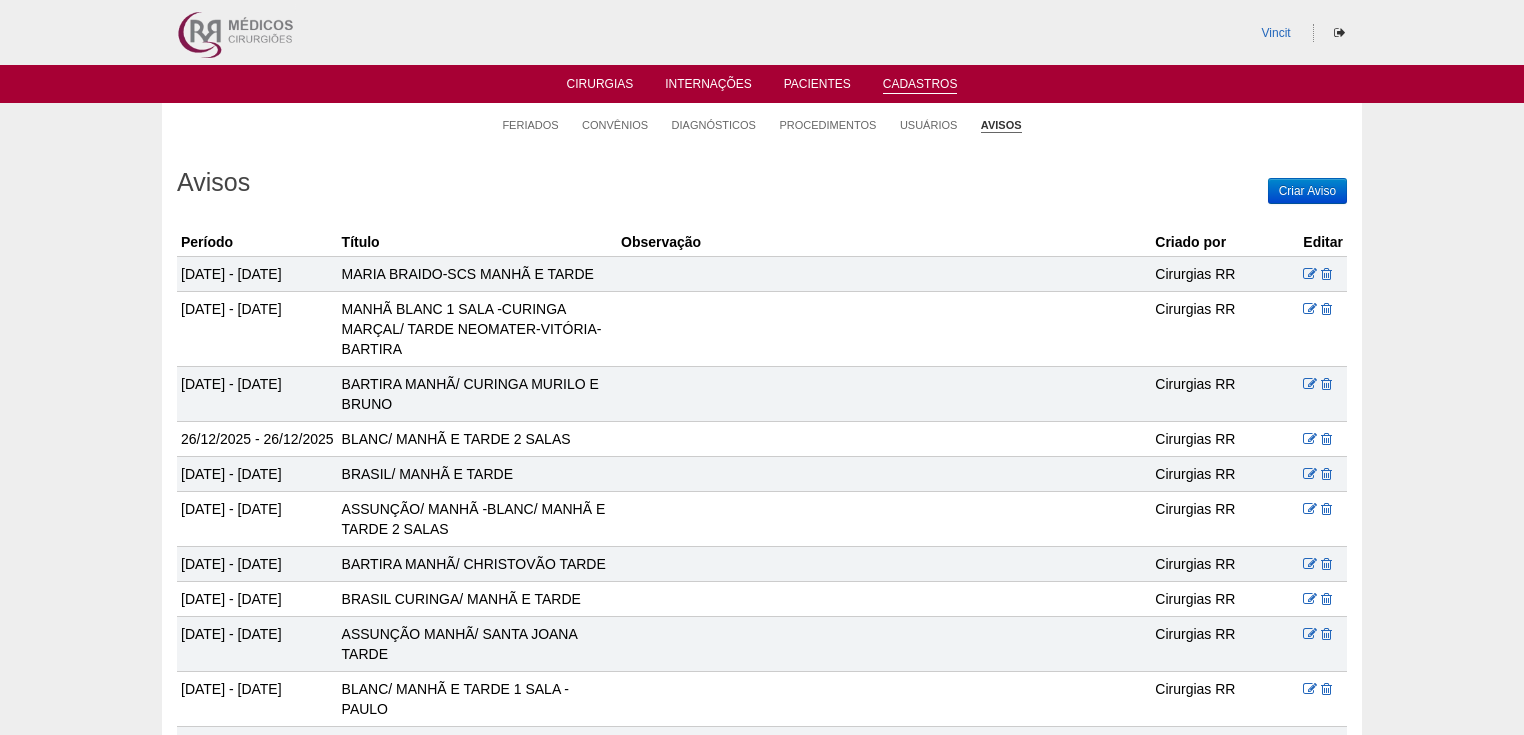 scroll, scrollTop: 0, scrollLeft: 0, axis: both 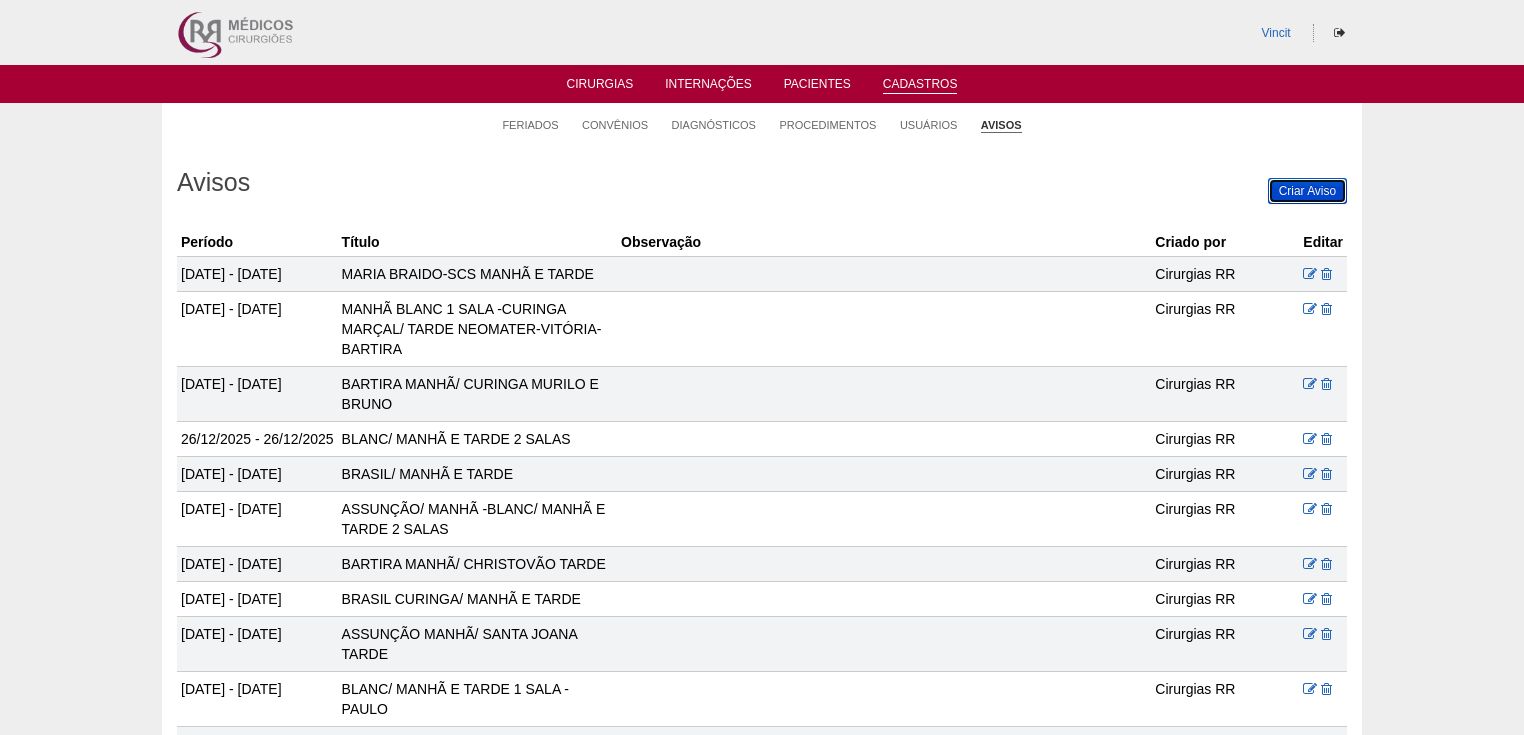 click on "Criar Aviso" at bounding box center [1307, 191] 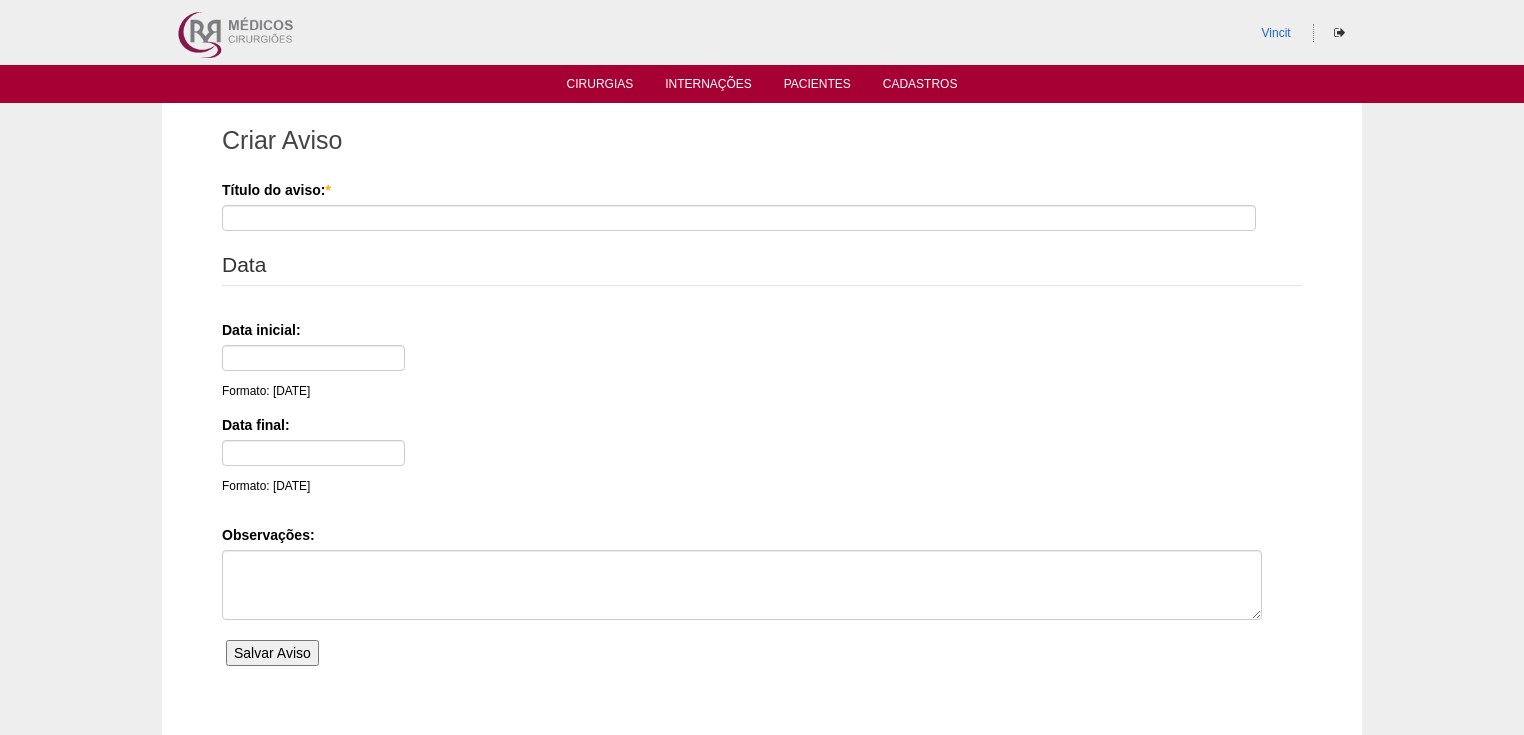 scroll, scrollTop: 0, scrollLeft: 0, axis: both 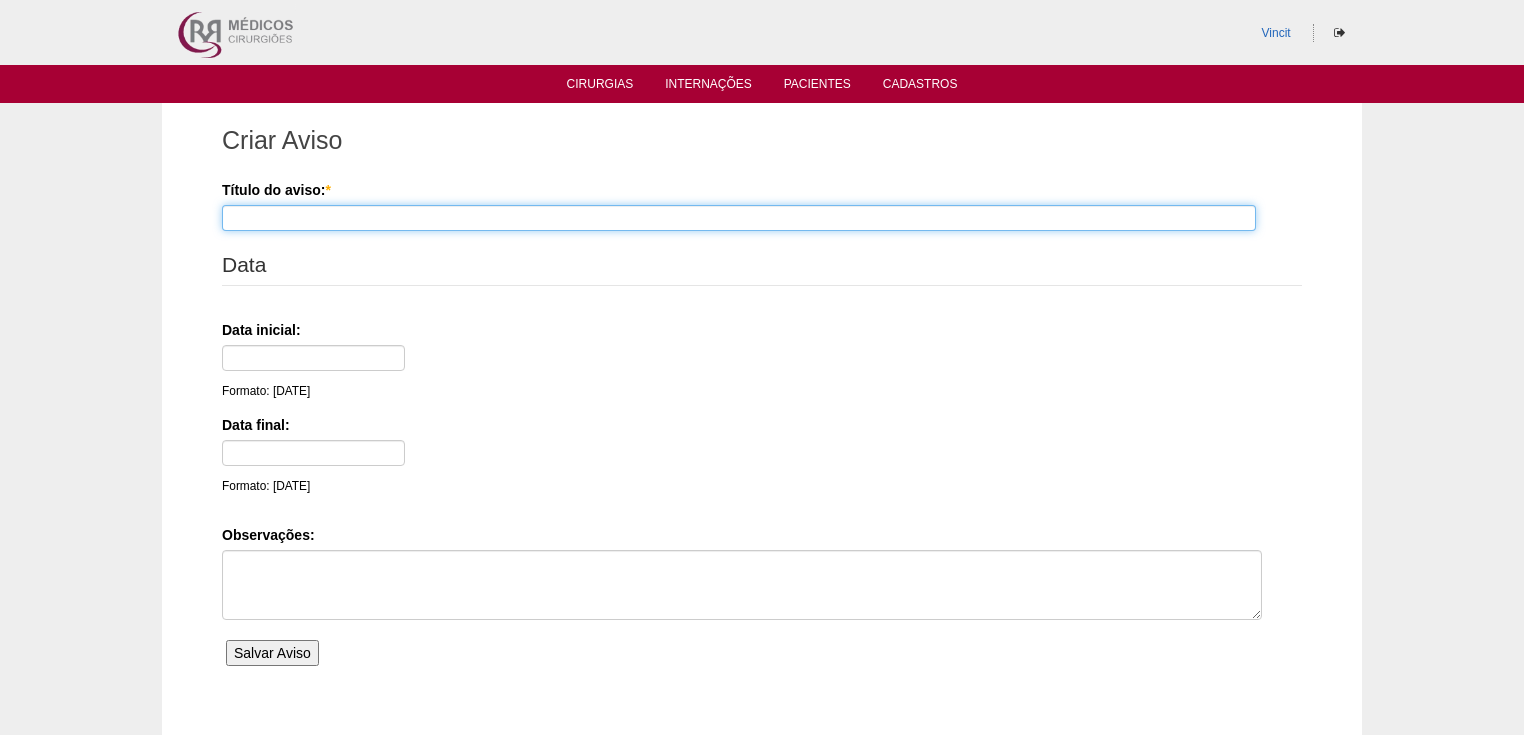 click on "Título do aviso:  *" at bounding box center (739, 218) 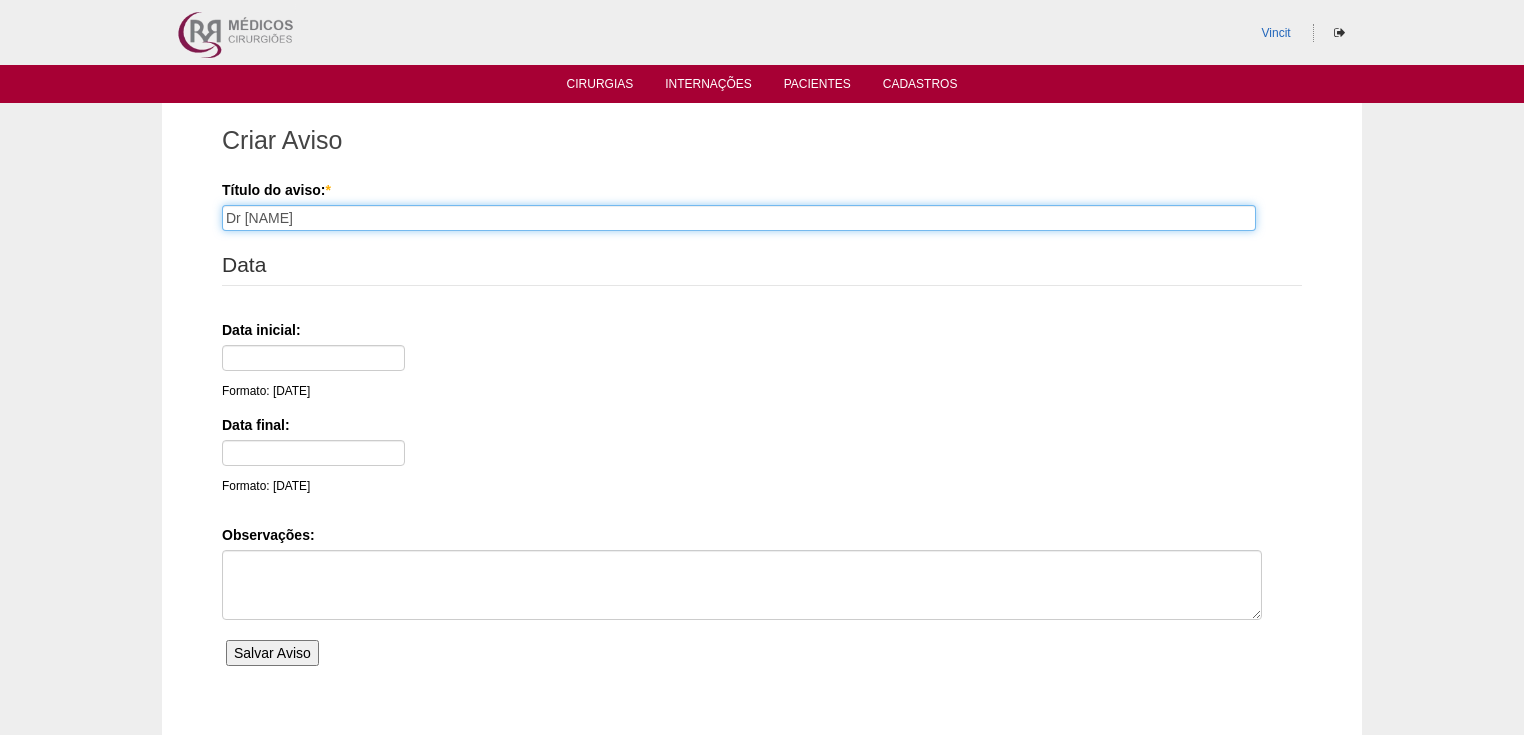 type on "Dr [NAME]" 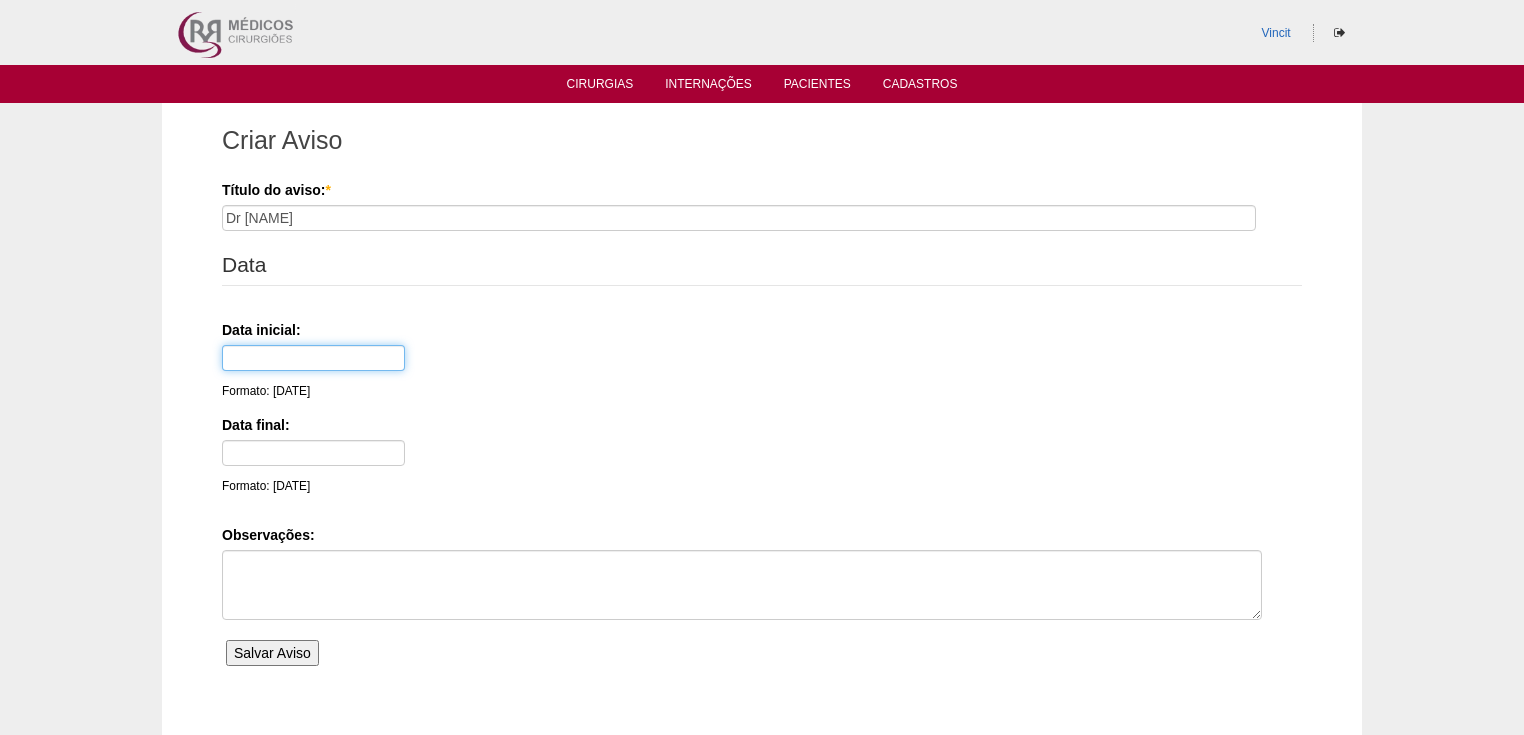 click at bounding box center [313, 358] 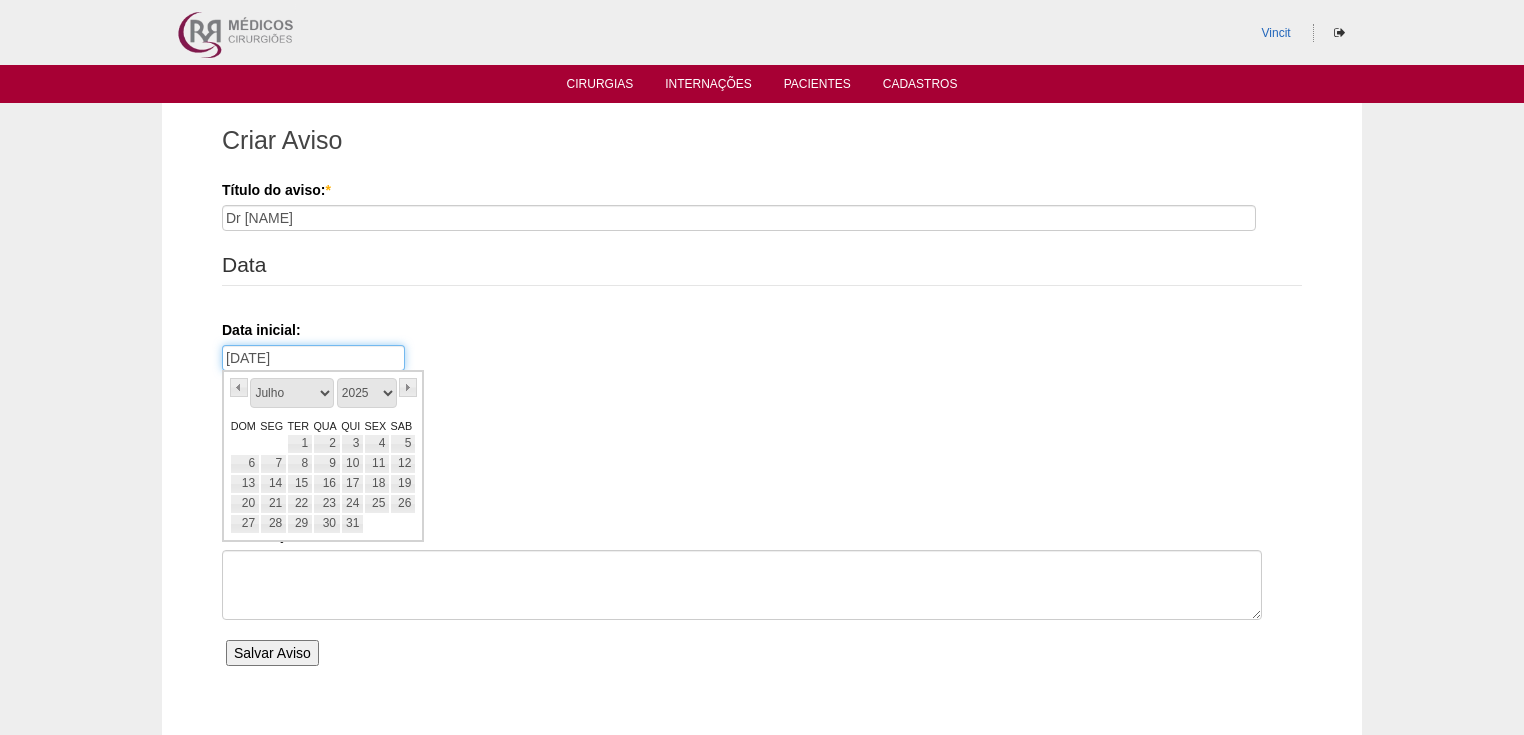 type on "[DATE]" 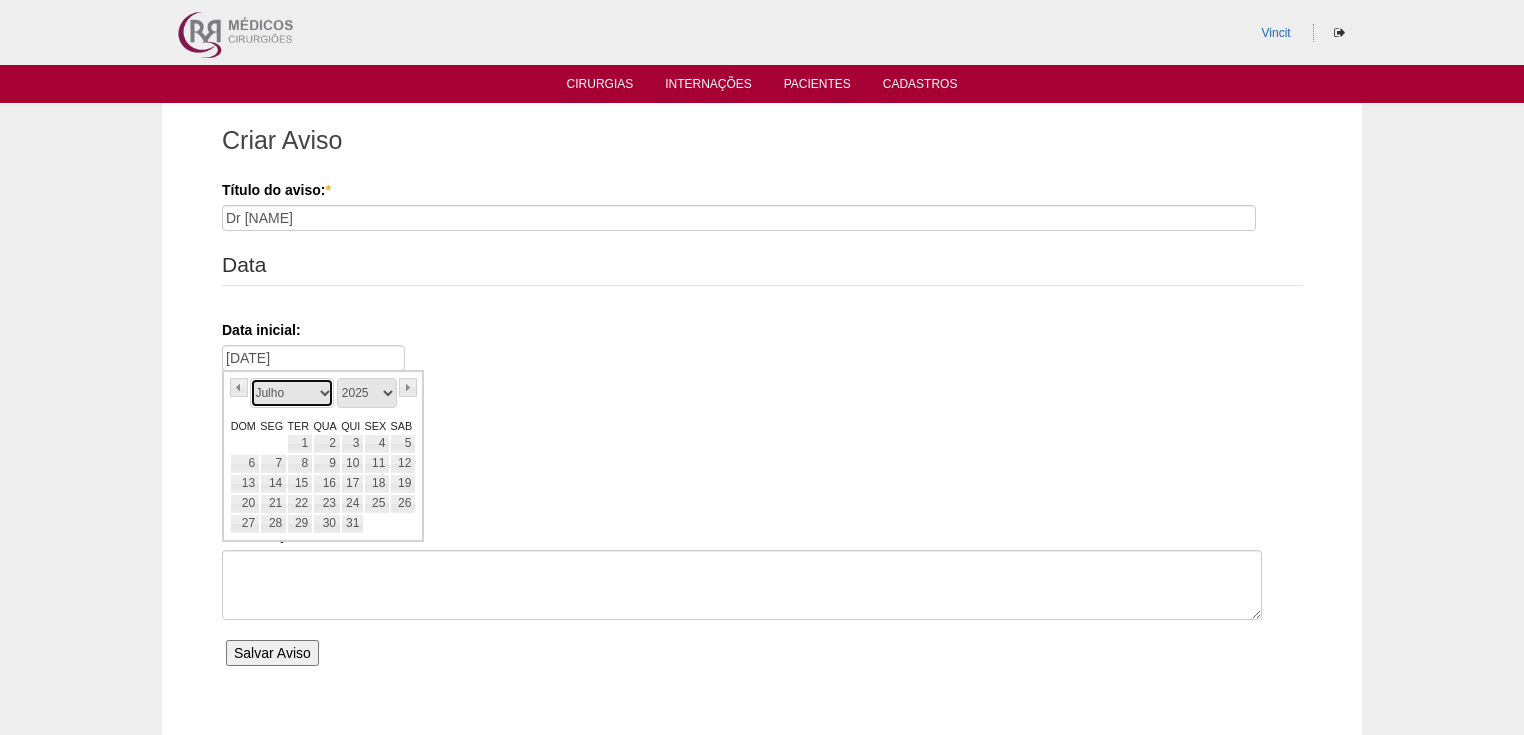 click on "Janeiro Fevereiro Março Abril Maio Junho Julho Agosto Setembro Outubro Novembro Dezembro" at bounding box center [292, 393] 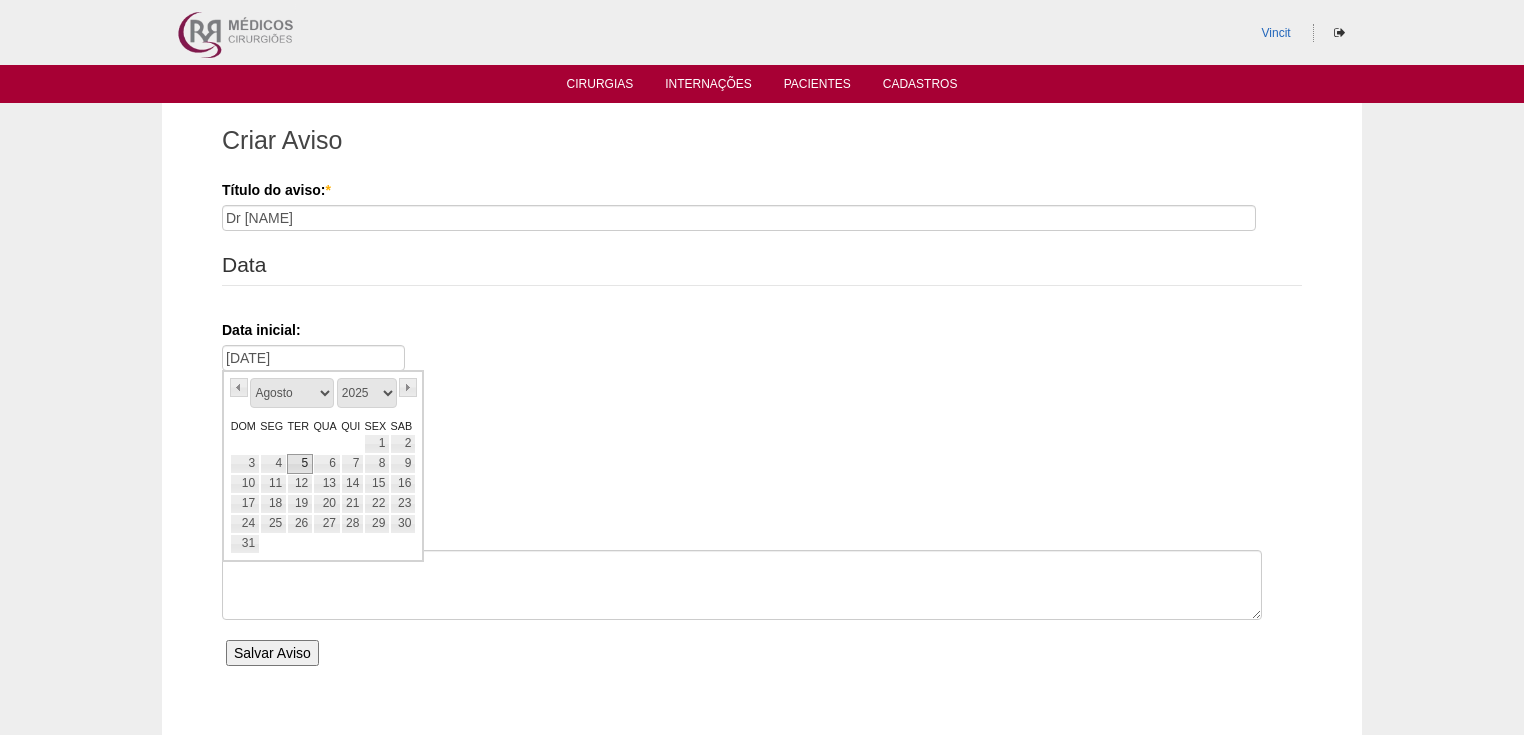 click on "5" at bounding box center [300, 464] 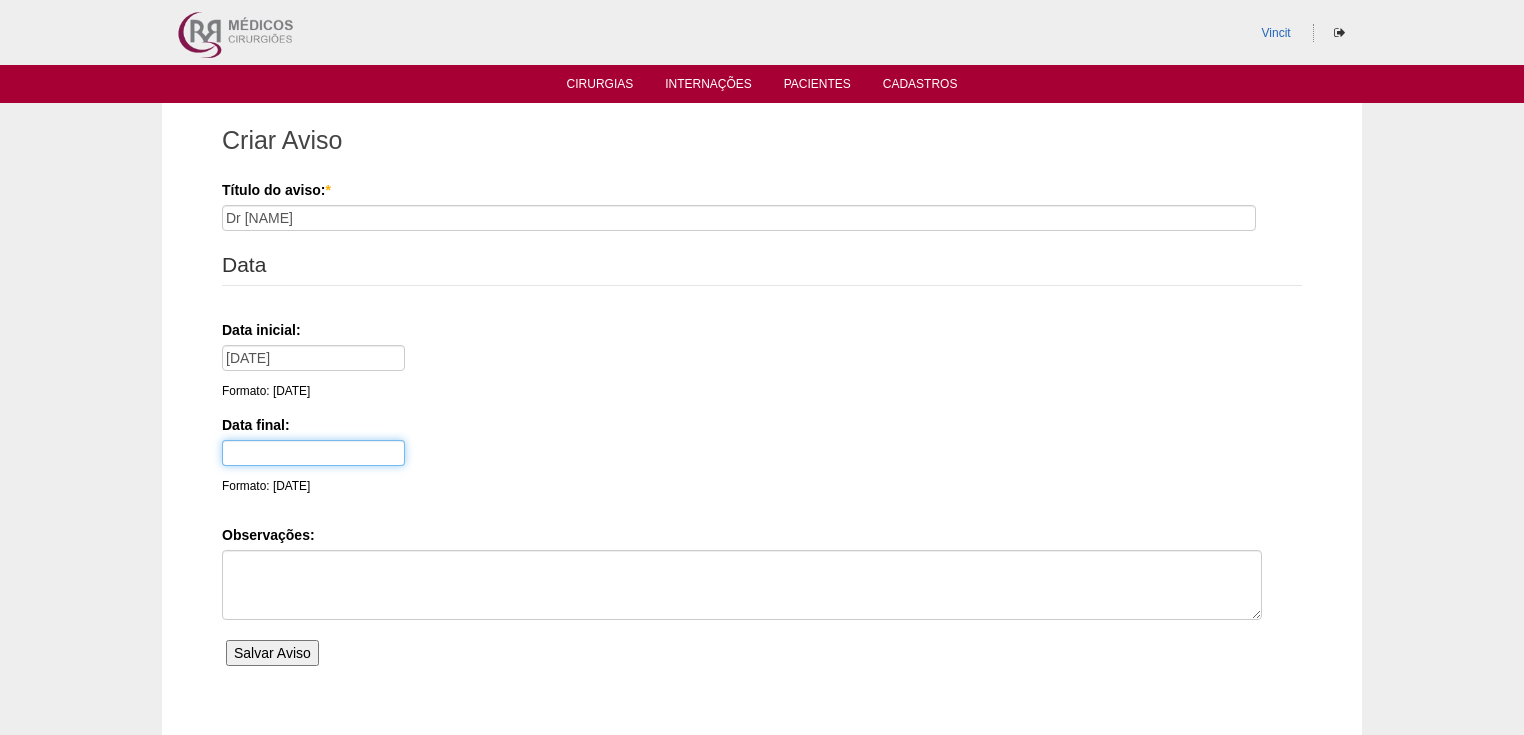 click at bounding box center [313, 453] 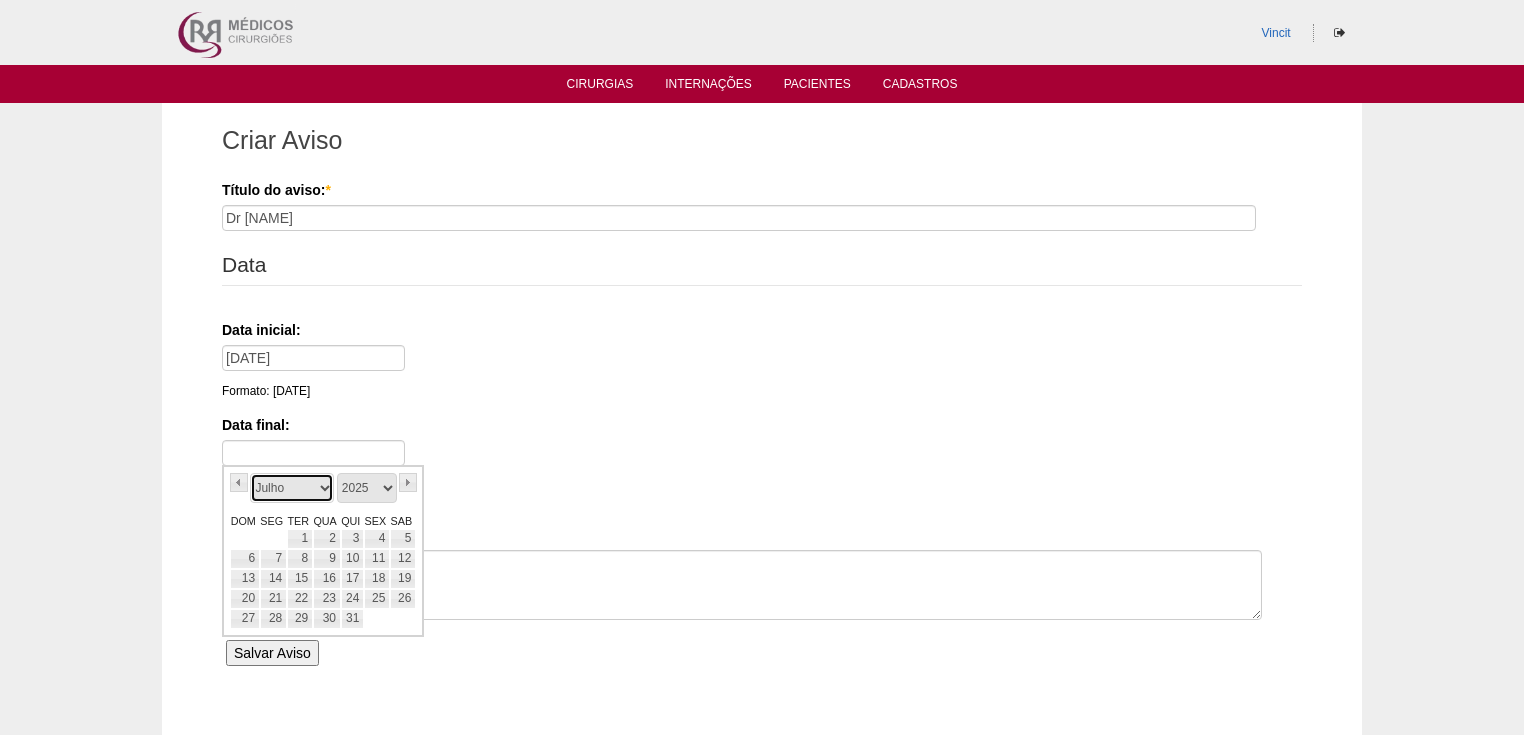 click on "Janeiro Fevereiro Março Abril Maio Junho Julho Agosto Setembro Outubro Novembro Dezembro" at bounding box center (292, 488) 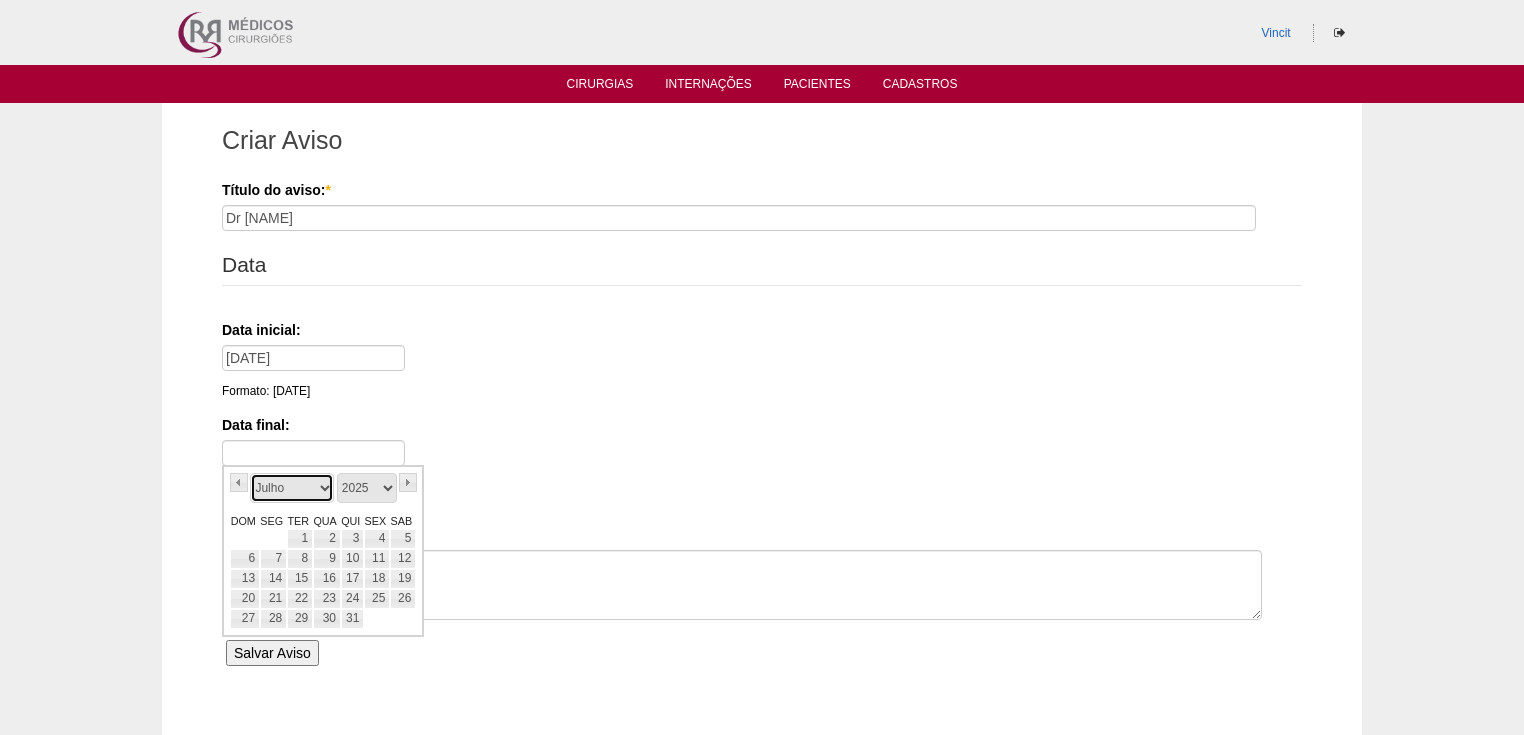 click on "Janeiro Fevereiro Março Abril Maio Junho Julho Agosto Setembro Outubro Novembro Dezembro" at bounding box center [292, 488] 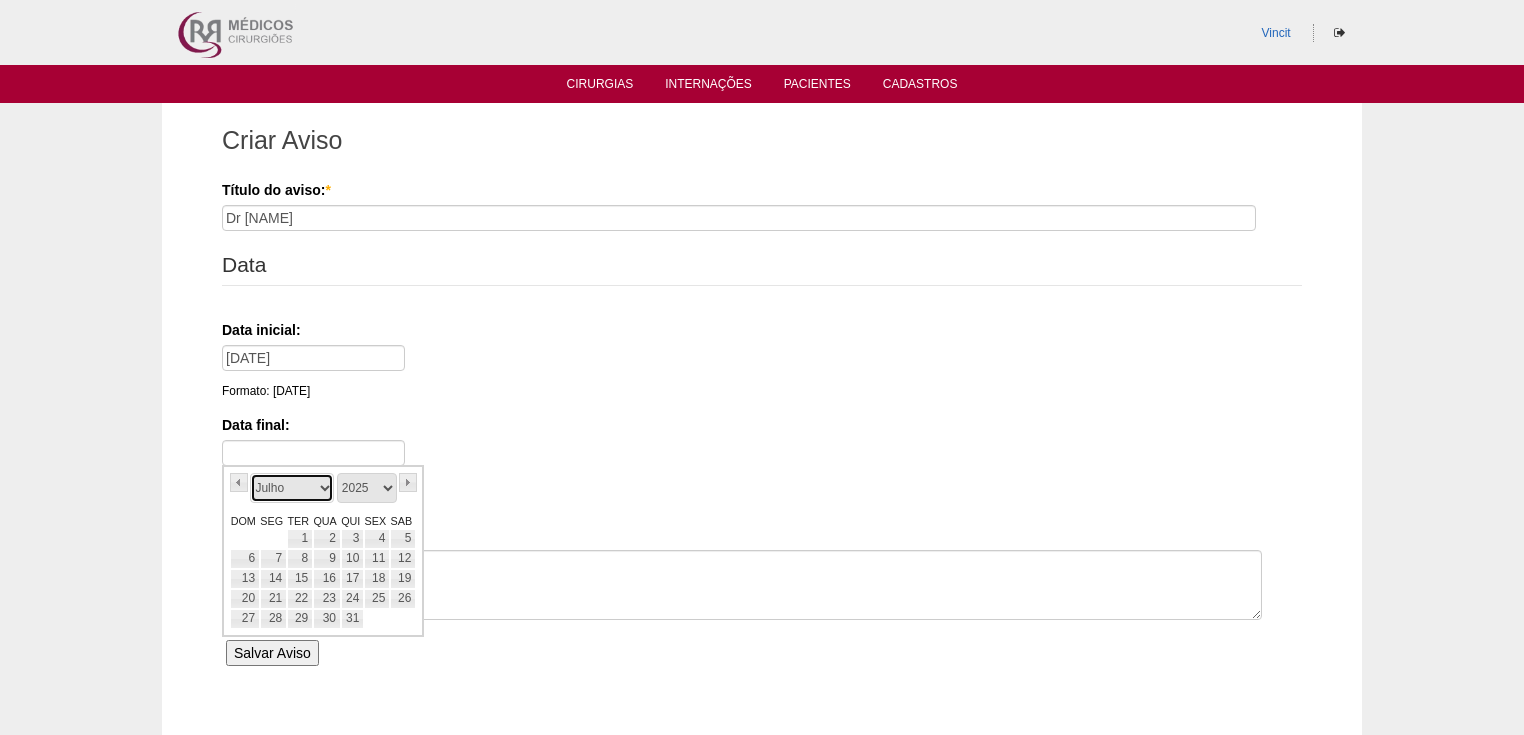 click on "Janeiro Fevereiro Março Abril Maio Junho Julho Agosto Setembro Outubro Novembro Dezembro" at bounding box center (292, 488) 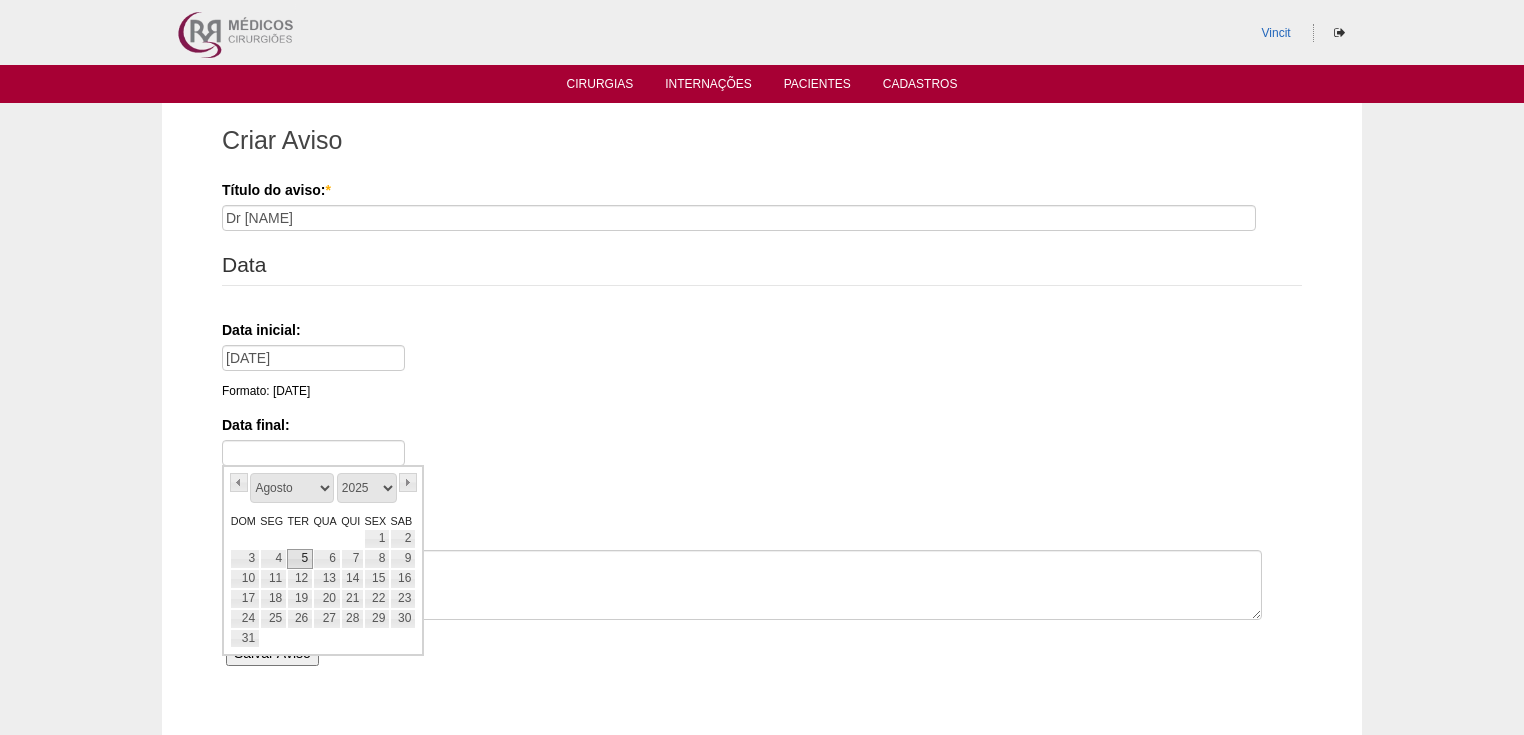 click on "5" at bounding box center (300, 559) 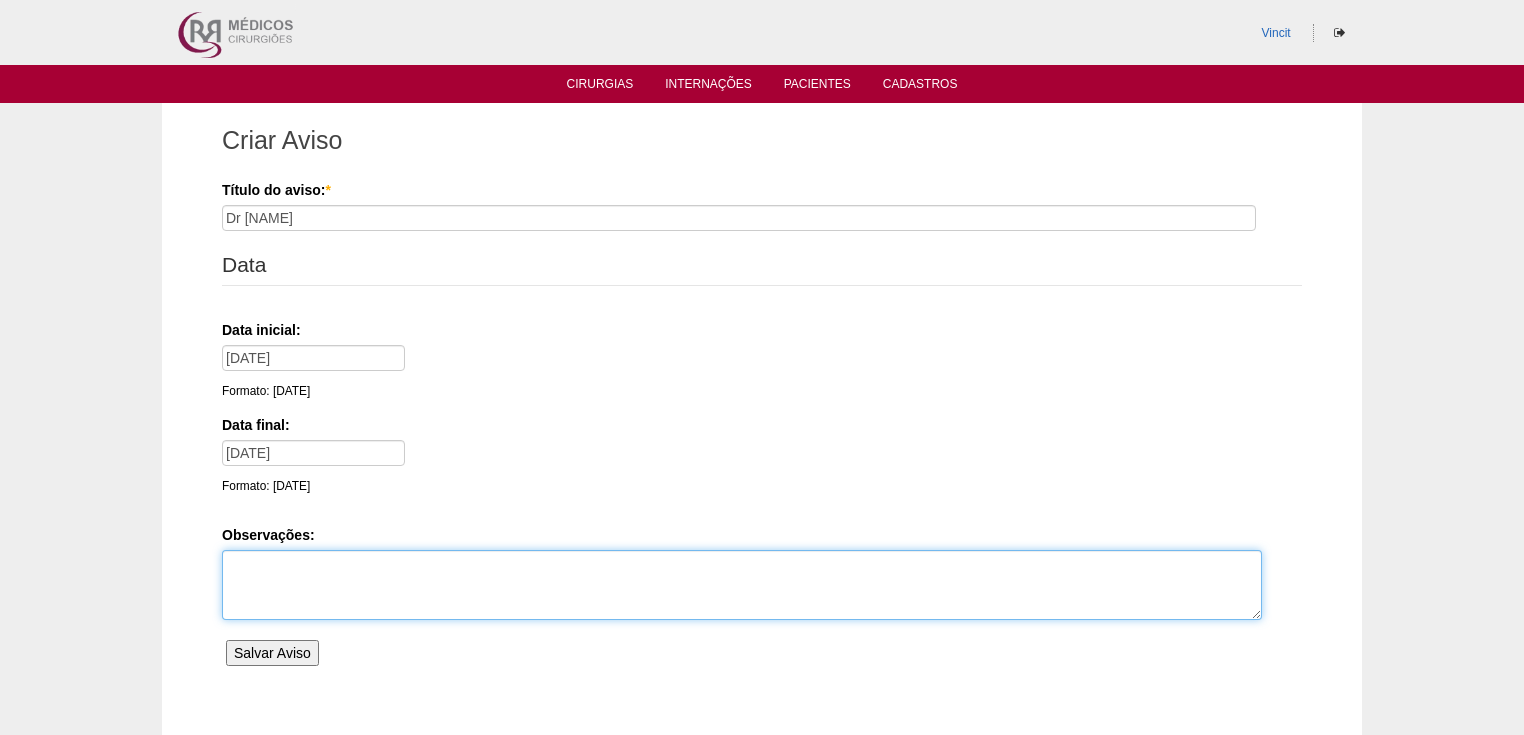 click on "Observações:" at bounding box center (742, 585) 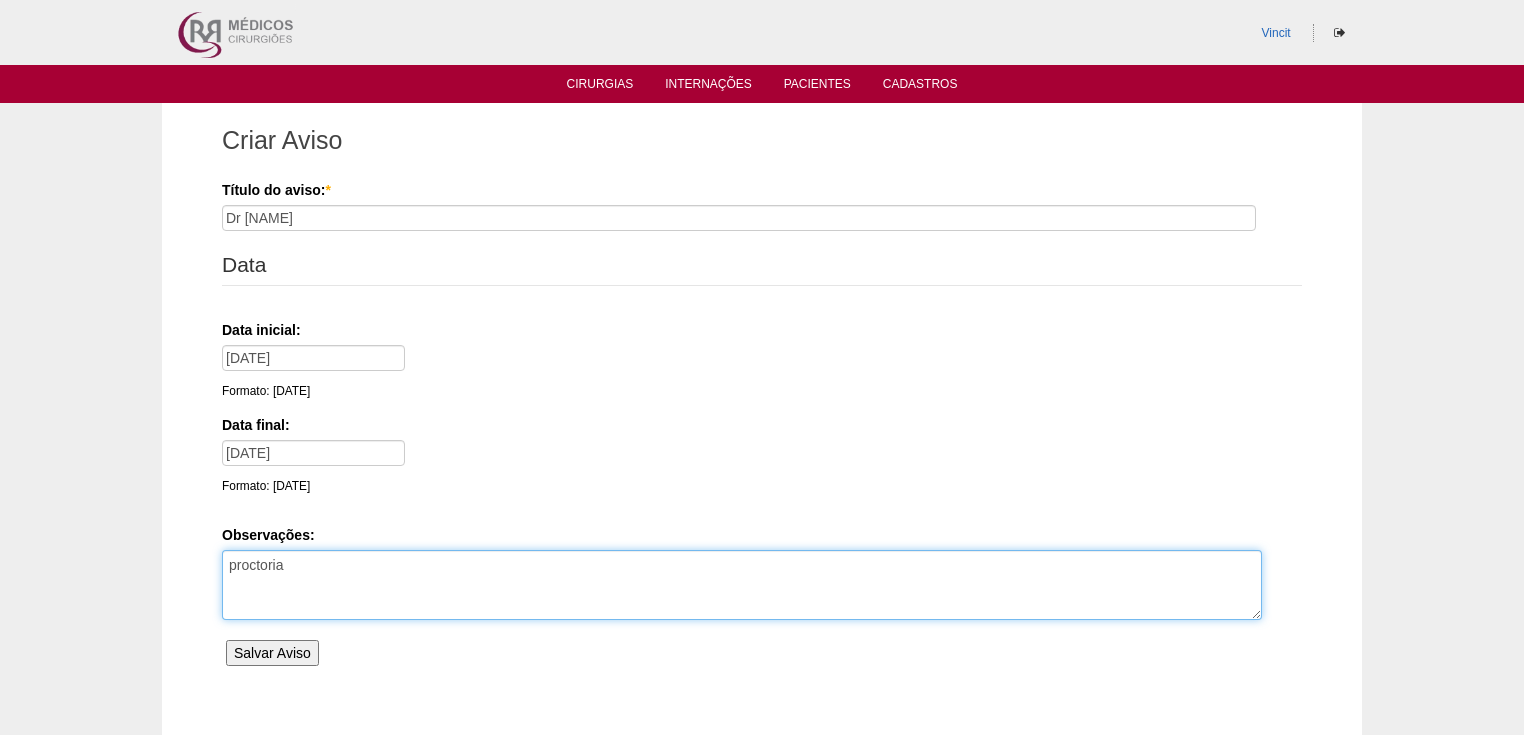 click on "proctoria" at bounding box center (742, 585) 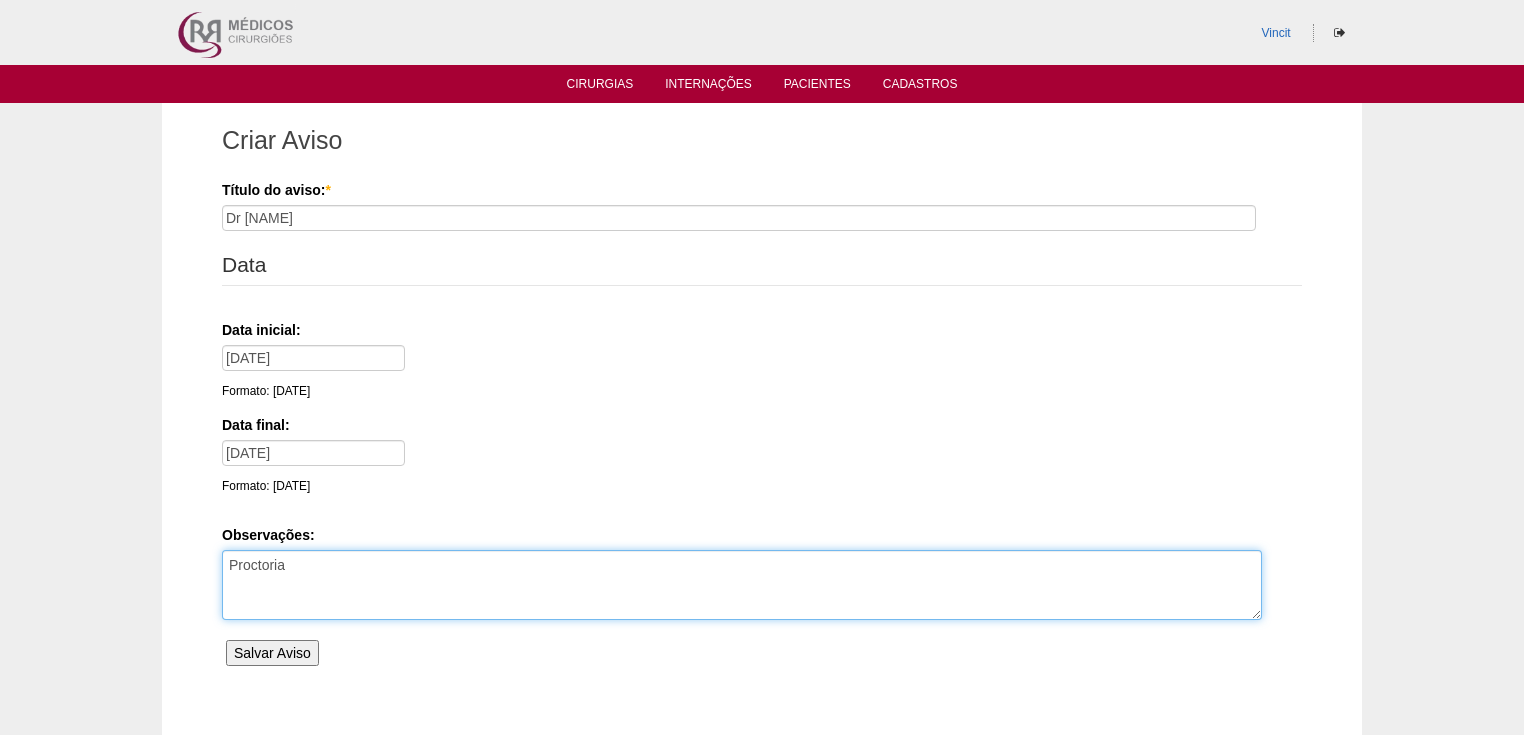 drag, startPoint x: 248, startPoint y: 564, endPoint x: 344, endPoint y: 592, distance: 100 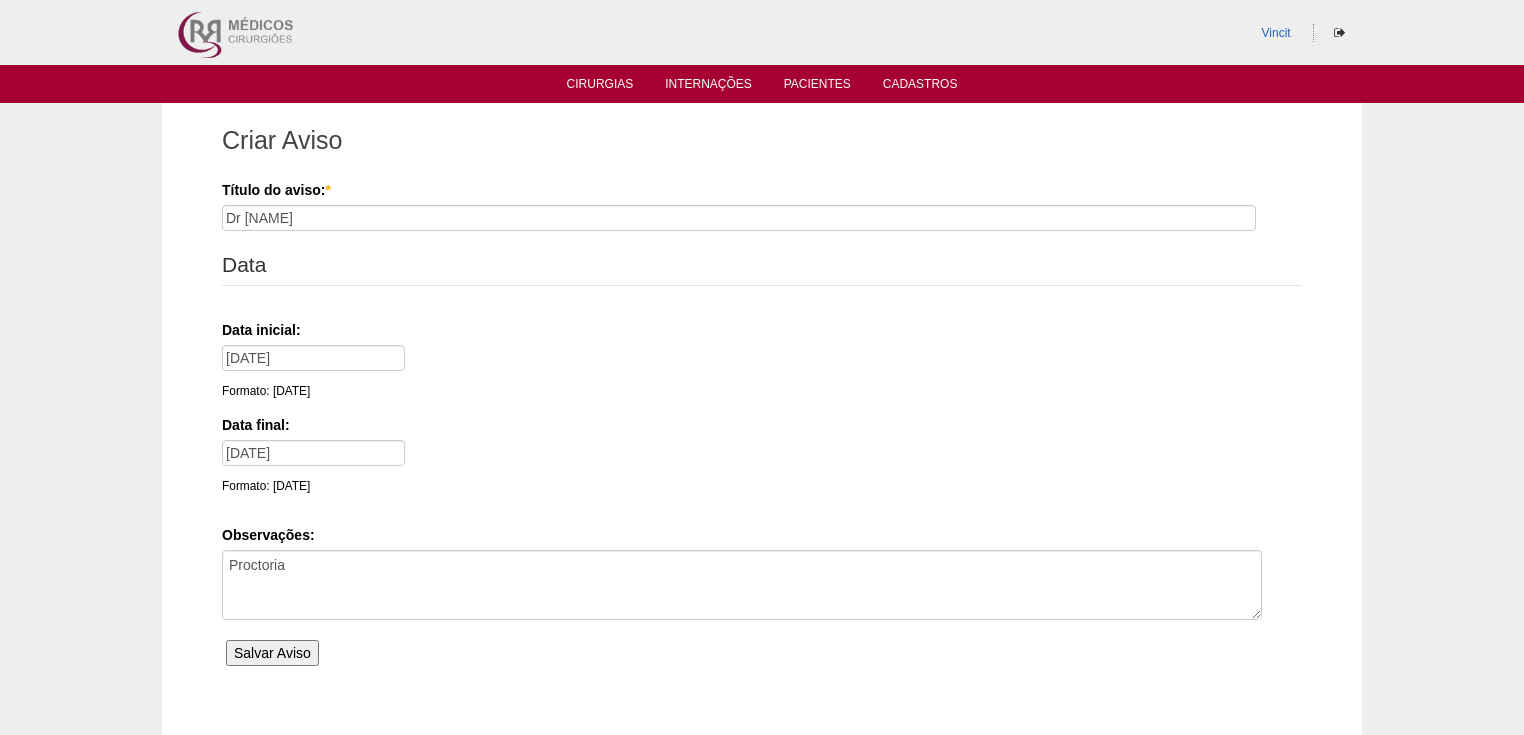 click on "Salvar Aviso" at bounding box center (272, 653) 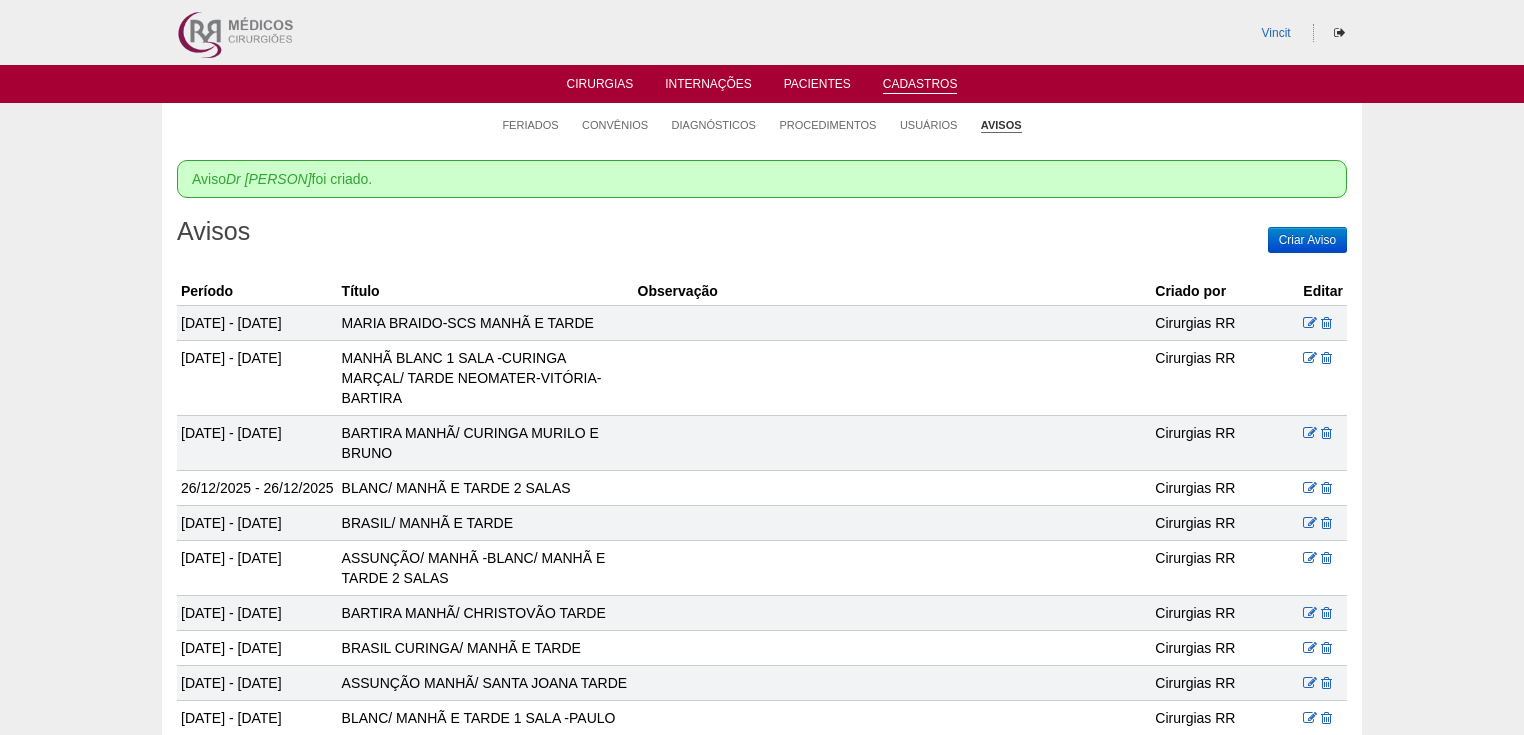 scroll, scrollTop: 0, scrollLeft: 0, axis: both 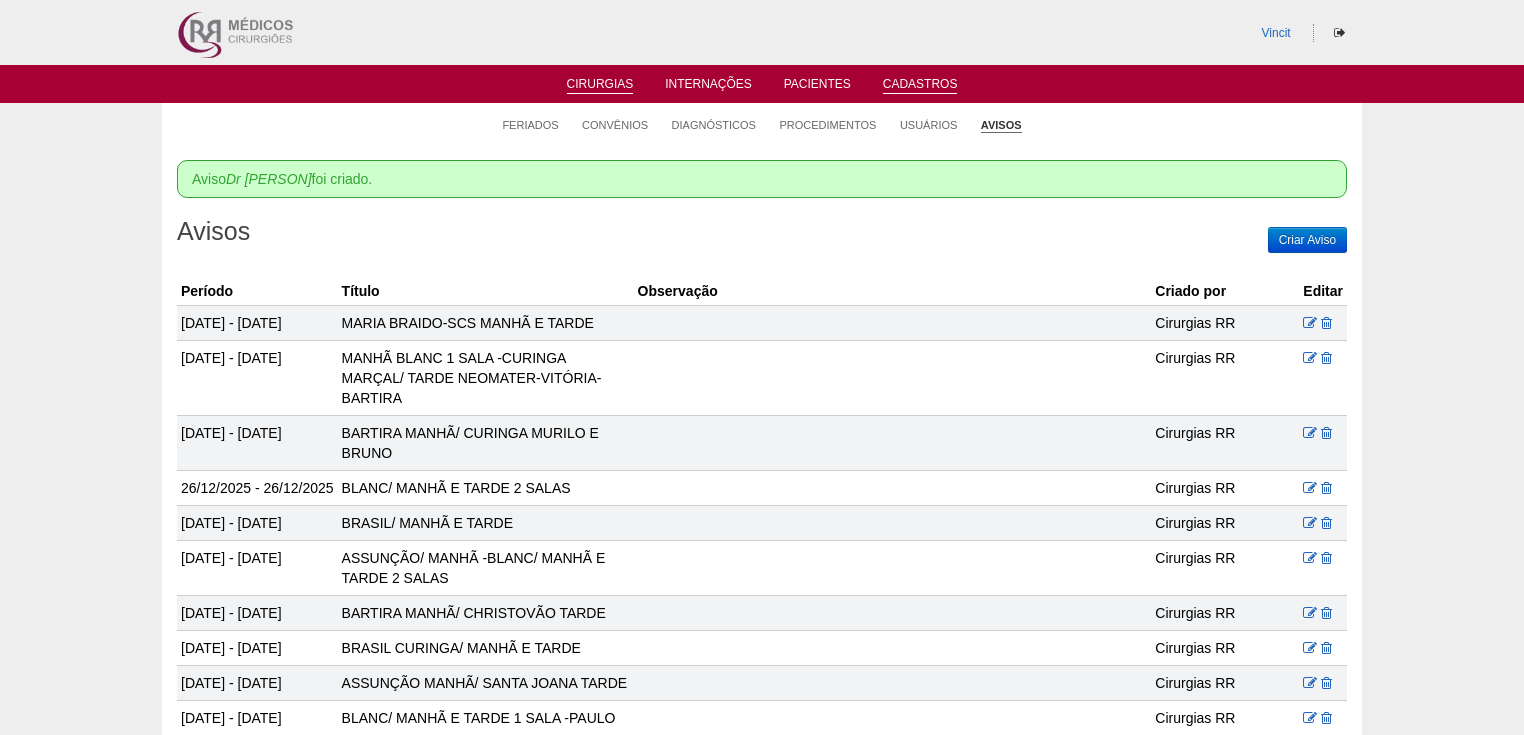 click on "Cirurgias" at bounding box center [600, 85] 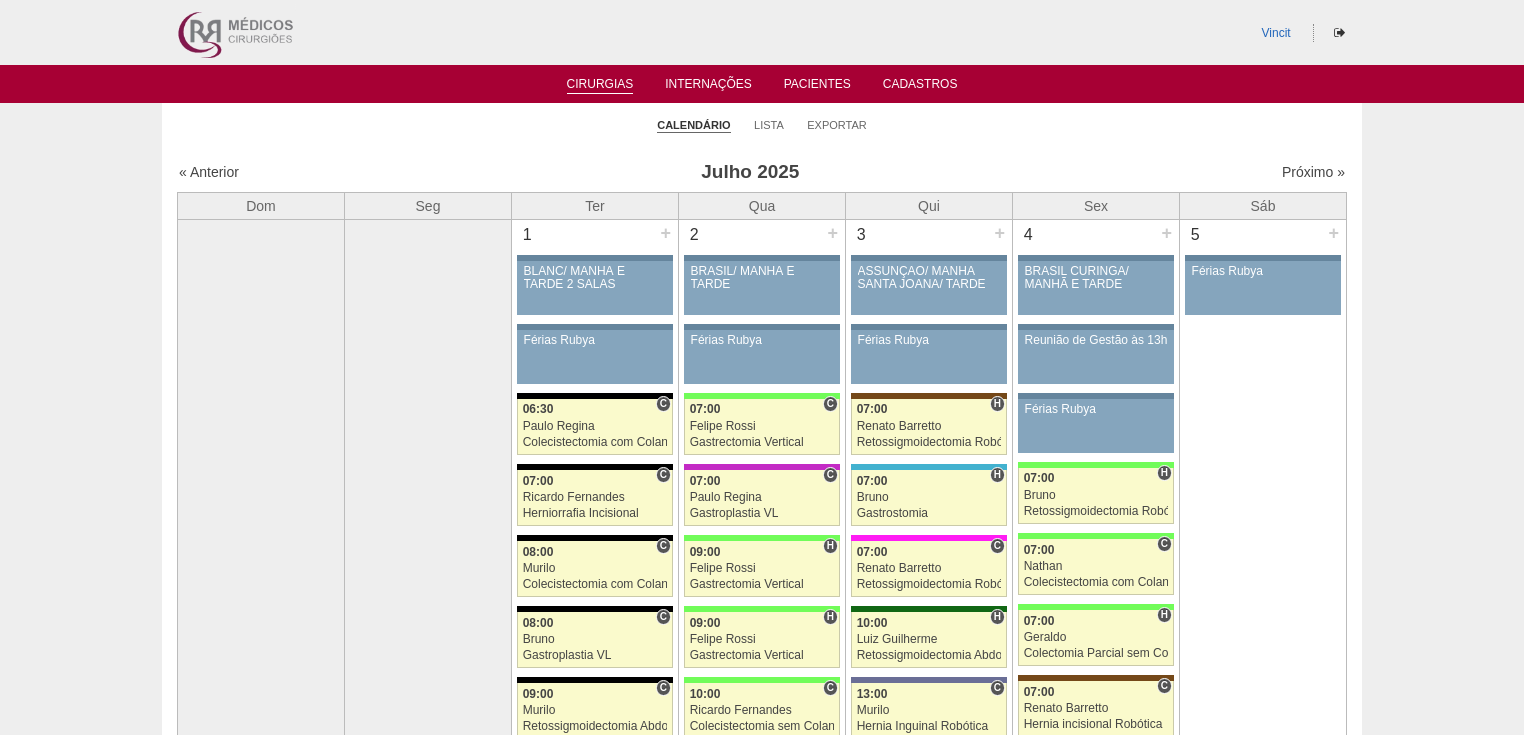 scroll, scrollTop: 0, scrollLeft: 0, axis: both 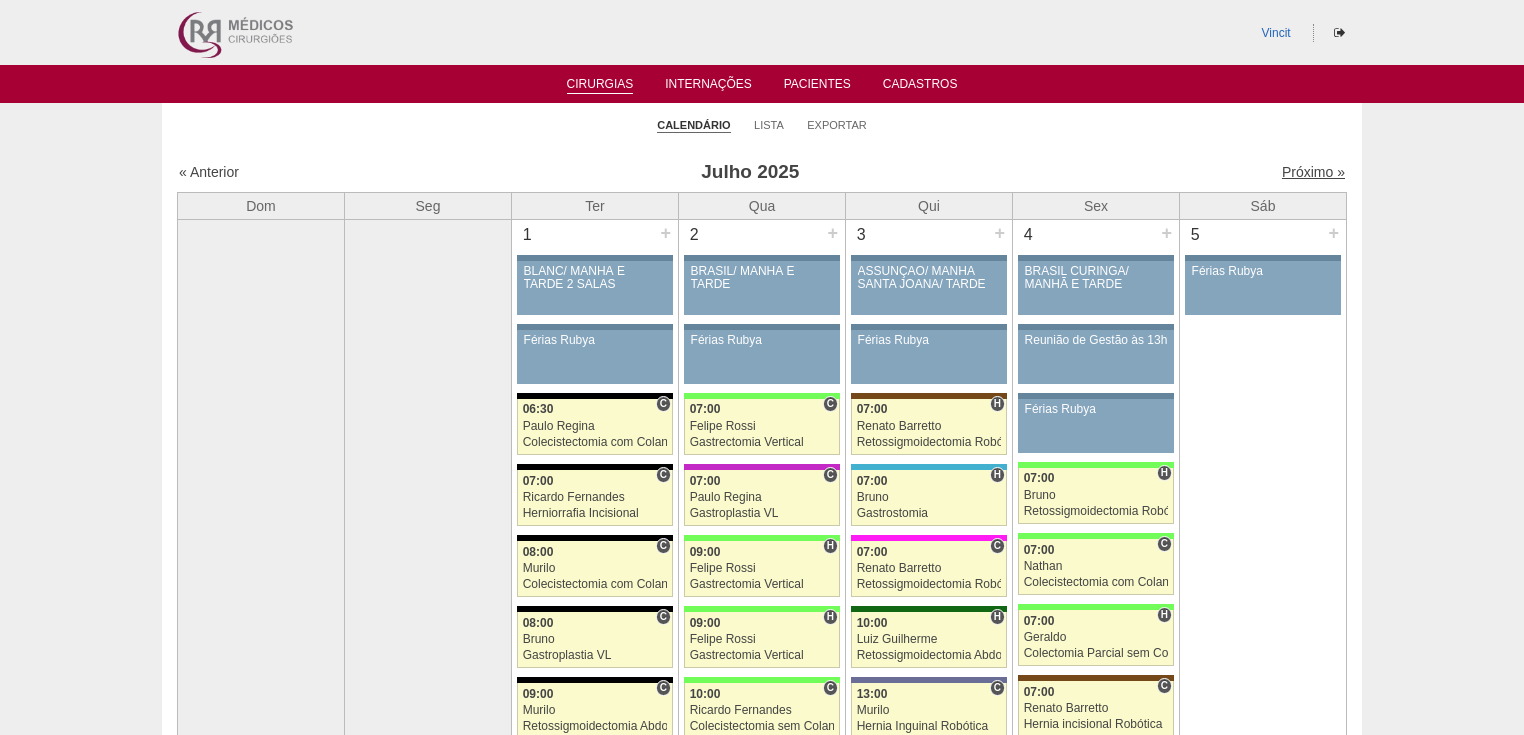 click on "Próximo »" at bounding box center [1313, 172] 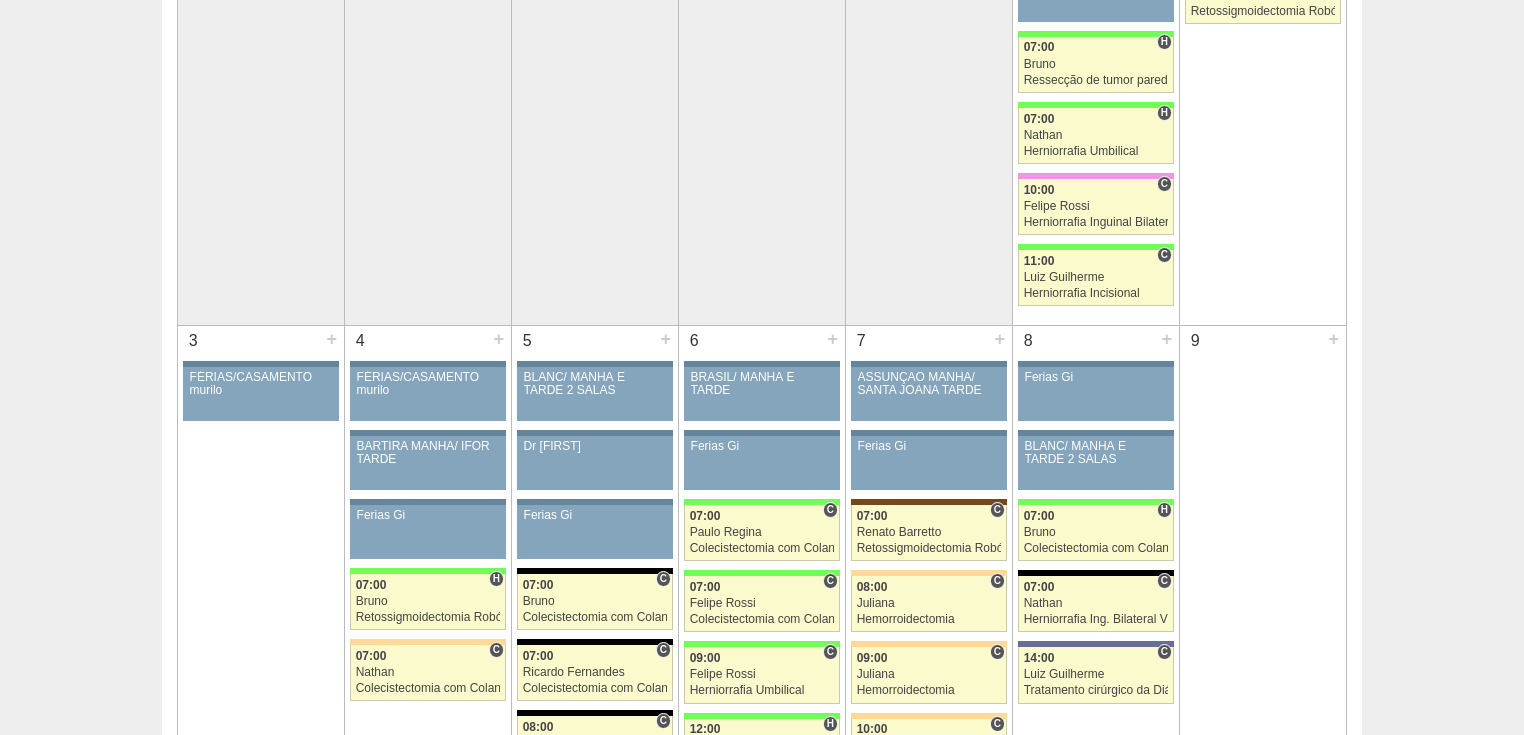 scroll, scrollTop: 480, scrollLeft: 0, axis: vertical 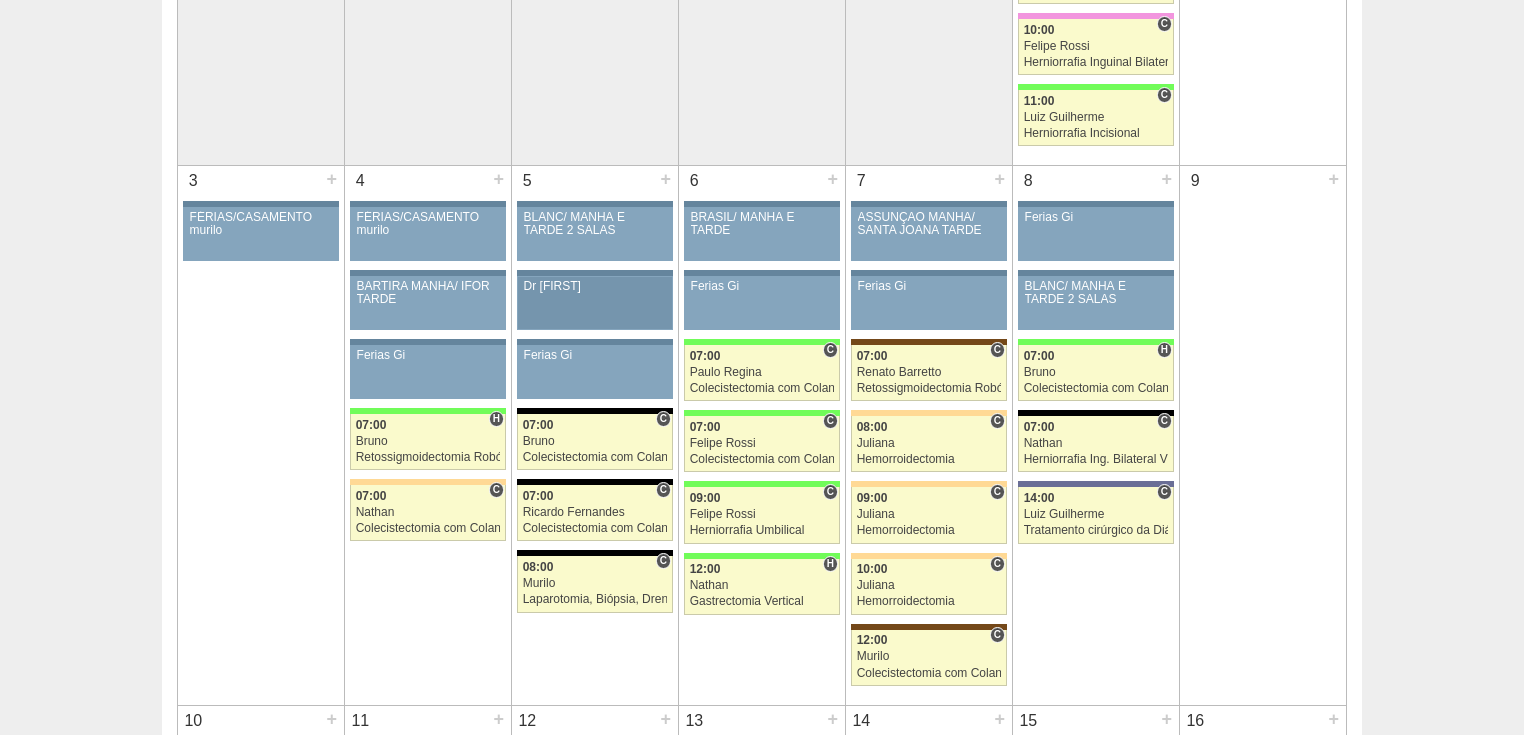 click on "Dr [FIRST]" at bounding box center [595, 286] 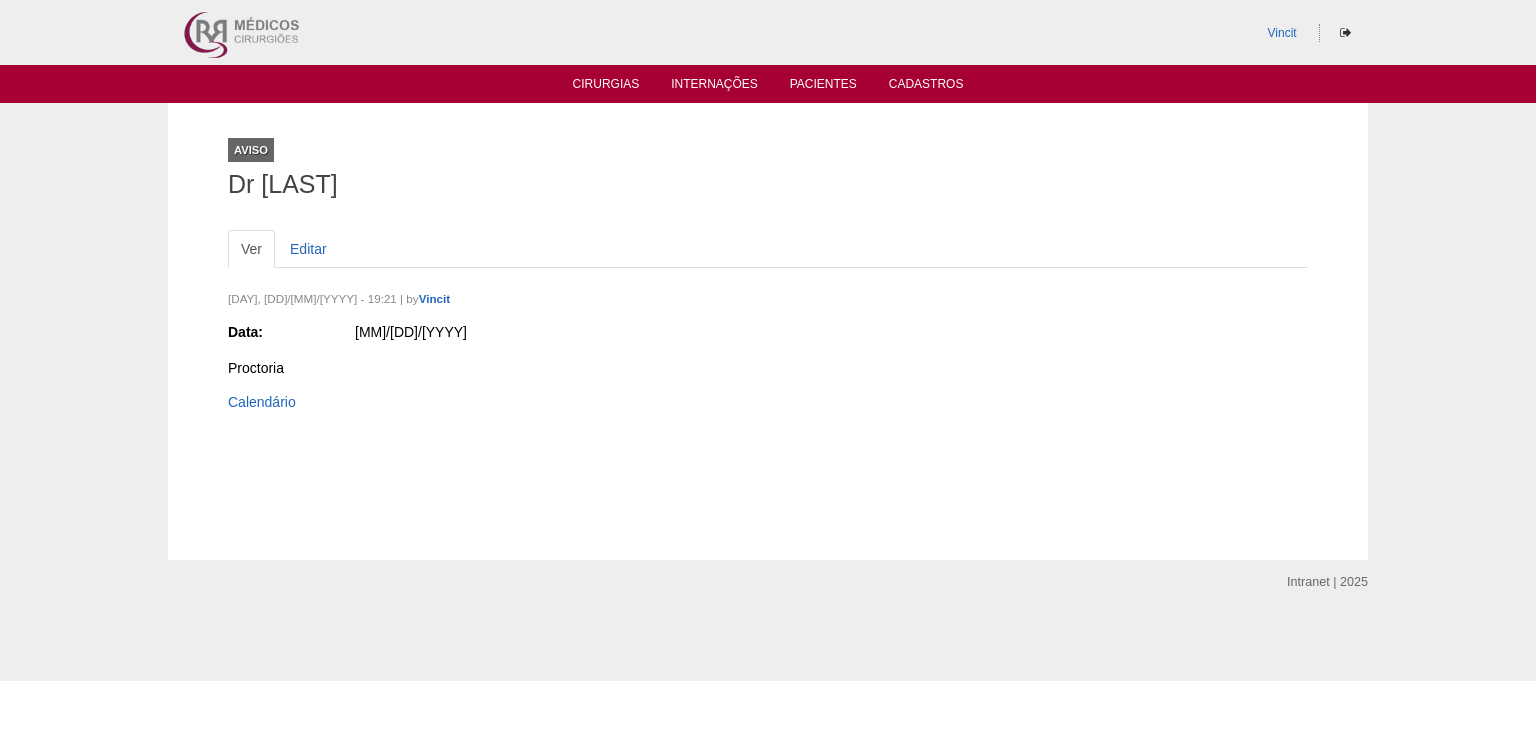 scroll, scrollTop: 0, scrollLeft: 0, axis: both 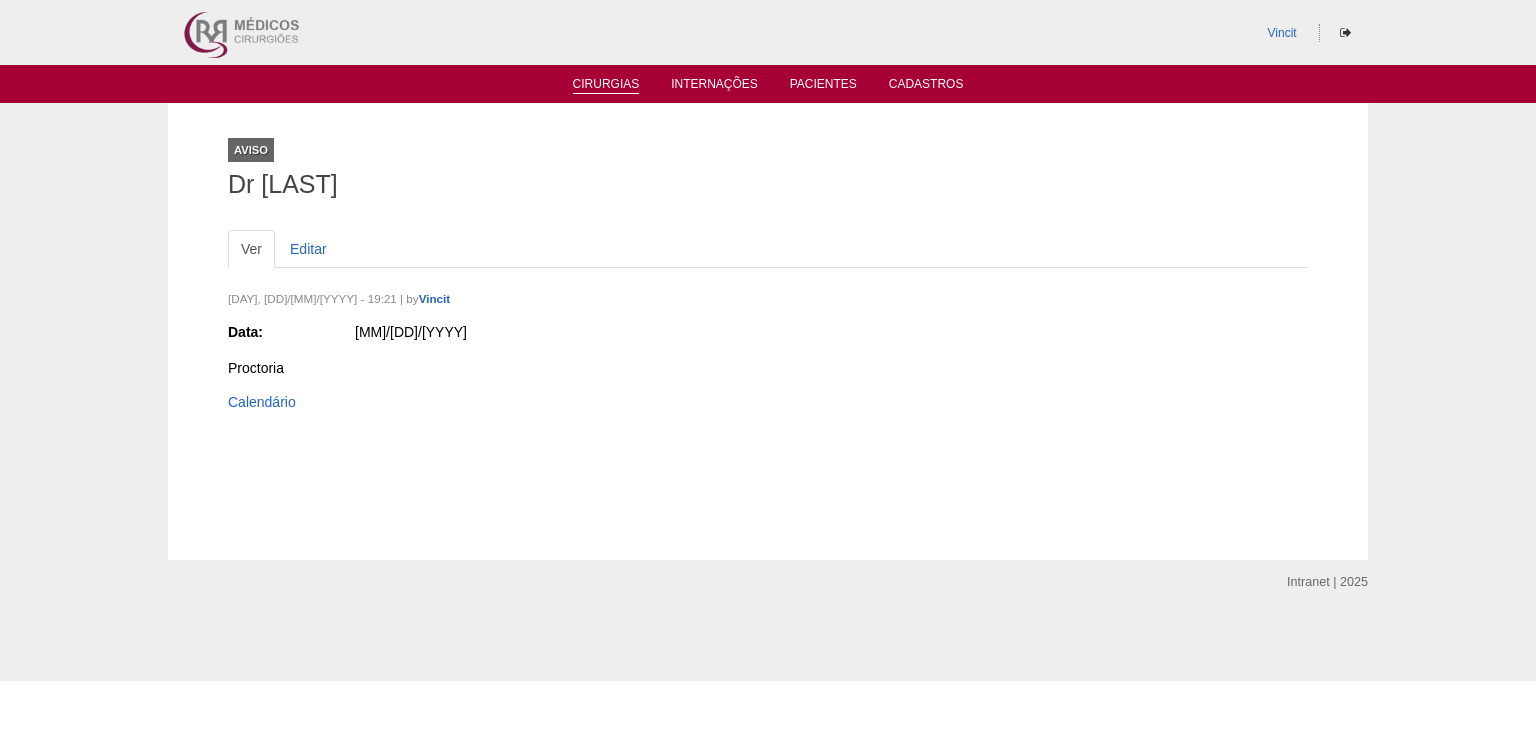 click on "Cirurgias" at bounding box center (606, 85) 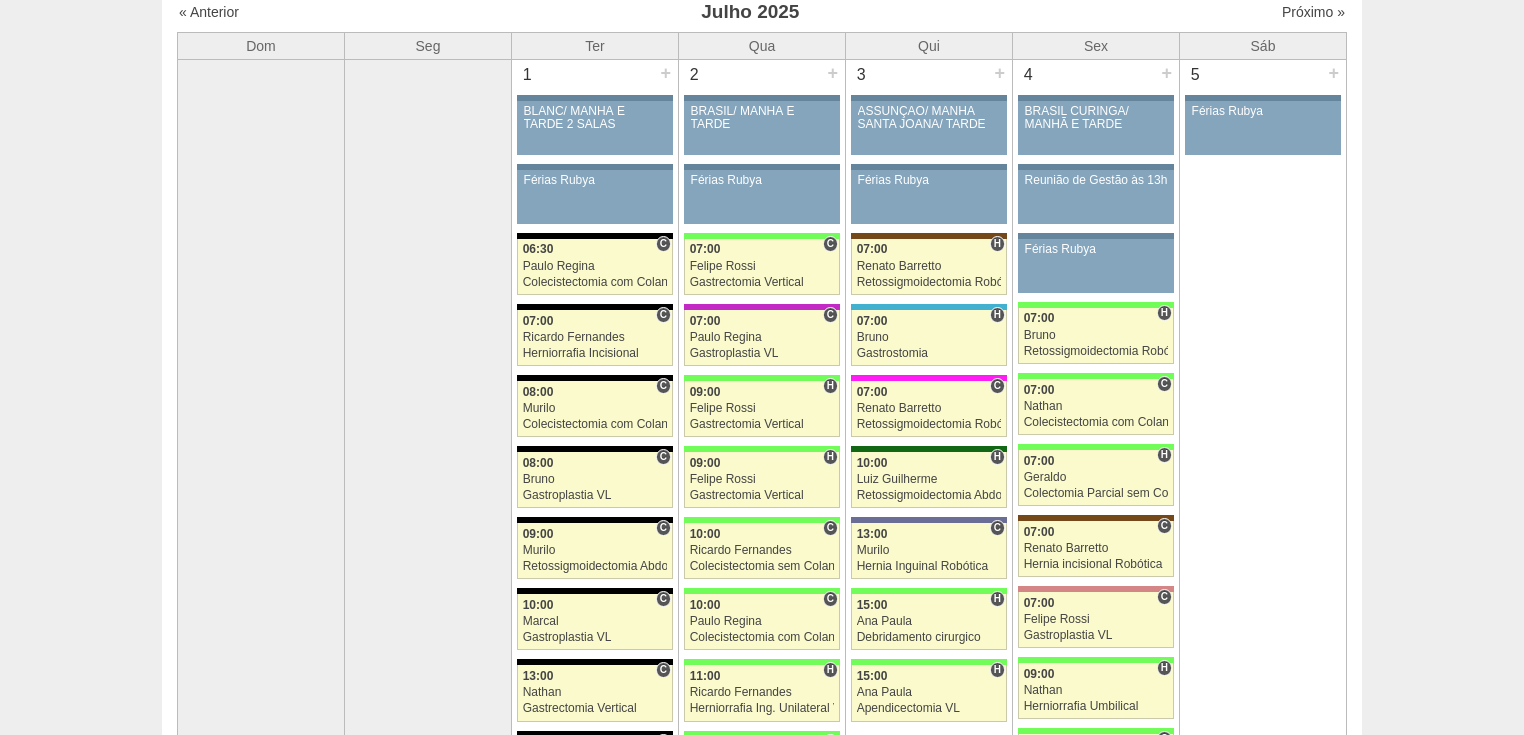 scroll, scrollTop: 0, scrollLeft: 0, axis: both 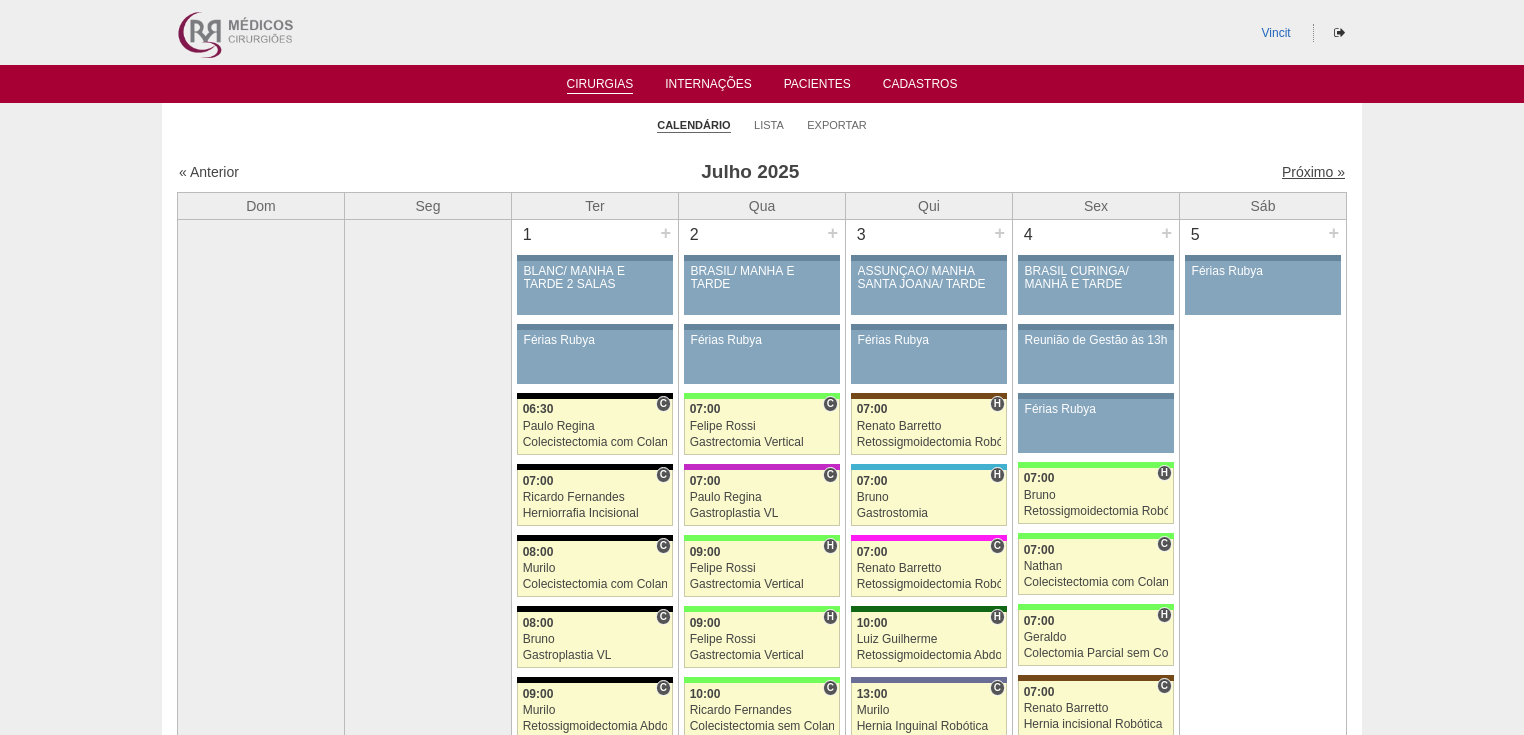 click on "Próximo »" at bounding box center (1313, 172) 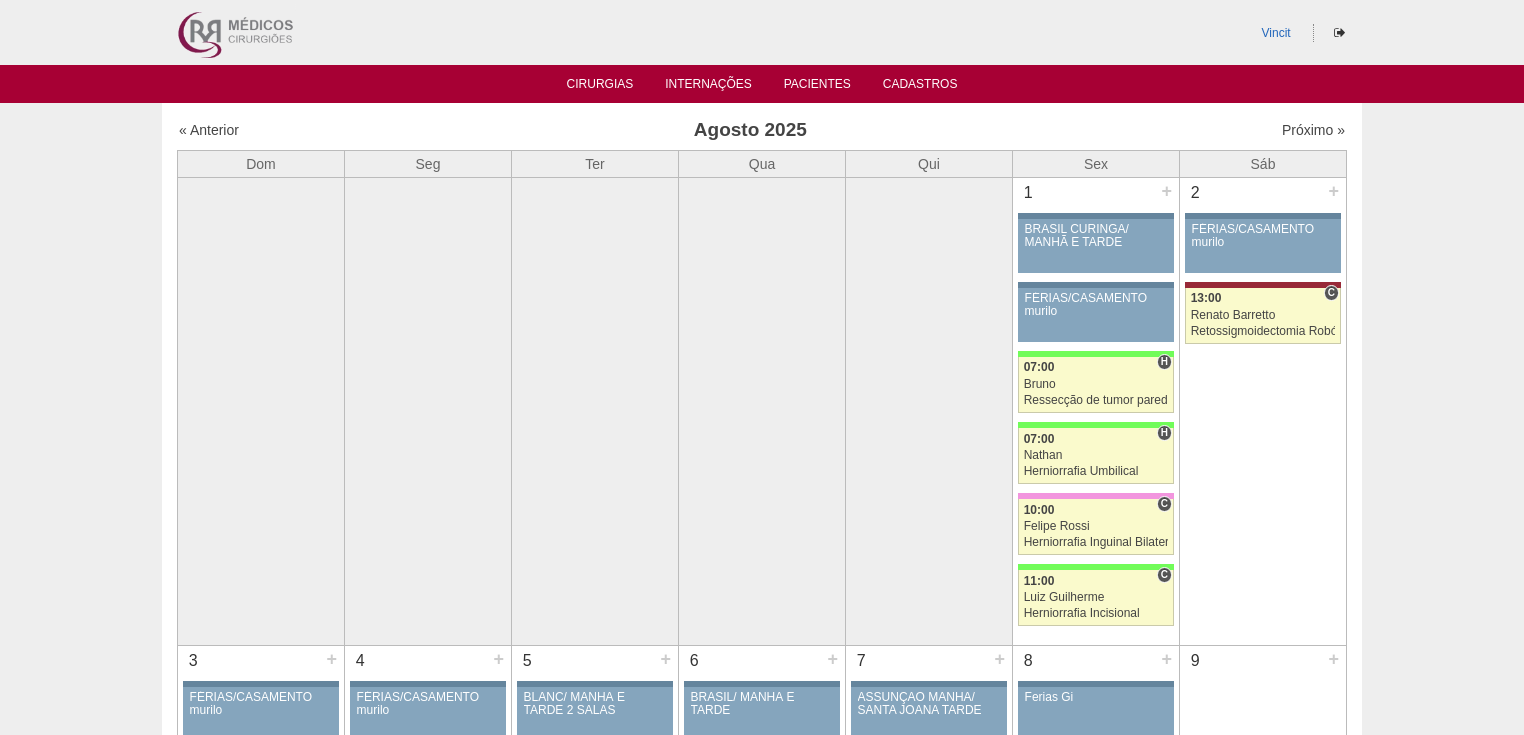 scroll, scrollTop: 320, scrollLeft: 0, axis: vertical 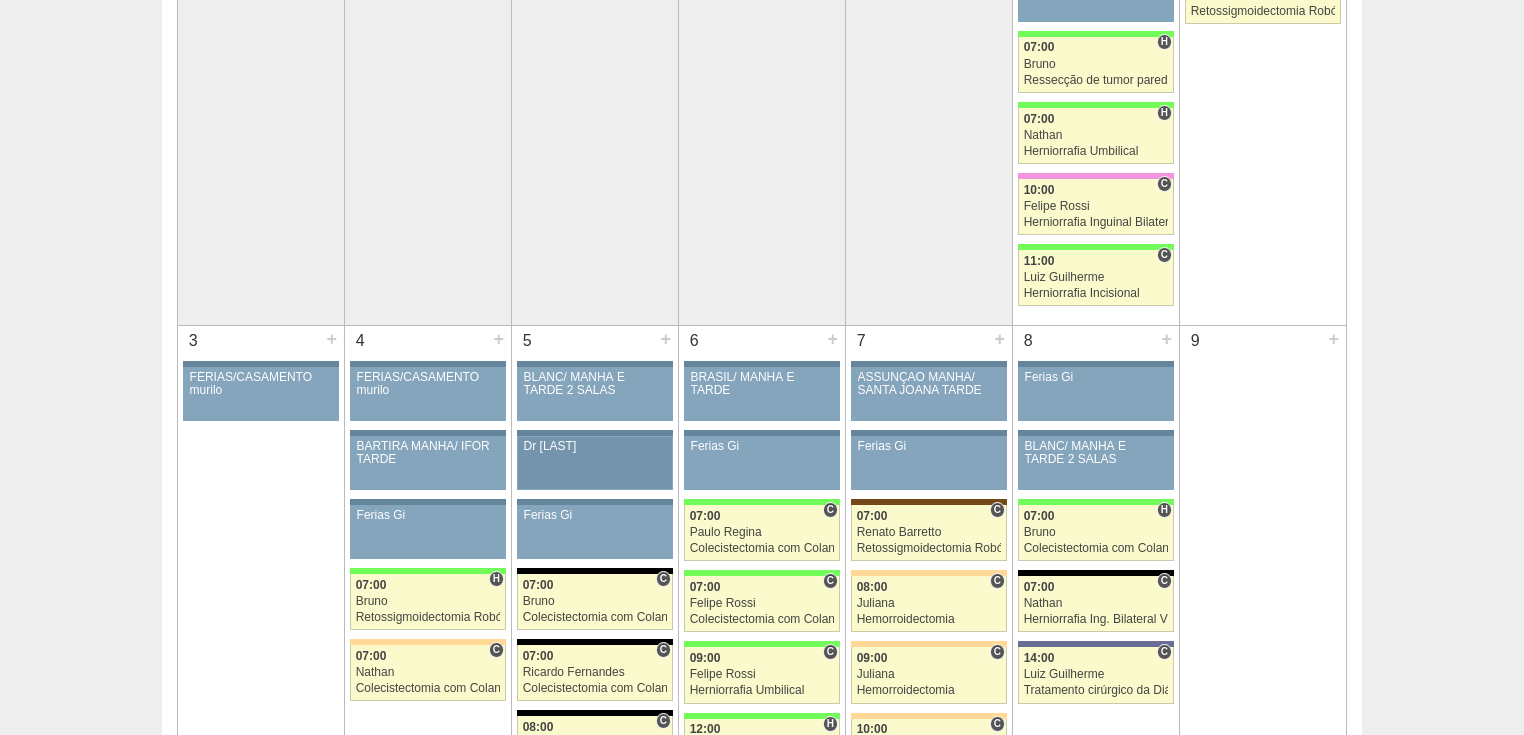 click on "Dr Renato" at bounding box center [595, 446] 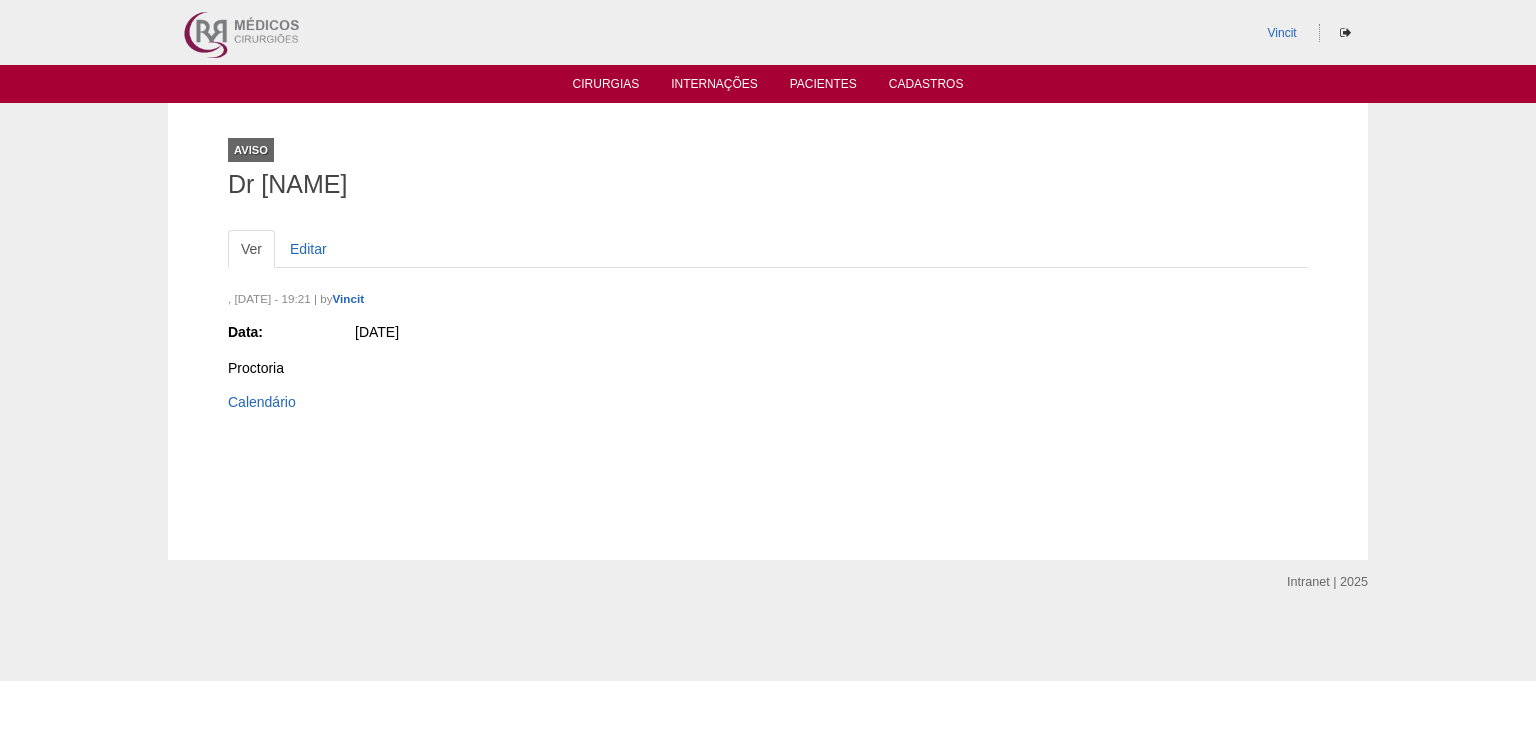 scroll, scrollTop: 0, scrollLeft: 0, axis: both 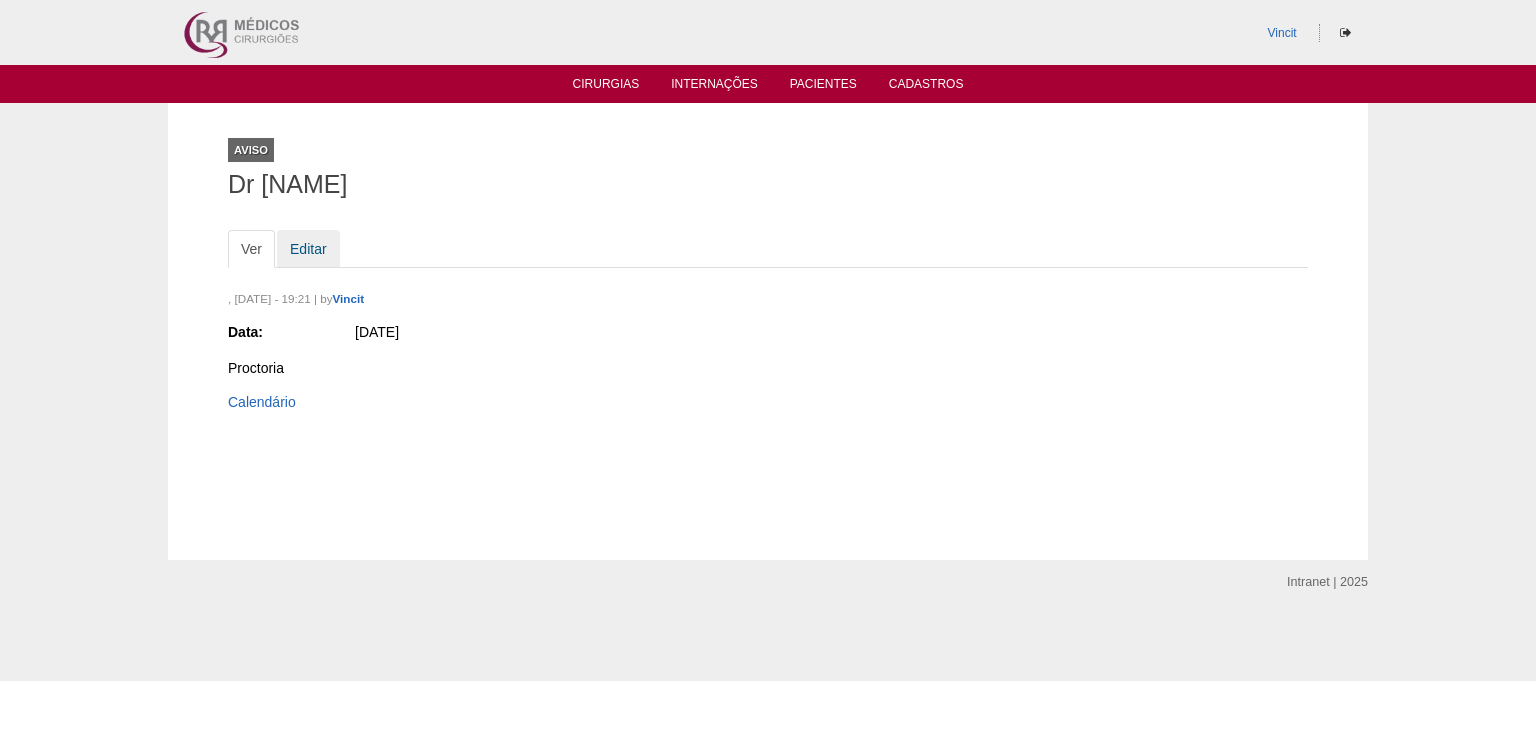 click on "Editar" at bounding box center [308, 249] 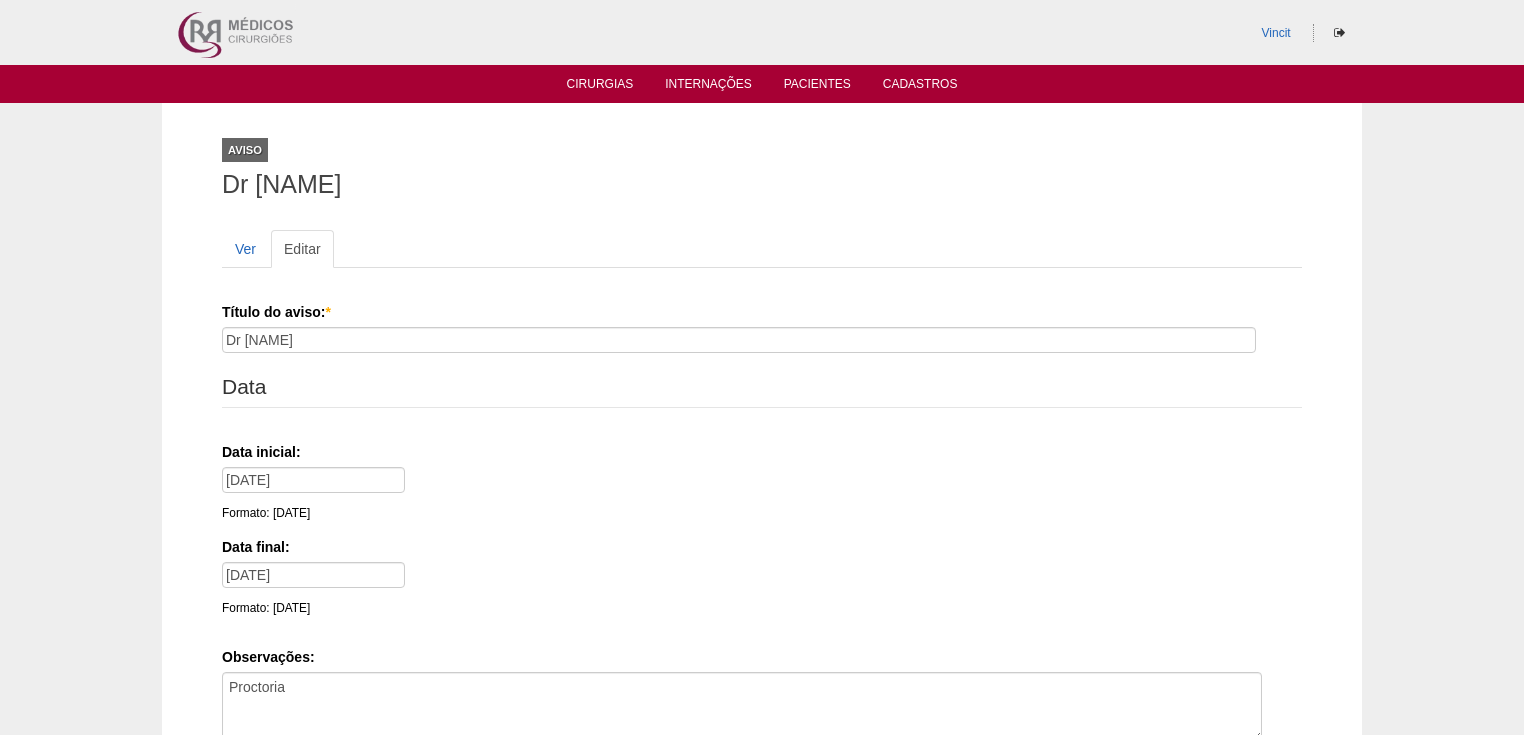 scroll, scrollTop: 0, scrollLeft: 0, axis: both 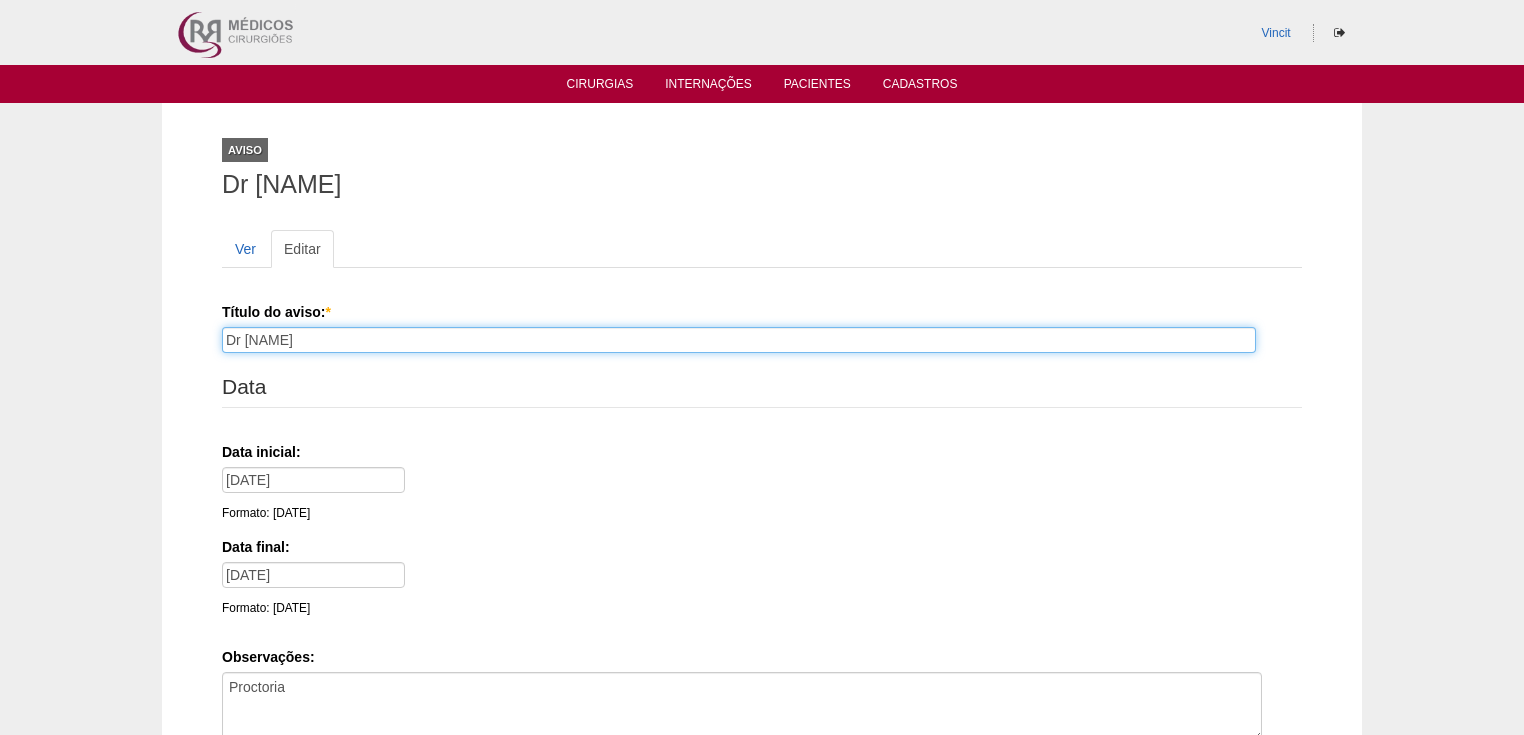 click on "Dr [NAME]" at bounding box center (739, 340) 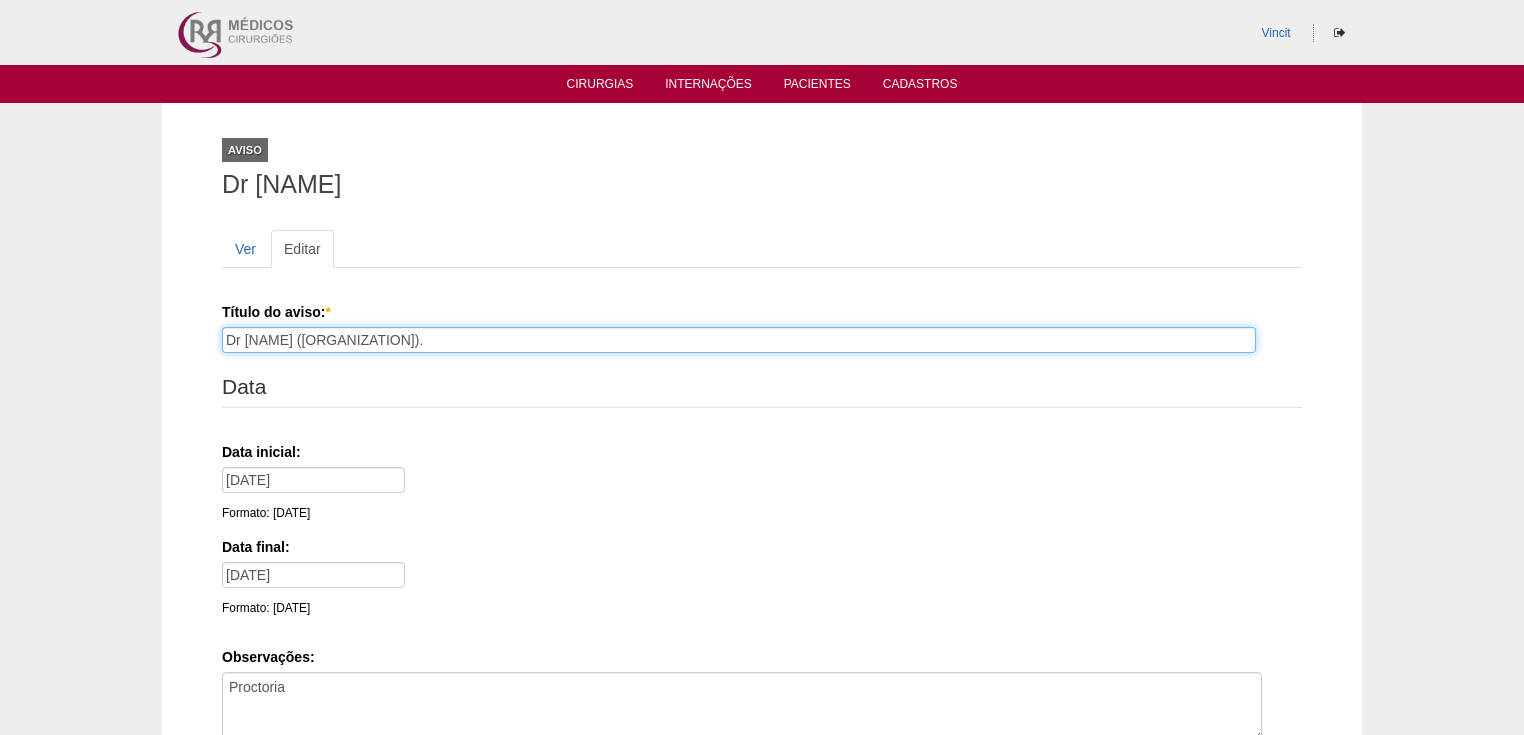 type on "Dr [NAME] ([ORGANIZATION])." 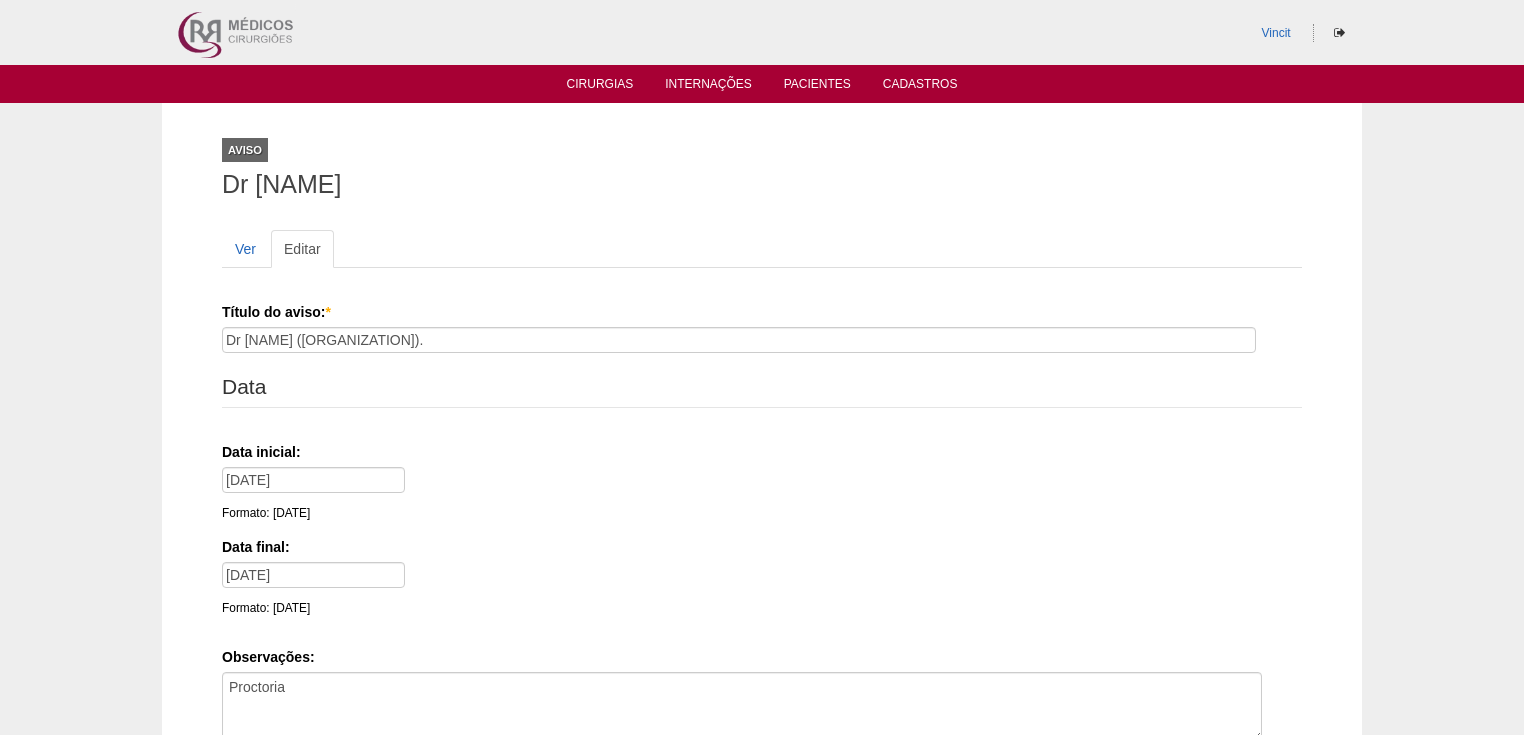 drag, startPoint x: 322, startPoint y: 346, endPoint x: 426, endPoint y: 434, distance: 136.23509 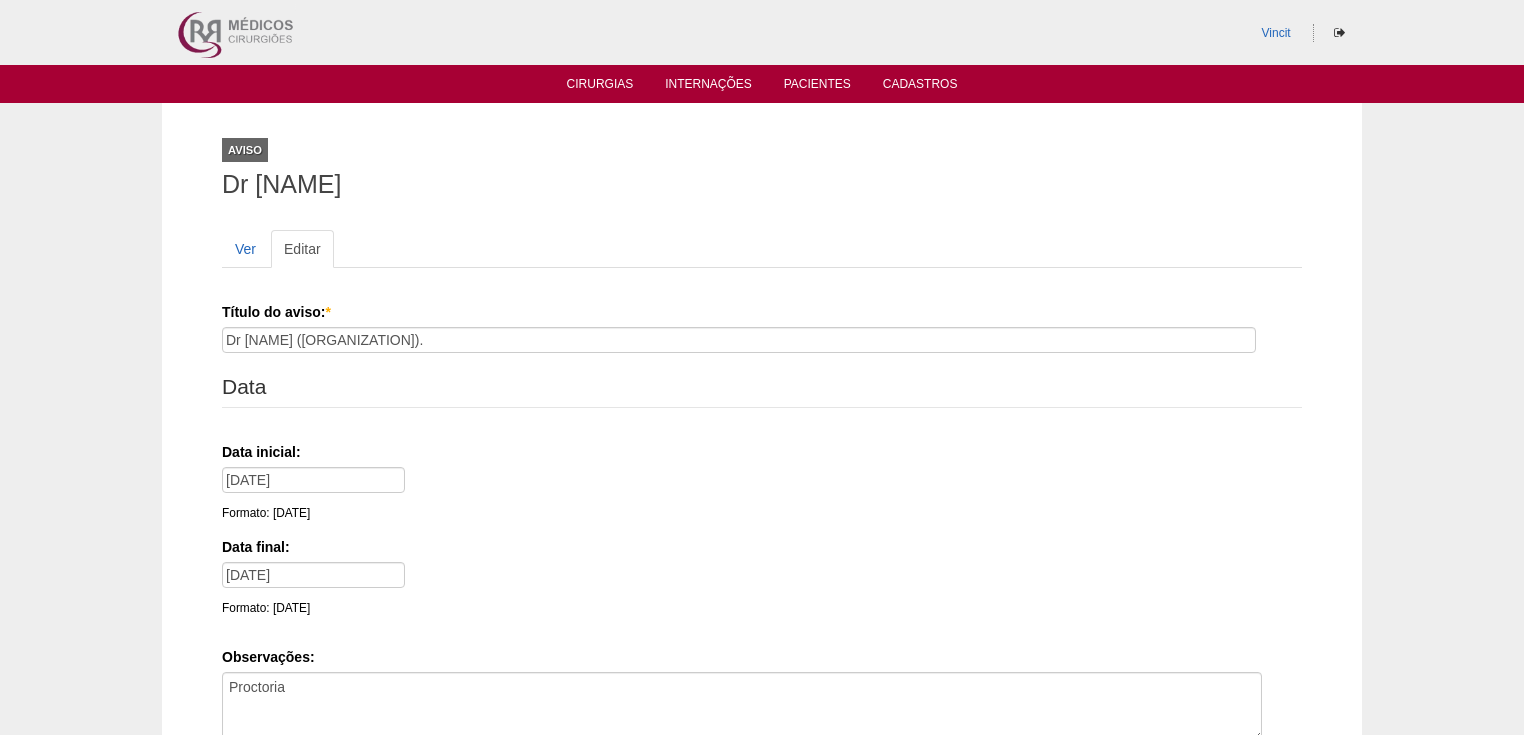 click on "Data
Data inicial:
[DATE]
Formato: [DATE]
Data final:
[DATE]
Formato: [DATE]" at bounding box center [762, 499] 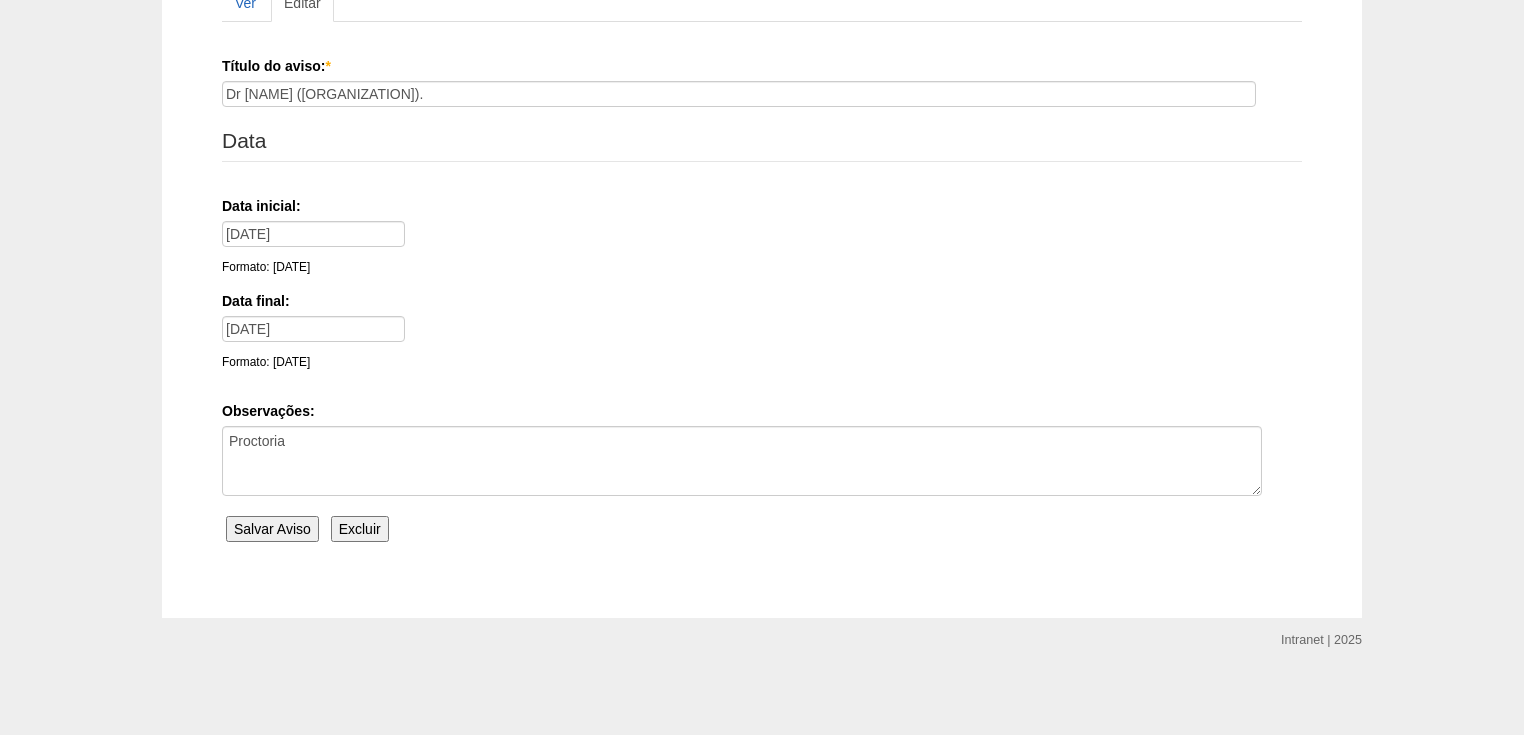 click on "Salvar Aviso" at bounding box center [272, 529] 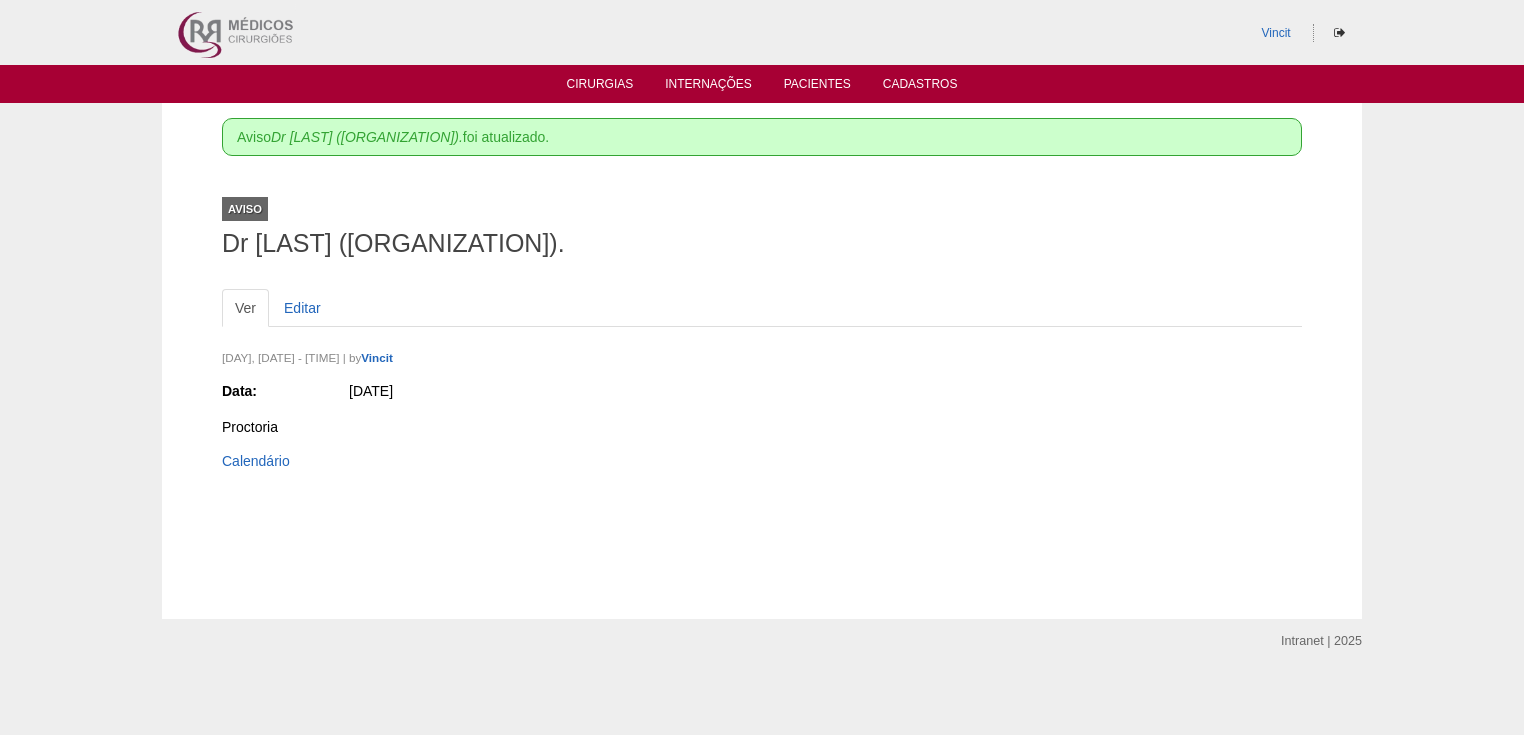 scroll, scrollTop: 0, scrollLeft: 0, axis: both 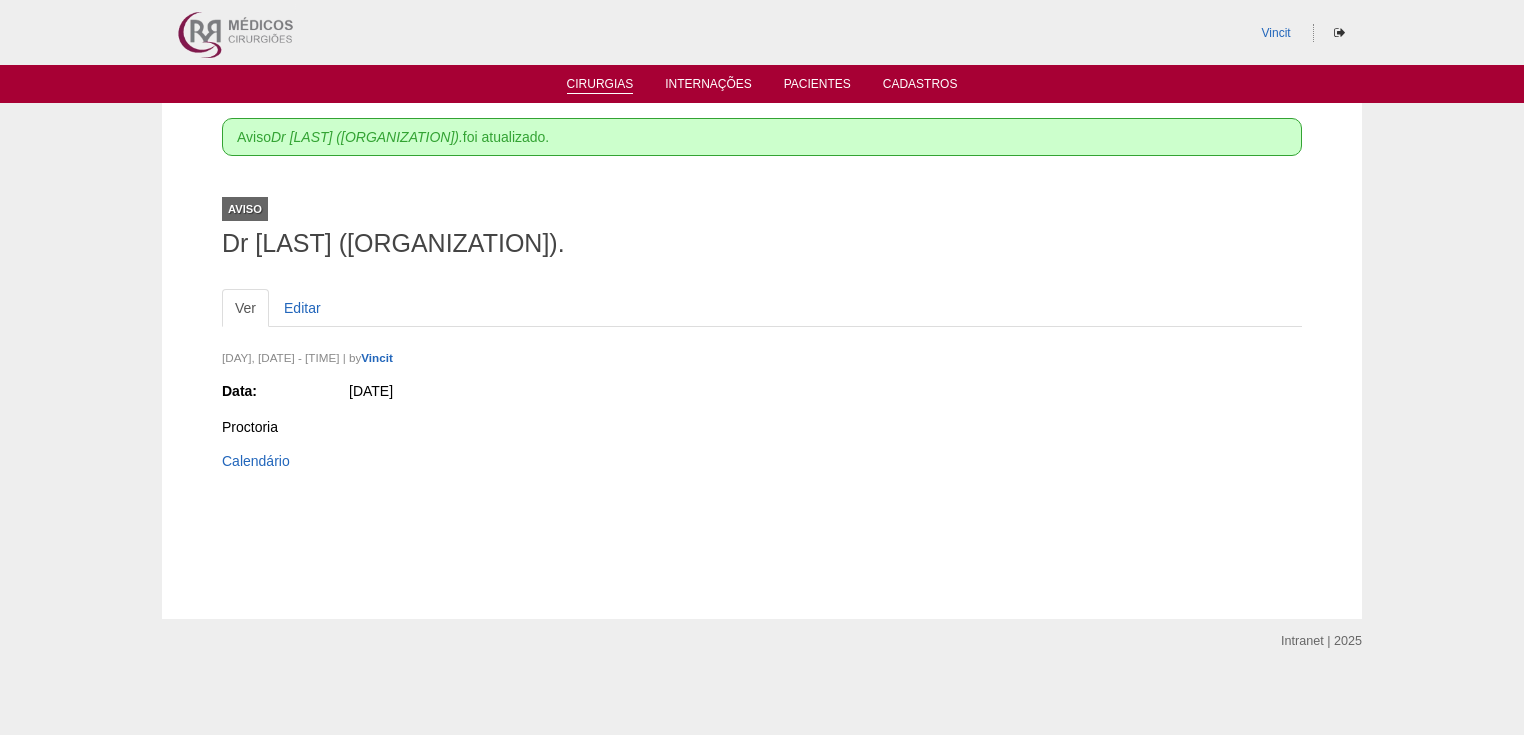 click on "Cirurgias" at bounding box center (600, 85) 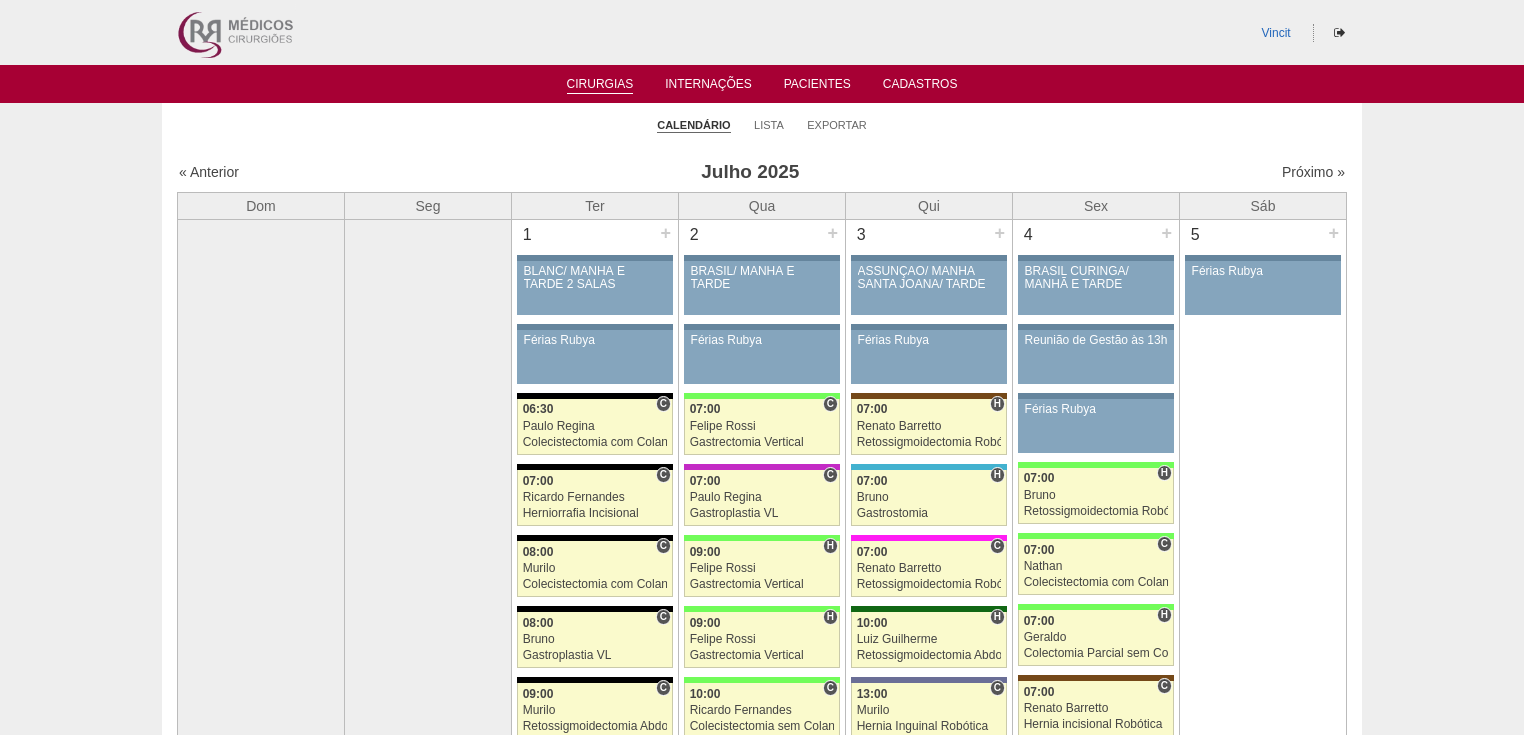 scroll, scrollTop: 0, scrollLeft: 0, axis: both 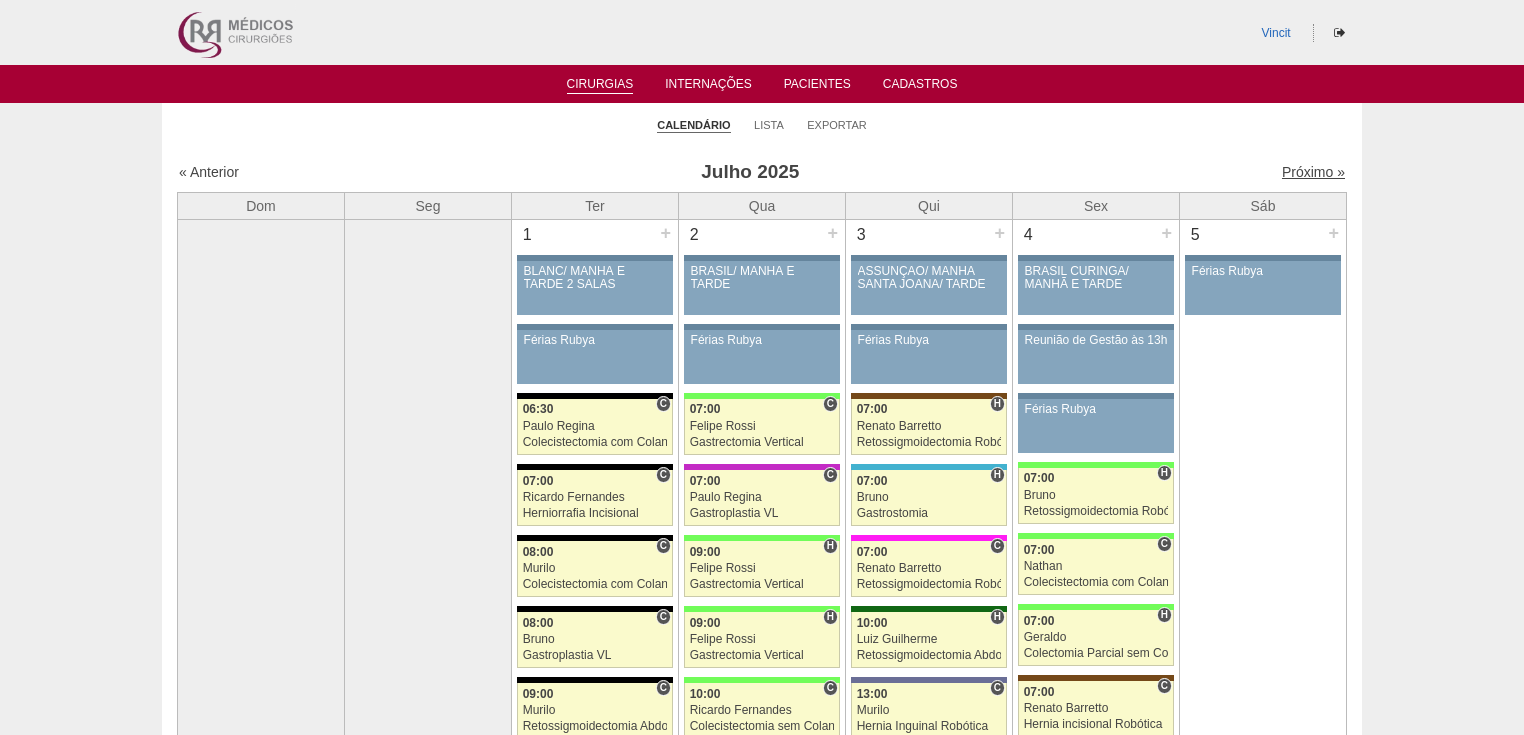 click on "Próximo »" at bounding box center (1313, 172) 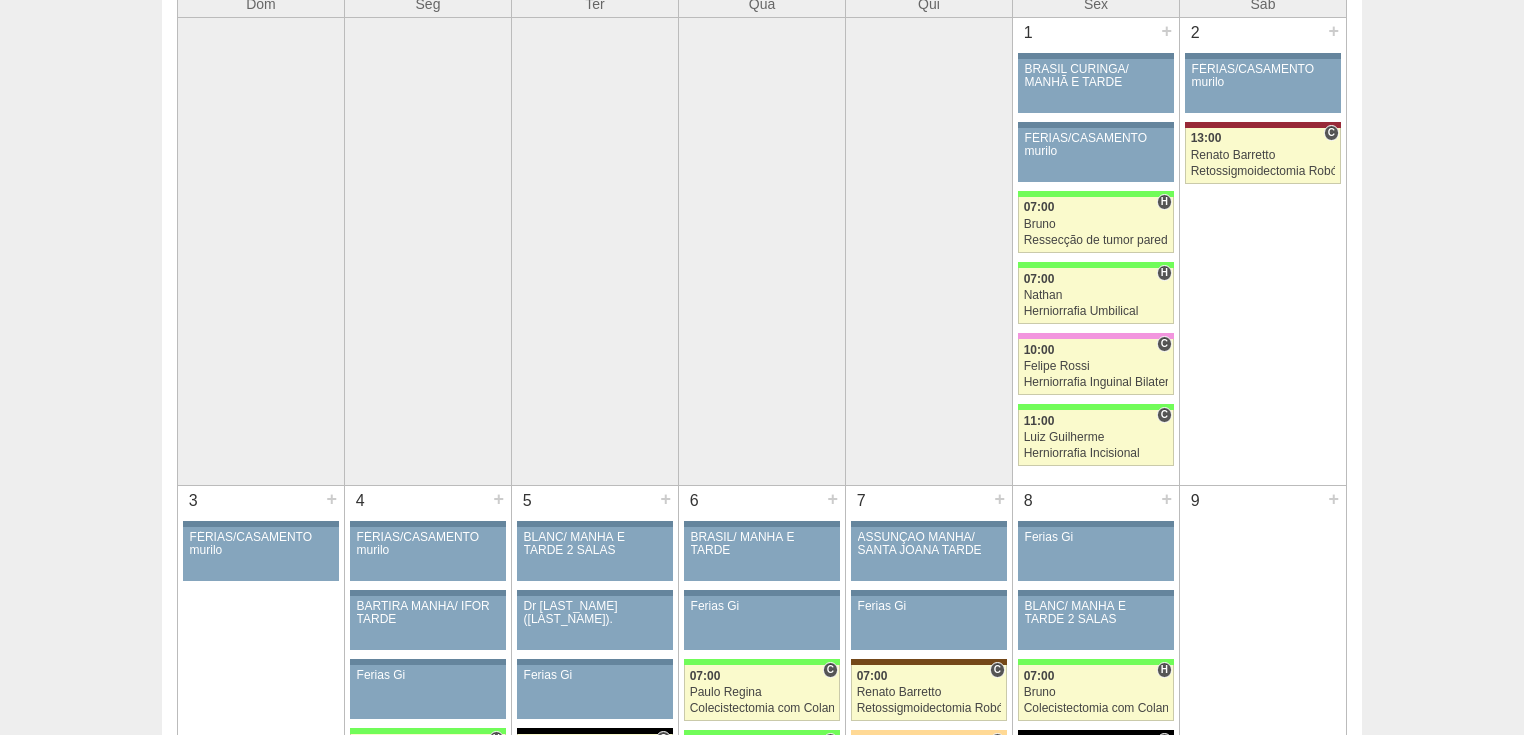 scroll, scrollTop: 0, scrollLeft: 0, axis: both 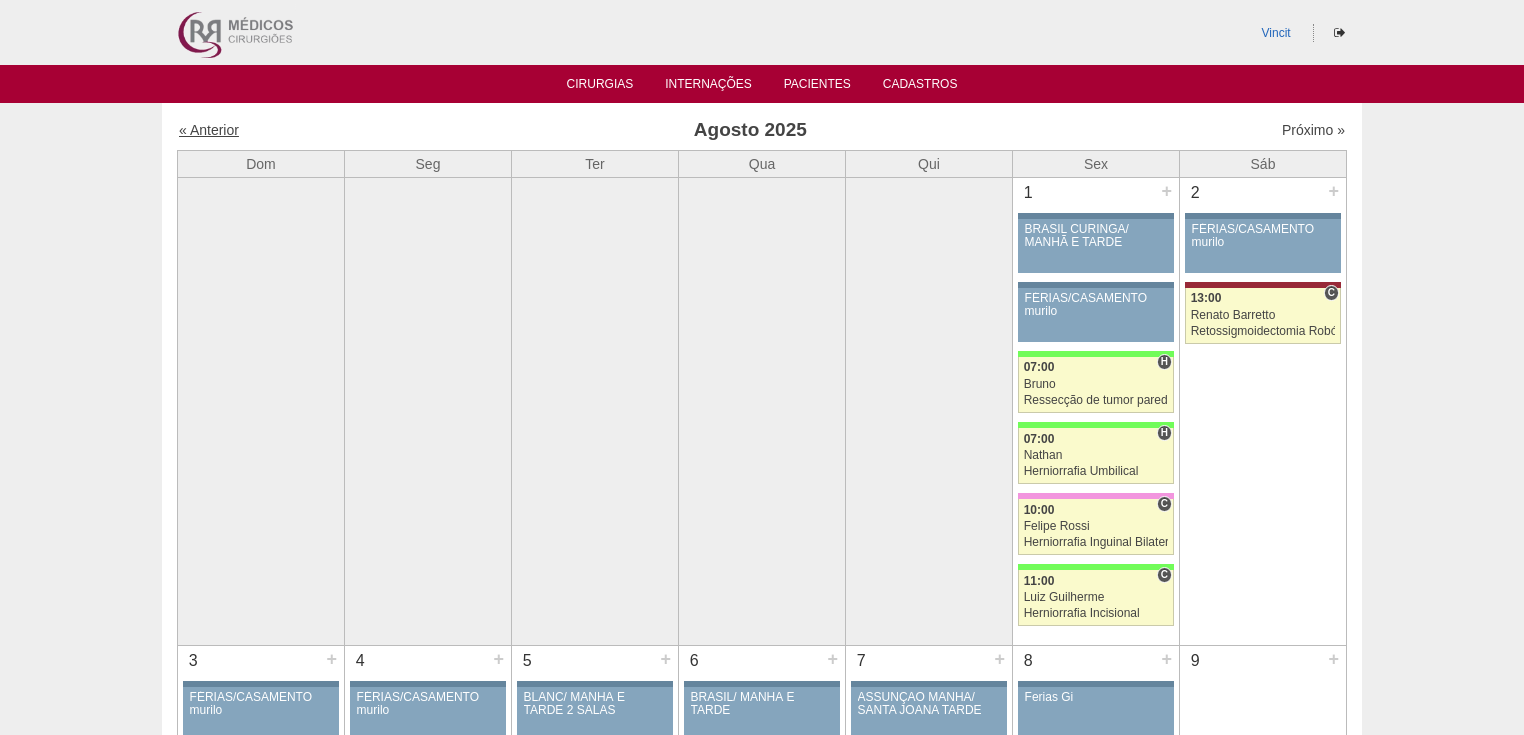 click on "« Anterior" at bounding box center (209, 130) 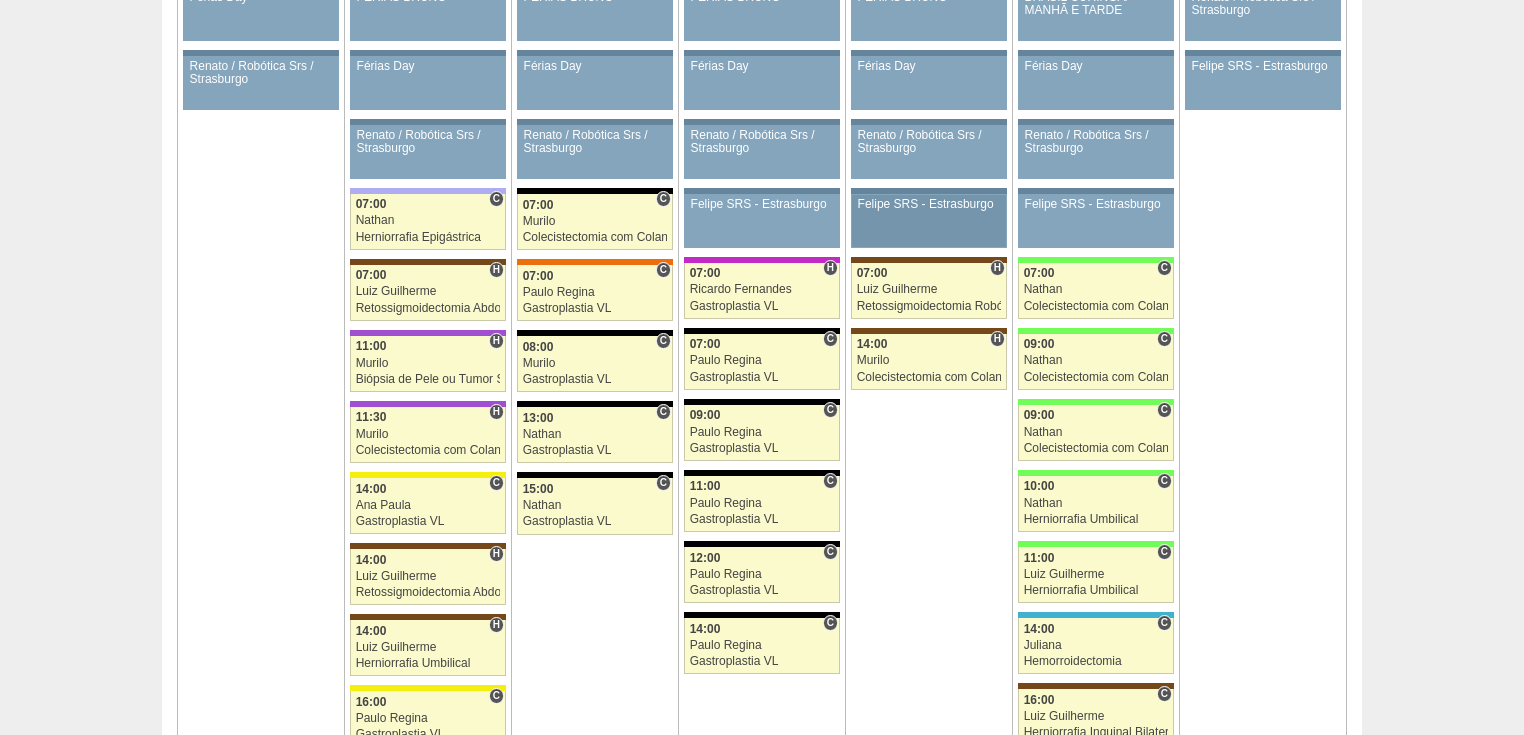 scroll, scrollTop: 2480, scrollLeft: 0, axis: vertical 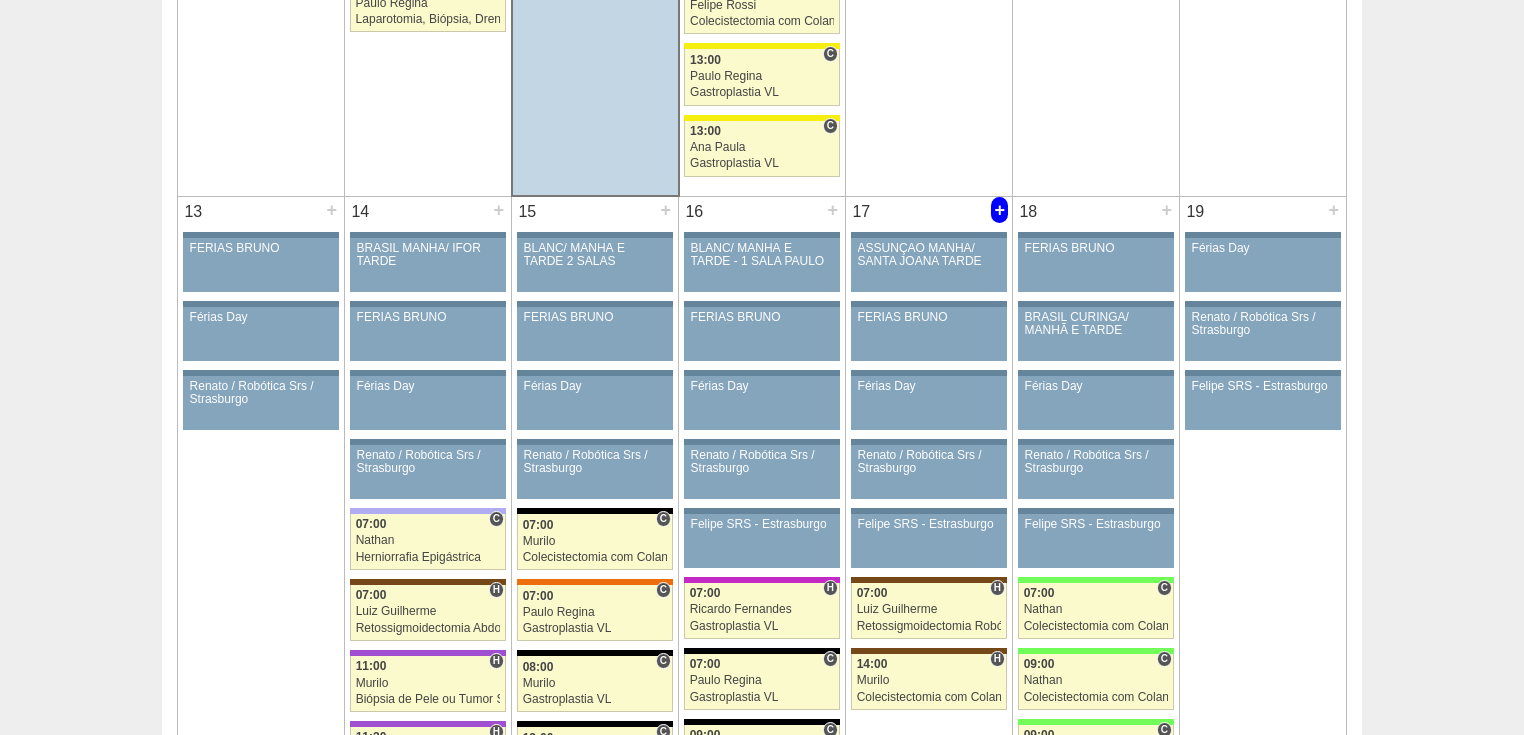 click on "+" at bounding box center (999, 210) 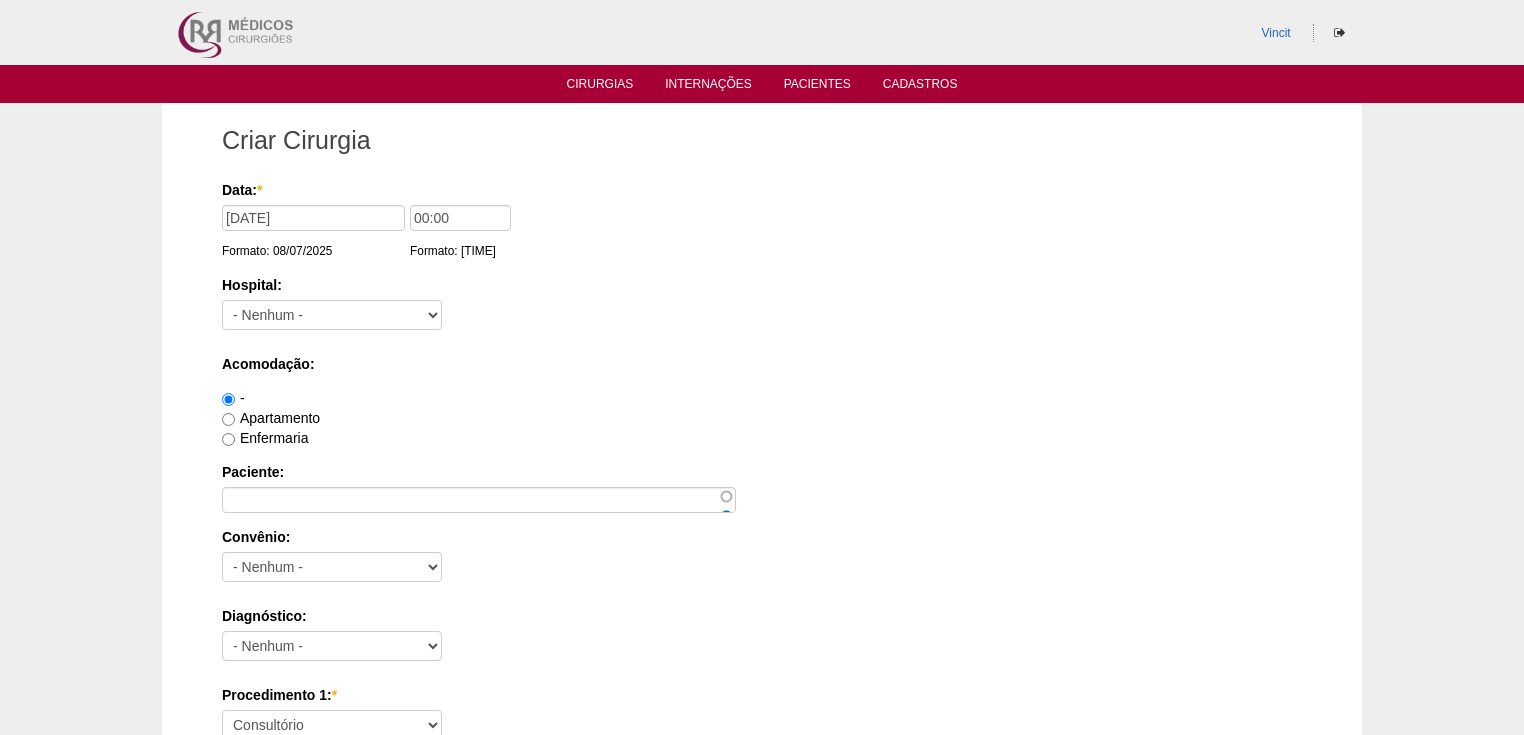 scroll, scrollTop: 0, scrollLeft: 0, axis: both 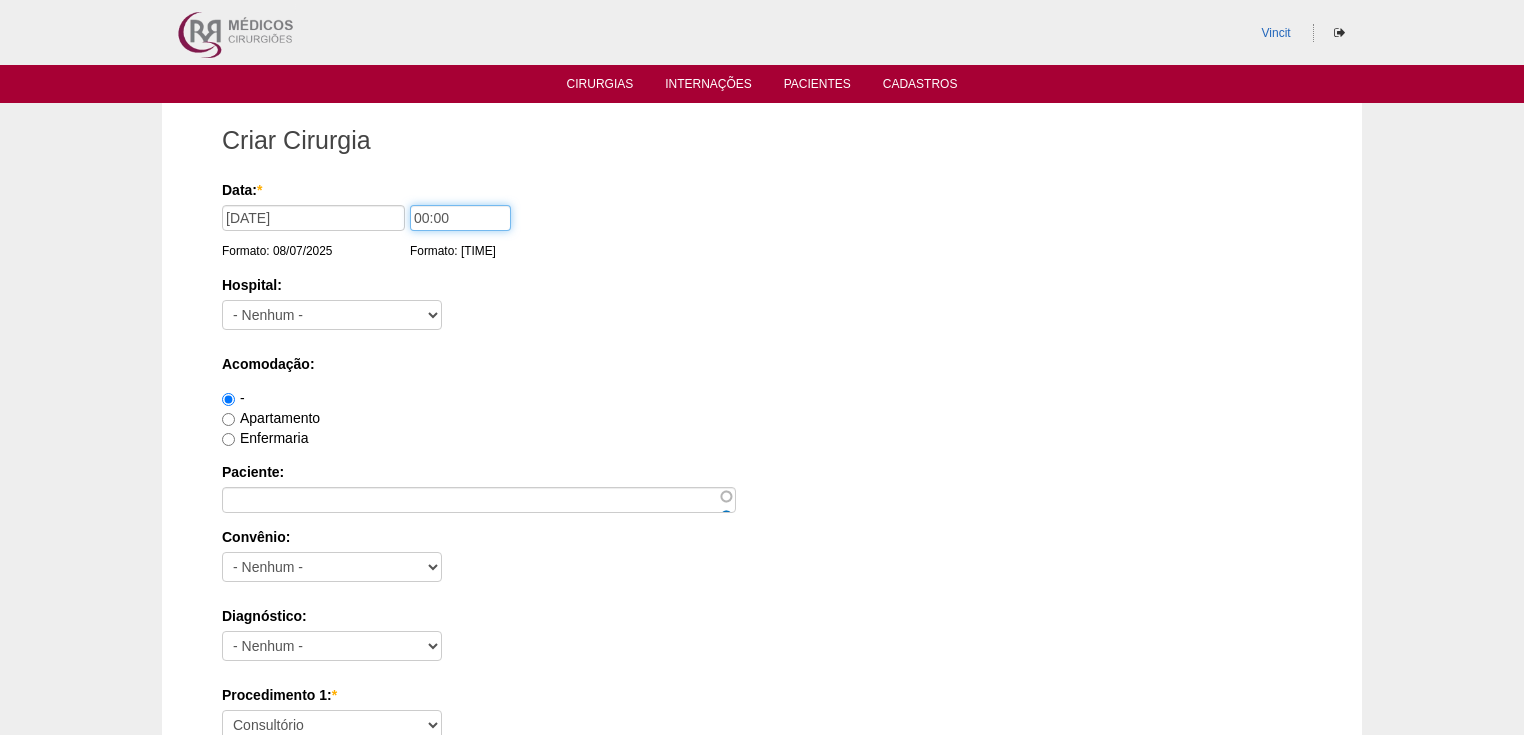 click on "00:00" at bounding box center (460, 218) 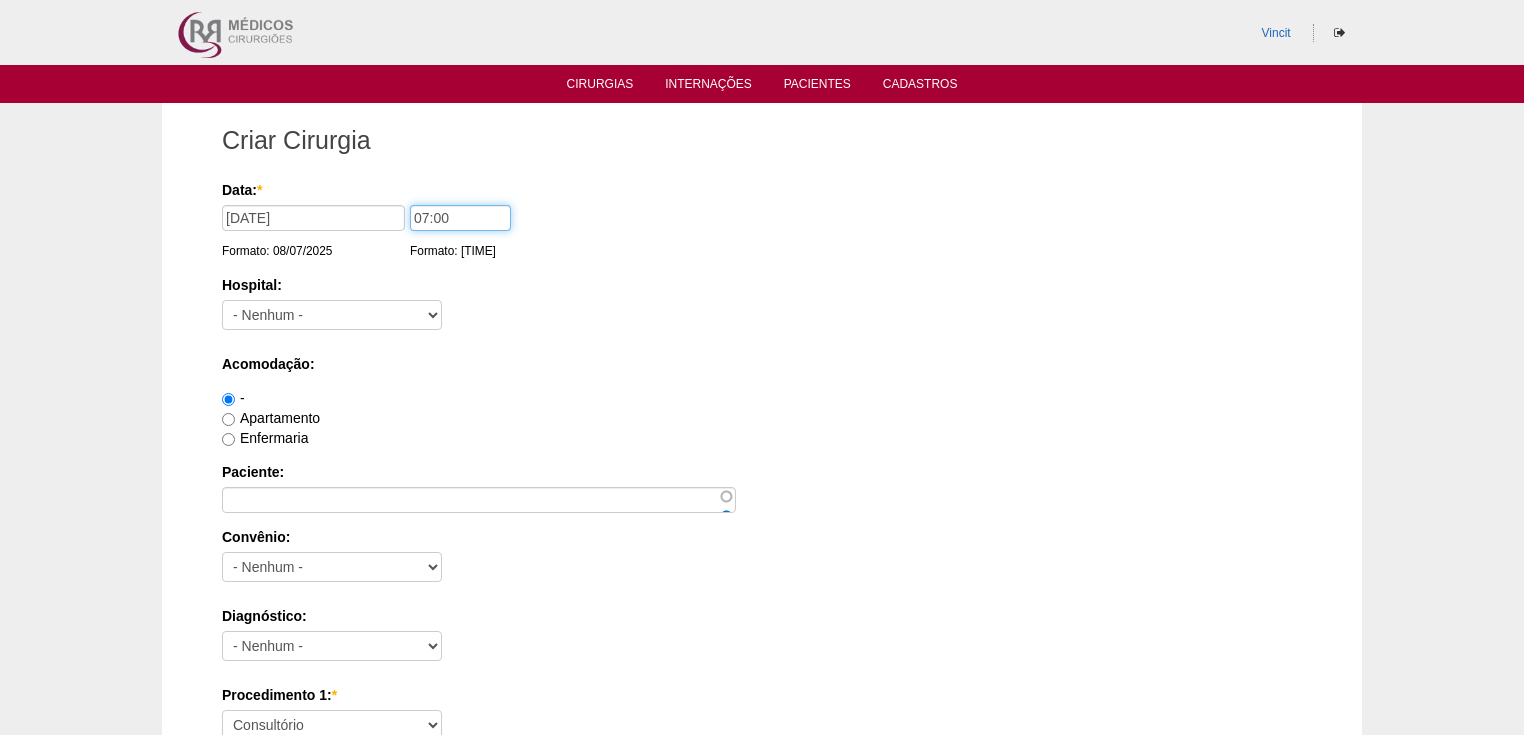 type on "07:00" 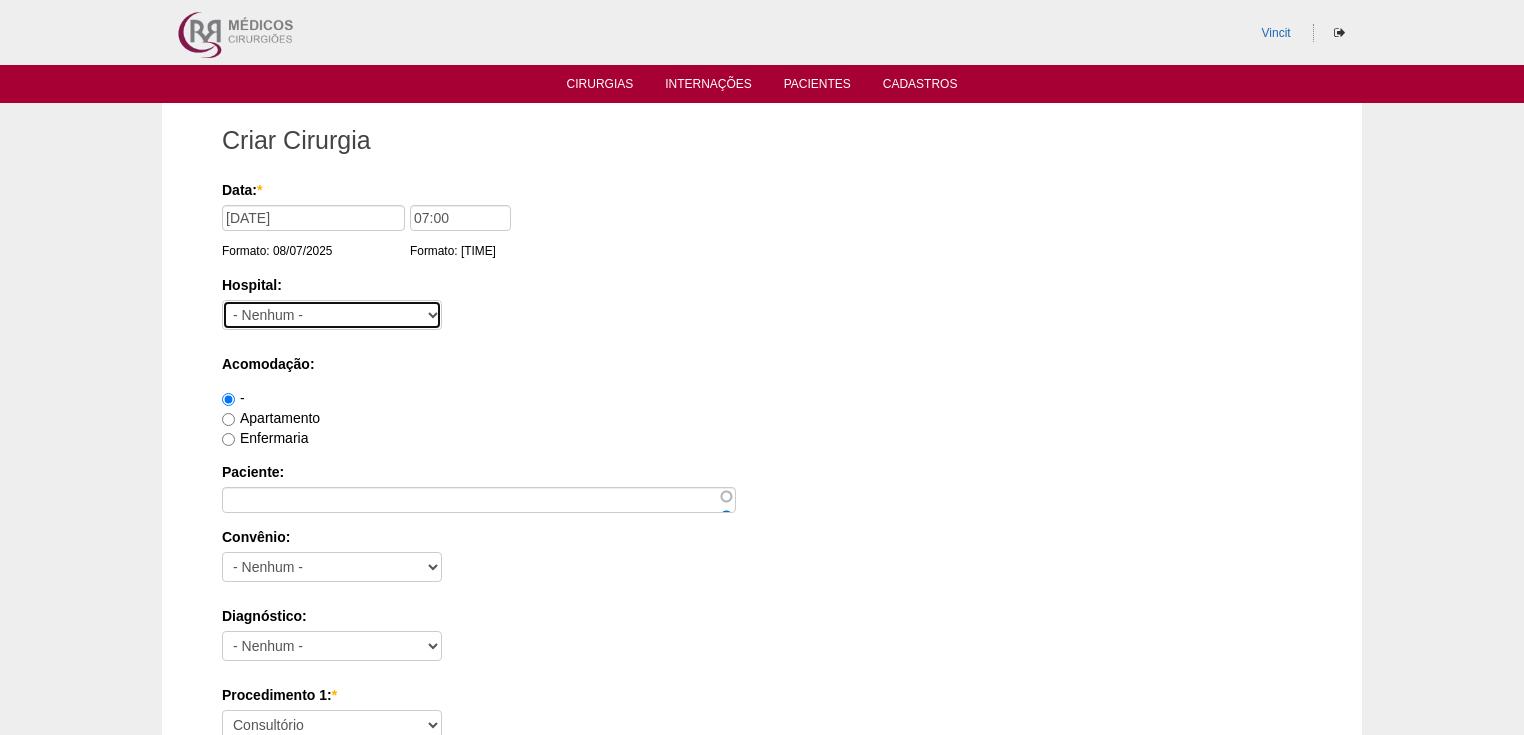 click on "- Nenhum - 9 de Julho Albert Einstein Alvorada América Assunção Bartira Beneficência Portuguesa SCS Blanc BP Mirante BP Paulista BR SURGERY Brasil Christóvão da Gama Cruz Azul Edmundo Vasconcelos Hospital São Camilo Hospital São Luiz Anália Franco IFOR Intermédica ABC Leforte Maria Braido Moriah Neomater Oswaldo Cruz Paulista Oswaldo Cruz Vergueiro Paulistano Pro Matre Samaritano Santa Catarina Santa Helena Santa Joana Santa Maria Santa Paula Santa Rita São Bernardo São Luiz - Itaim São Luiz - Jabaquara São Luiz - Morumbi São Luiz - SCS Sepaco Sírio Libanês Vila Mariana Day Hospital Vila Nova Star Villa Lobos Vital Vitória" at bounding box center (332, 315) 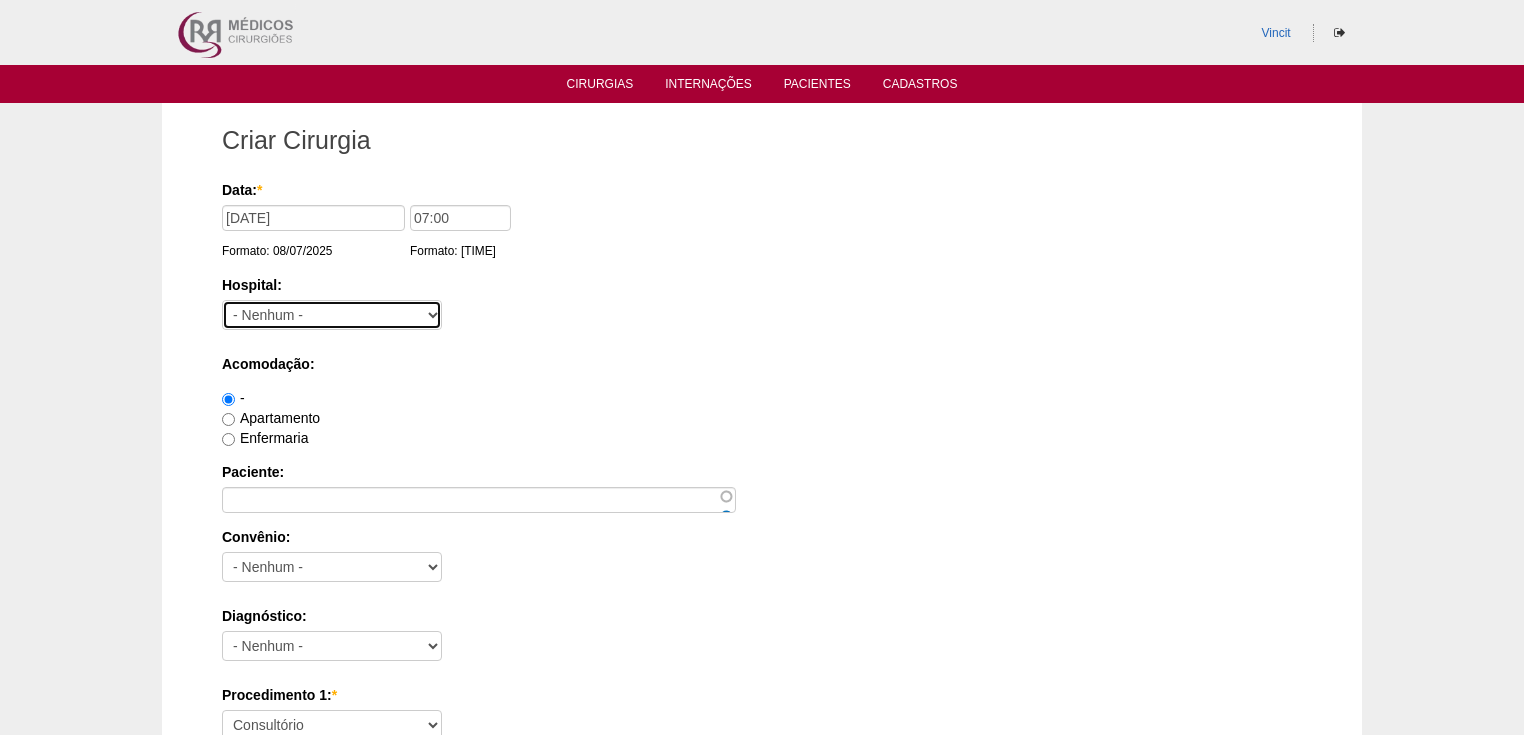 select on "30" 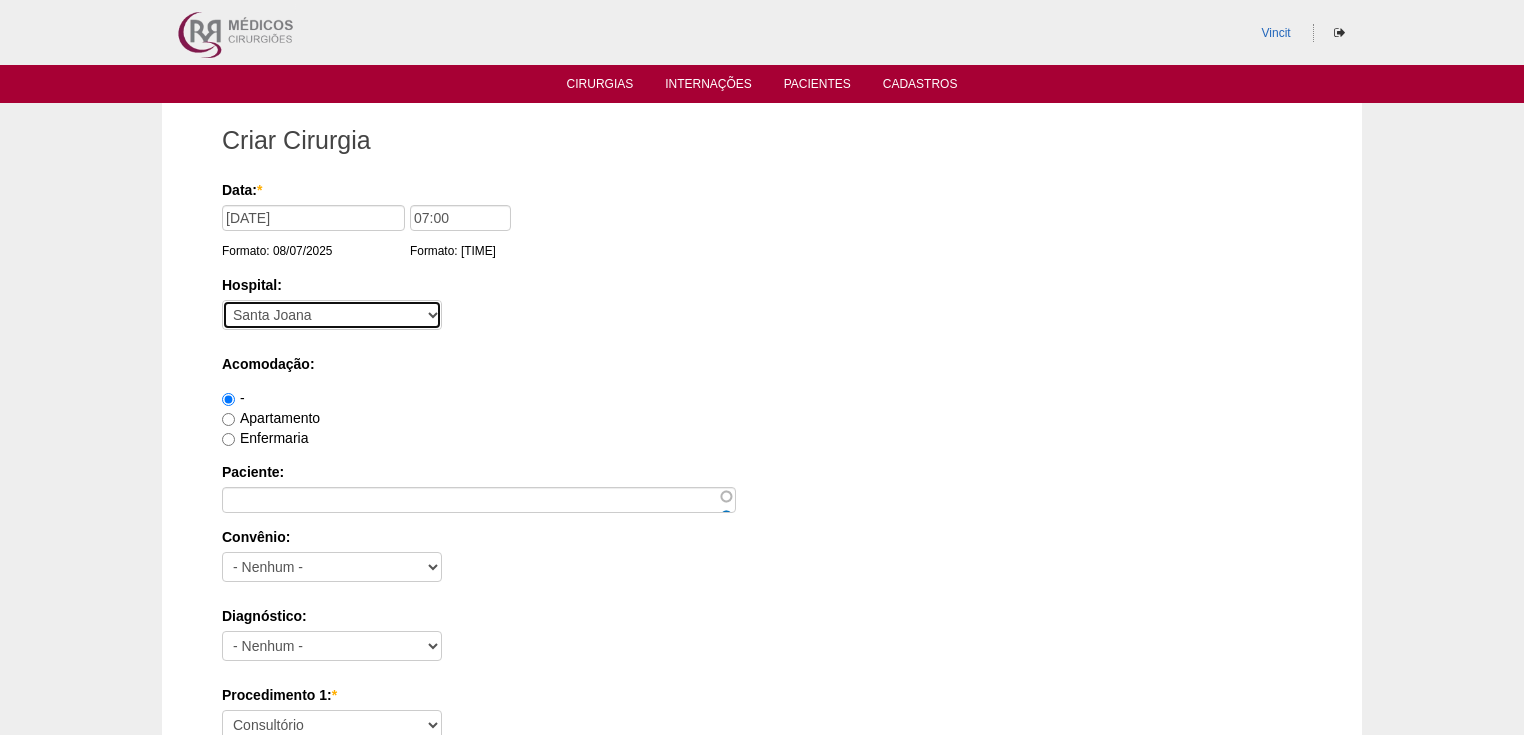 click on "- Nenhum - 9 de Julho Albert Einstein Alvorada América Assunção Bartira Beneficência Portuguesa SCS Blanc BP Mirante BP Paulista BR SURGERY Brasil Christóvão da Gama Cruz Azul Edmundo Vasconcelos Hospital São Camilo Hospital São Luiz Anália Franco IFOR Intermédica ABC Leforte Maria Braido Moriah Neomater Oswaldo Cruz Paulista Oswaldo Cruz Vergueiro Paulistano Pro Matre Samaritano Santa Catarina Santa Helena Santa Joana Santa Maria Santa Paula Santa Rita São Bernardo São Luiz - Itaim São Luiz - Jabaquara São Luiz - Morumbi São Luiz - SCS Sepaco Sírio Libanês Vila Mariana Day Hospital Vila Nova Star Villa Lobos Vital Vitória" at bounding box center [332, 315] 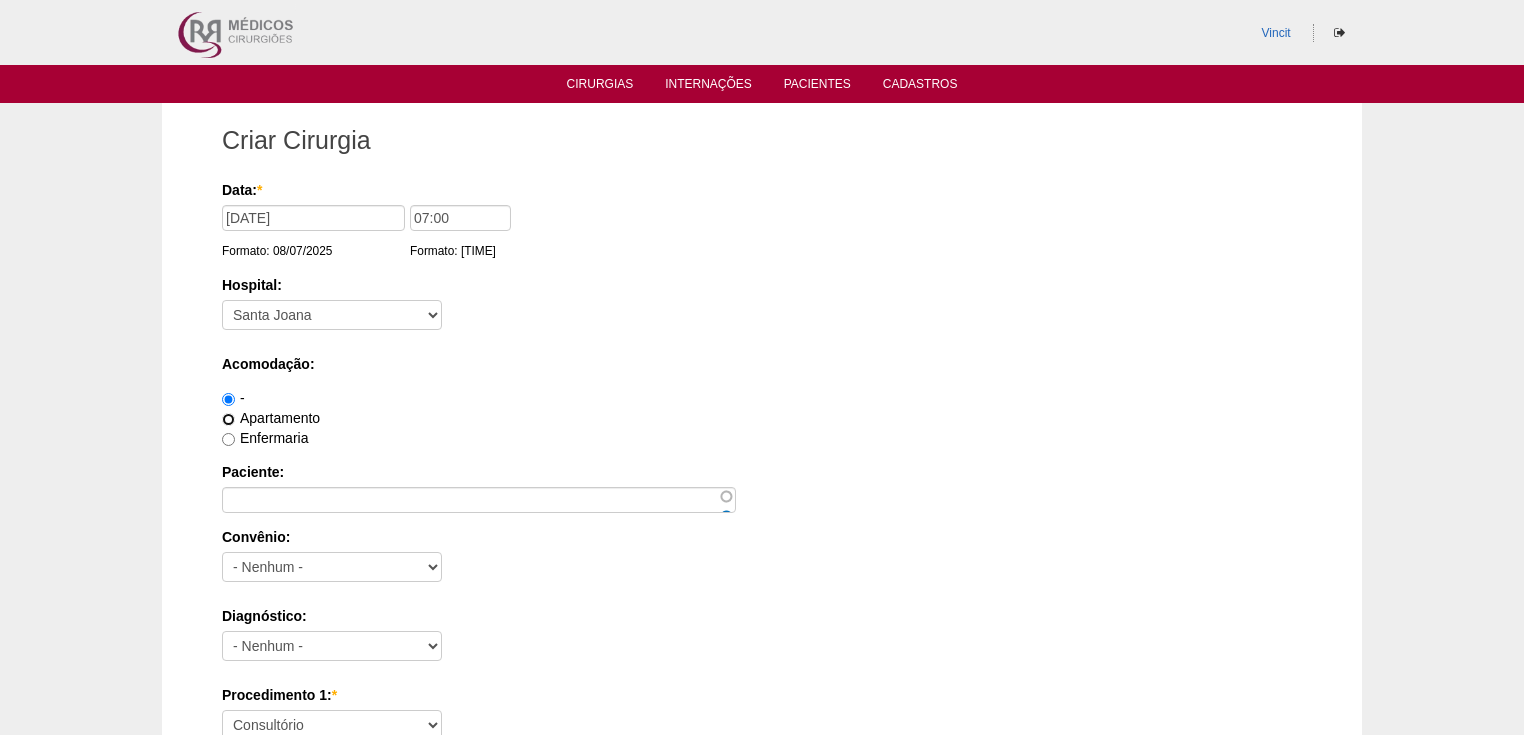 click on "Apartamento" at bounding box center [228, 419] 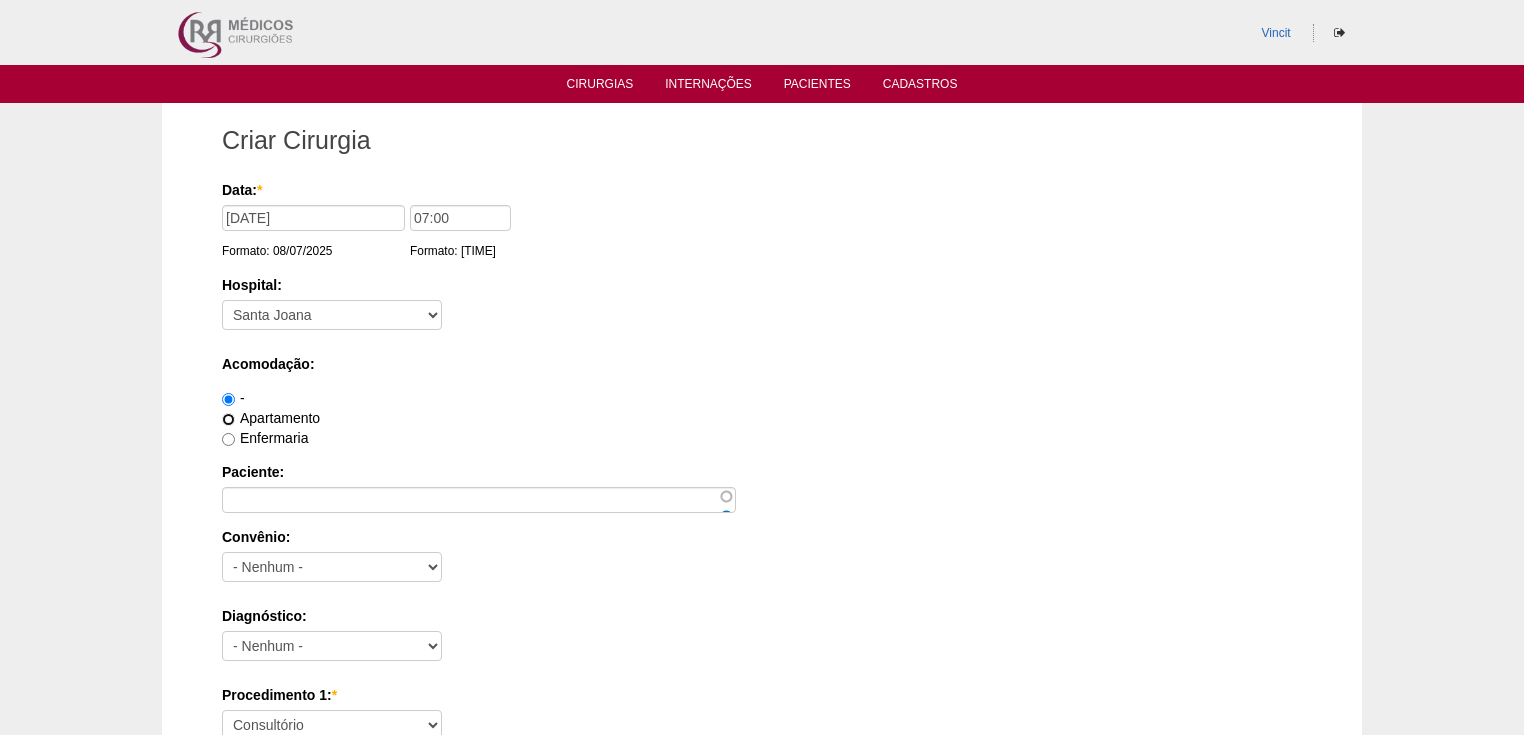 radio on "true" 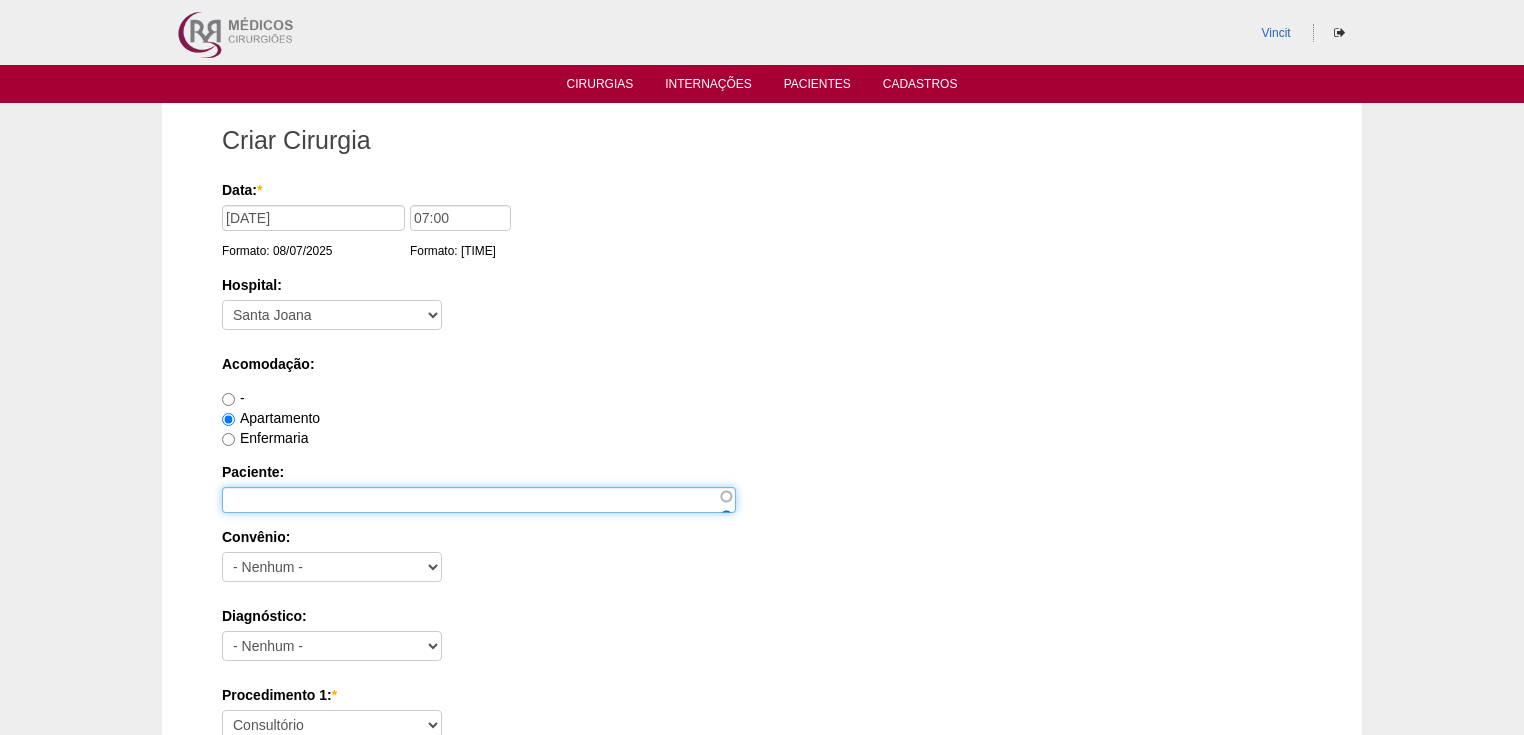 click on "Paciente:" at bounding box center (479, 500) 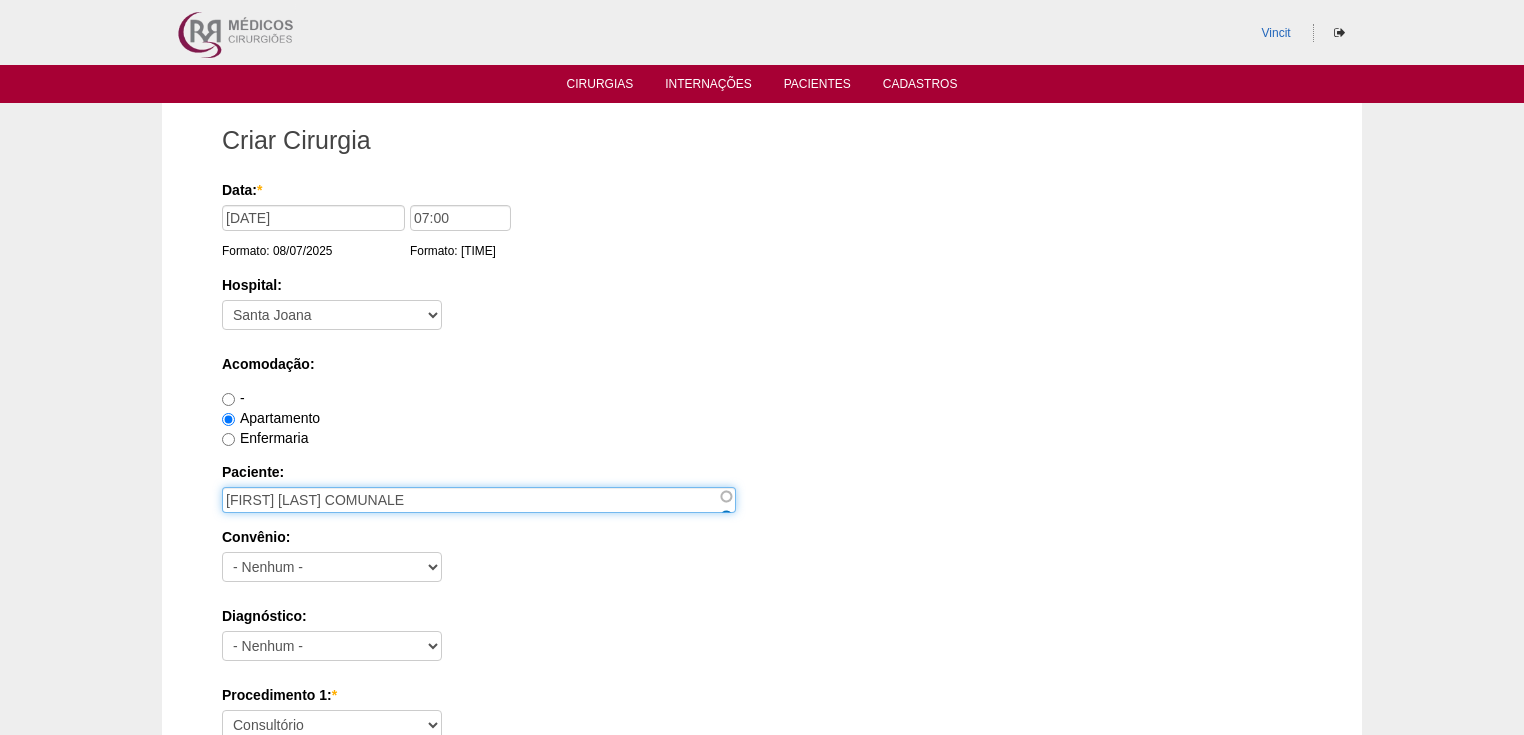 type on "CRISTINA HOUCK SALLES COMUNALE" 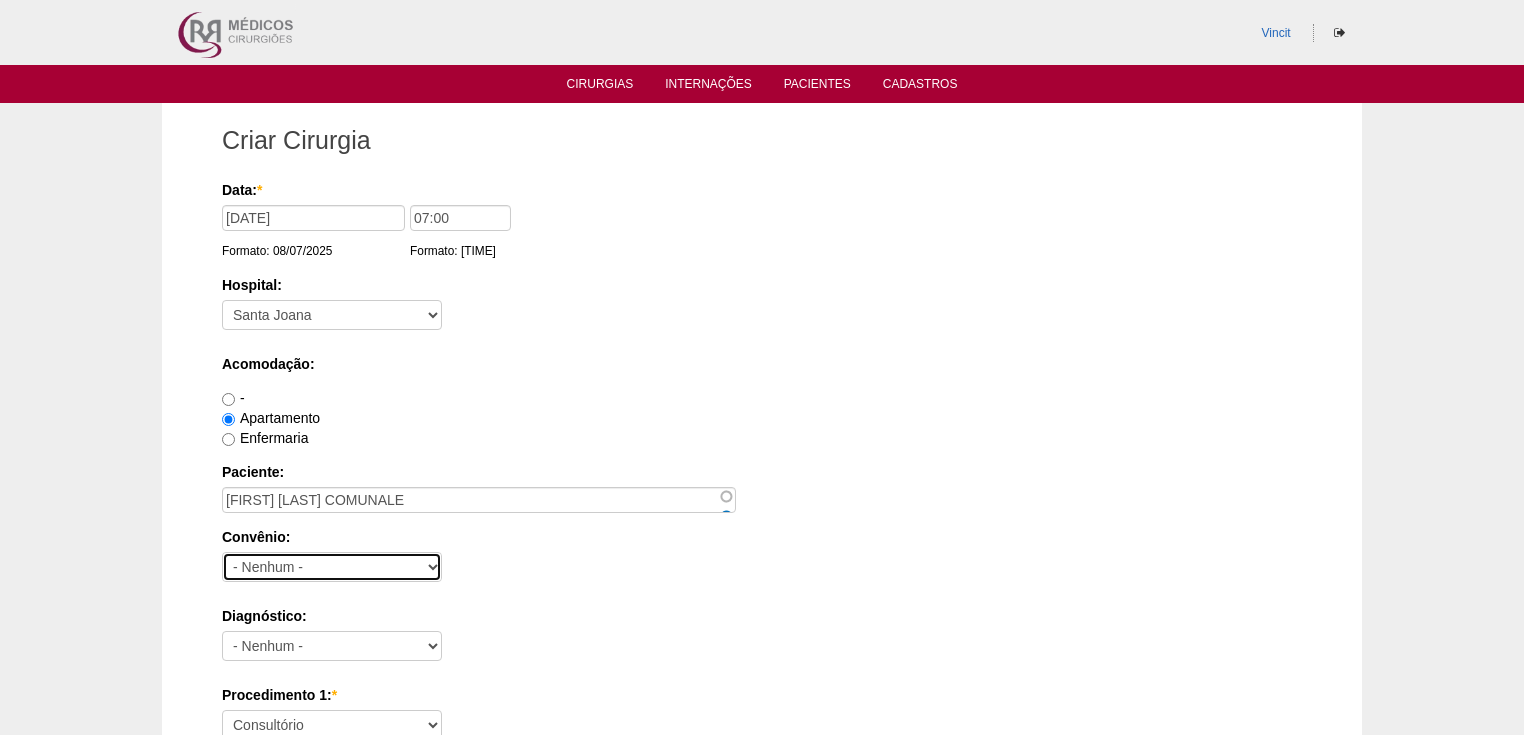 click on "- Nenhum - Abet Afresp Allianz Amil Blue Life Caasp Cabesp Caixa de Pensões Careplus Cassi CBPM Cesp Correios Cristovão Cristovão Cruz Azul Dix Economus Embratel Gama Goldem Cross IMASF Itaú Lincx Mapfre Marítima Medial Medical helth Mediservice Metrus Multicare Notre Dame Novelis Omega Omint Outros Particular Petrobrás Plantel Porto Seguro Postal Saúde Prefeitura Previscania Sabesp Santa Casa de Mauá Saúde Bradesco Saúde Caixa SCS Social Socio Sompo Saúde Sul América Uni Hosp Uni Hosp Unibanco Unimed VB saúde Vivest Volks" at bounding box center [332, 567] 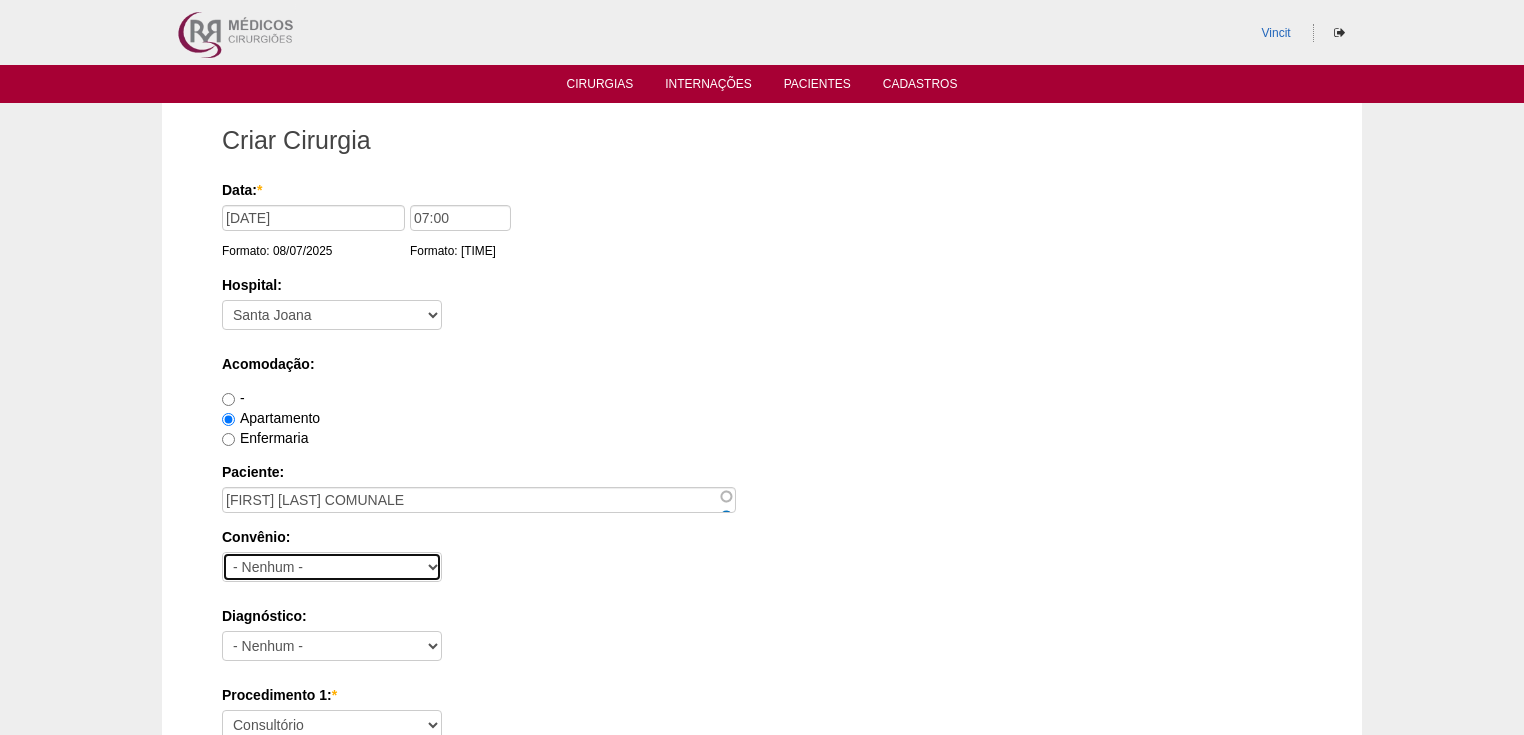 select on "9803" 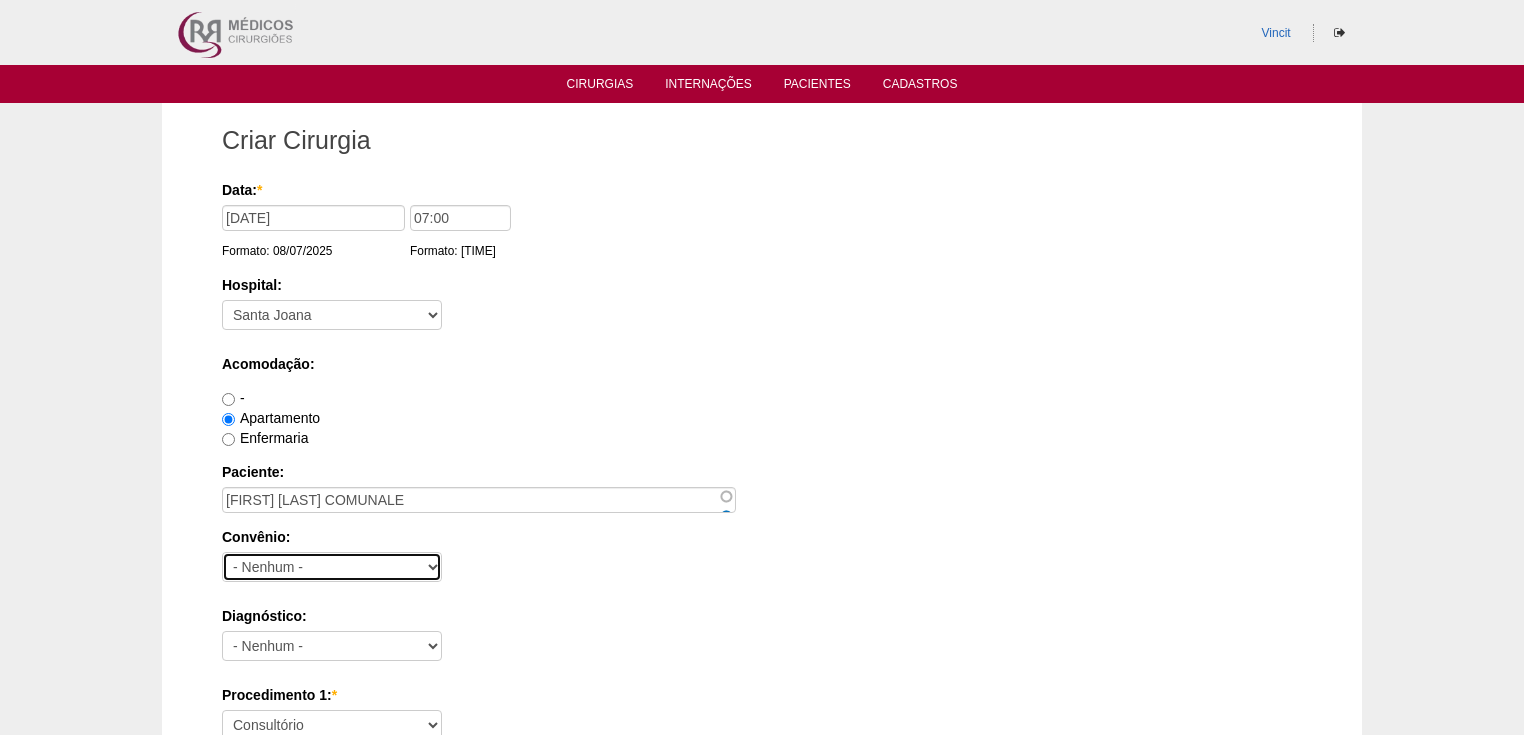 click on "- Nenhum - Abet Afresp Allianz Amil Blue Life Caasp Cabesp Caixa de Pensões Careplus Cassi CBPM Cesp Correios Cristovão Cristovão Cruz Azul Dix Economus Embratel Gama Goldem Cross IMASF Itaú Lincx Mapfre Marítima Medial Medical helth Mediservice Metrus Multicare Notre Dame Novelis Omega Omint Outros Particular Petrobrás Plantel Porto Seguro Postal Saúde Prefeitura Previscania Sabesp Santa Casa de Mauá Saúde Bradesco Saúde Caixa SCS Social Socio Sompo Saúde Sul América Uni Hosp Uni Hosp Unibanco Unimed VB saúde Vivest Volks" at bounding box center [332, 567] 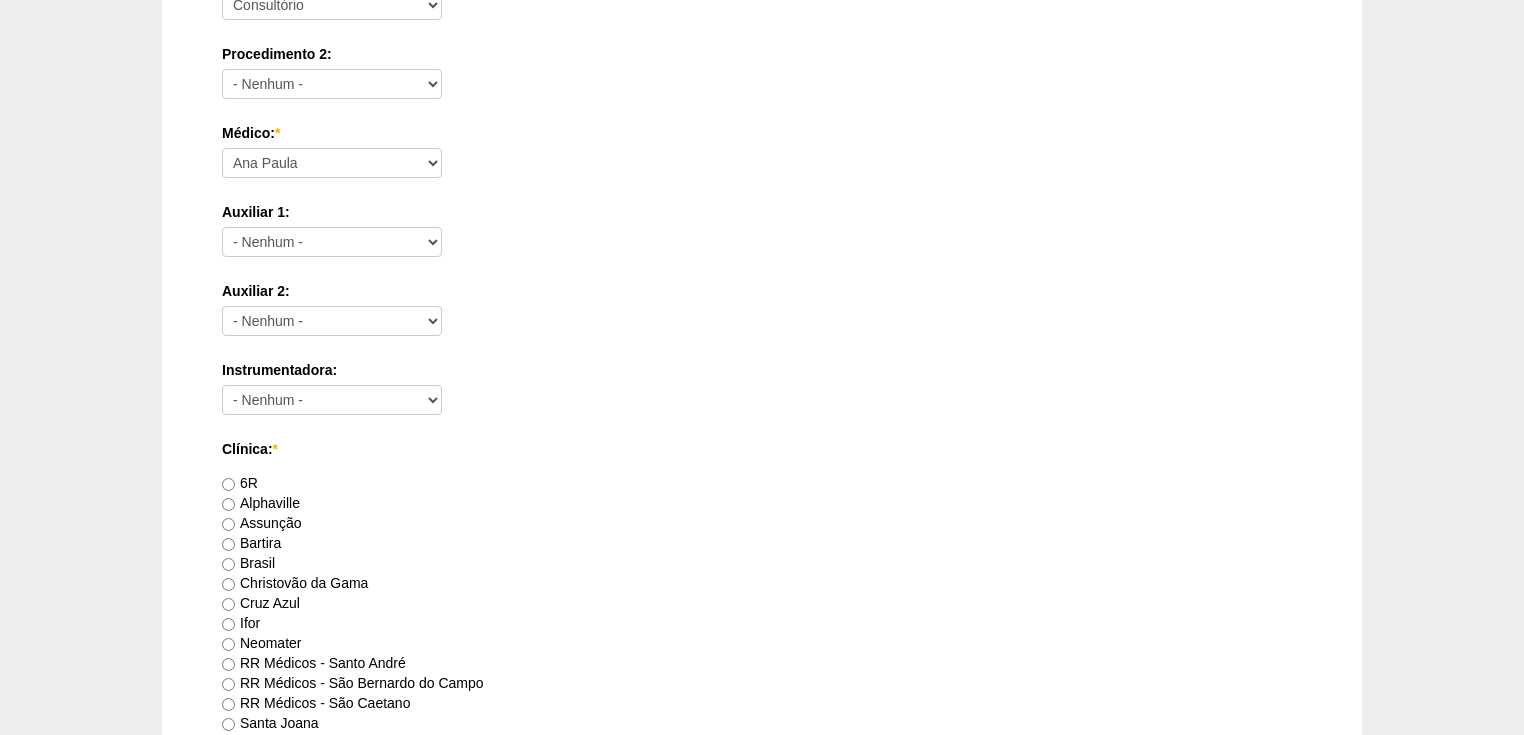 scroll, scrollTop: 800, scrollLeft: 0, axis: vertical 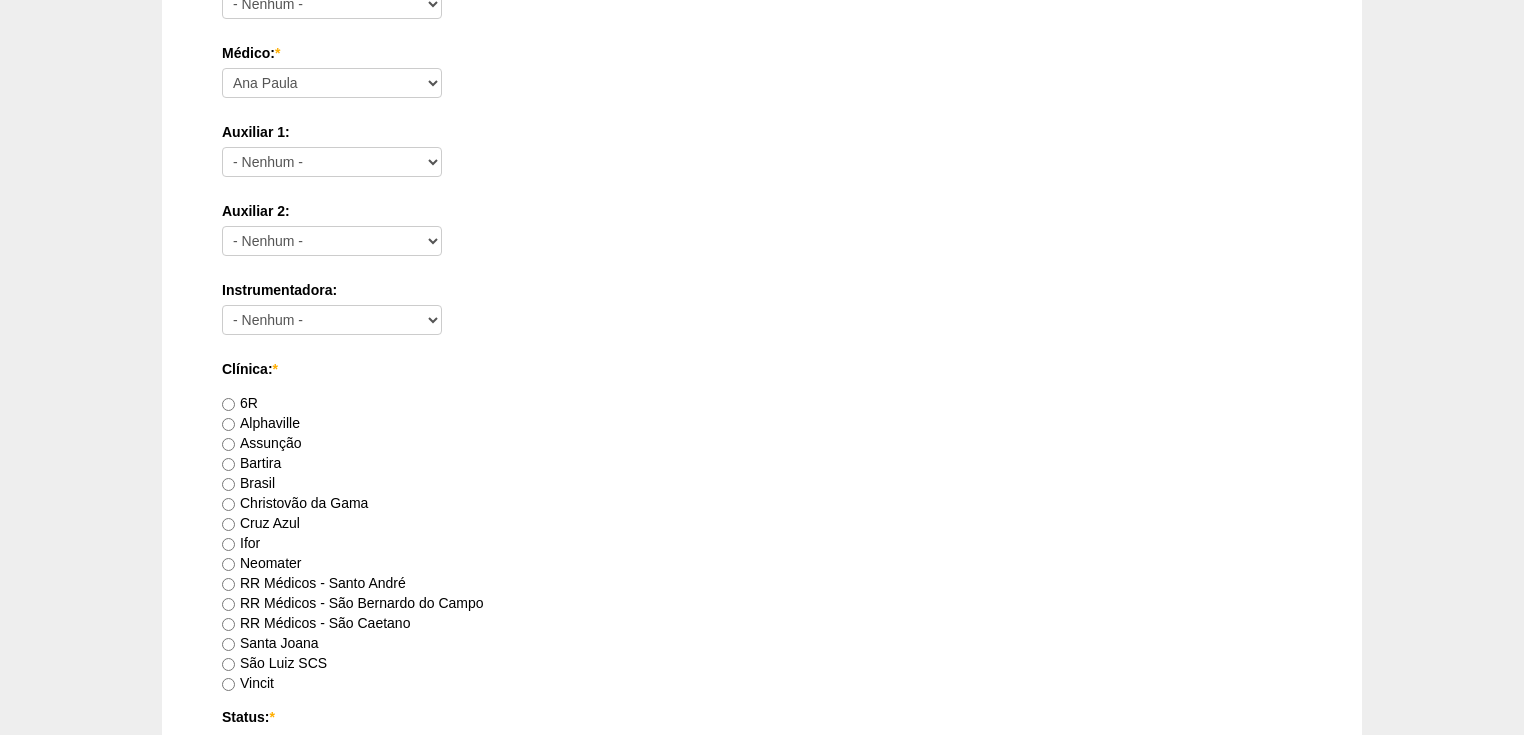 click on "Santa Joana" at bounding box center [270, 643] 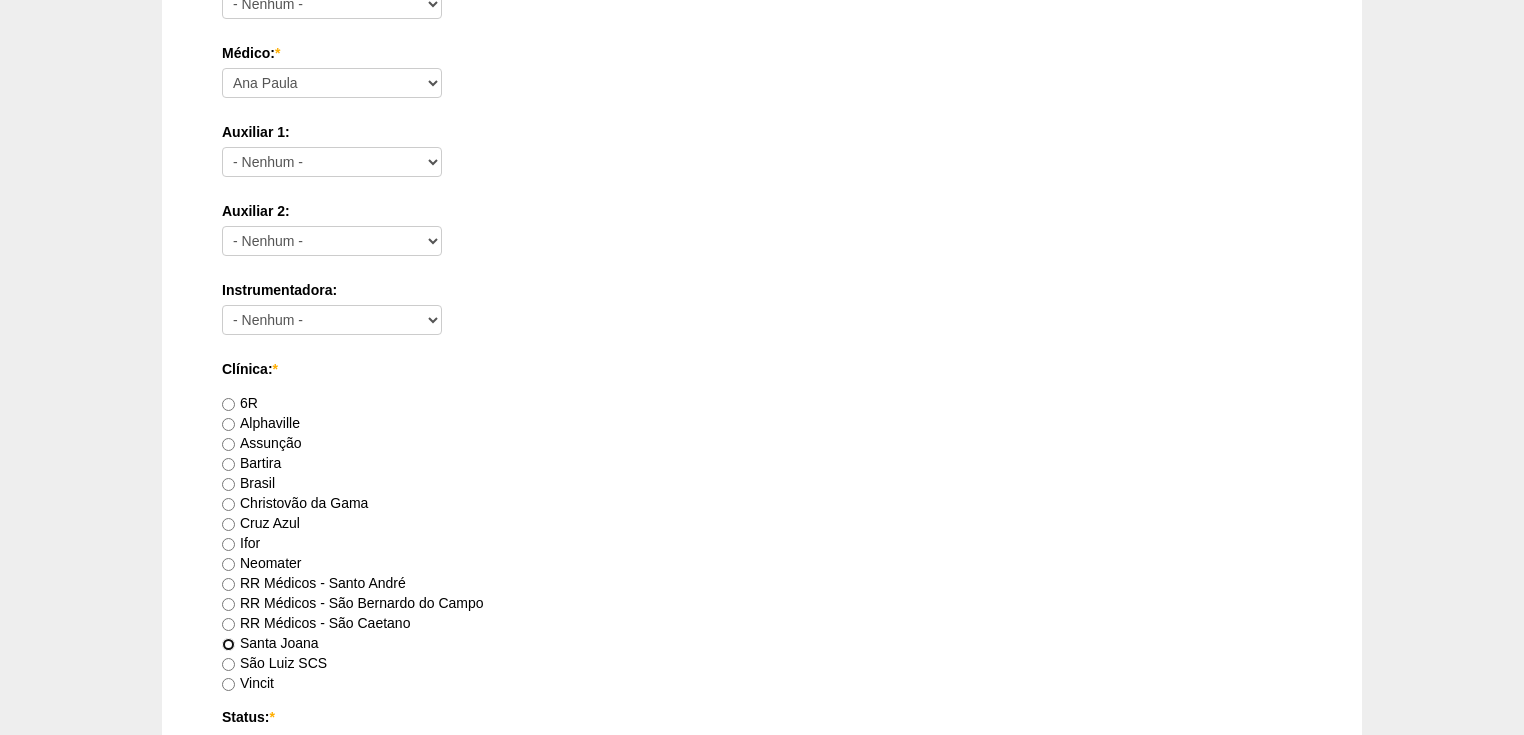click on "Santa Joana" at bounding box center (228, 644) 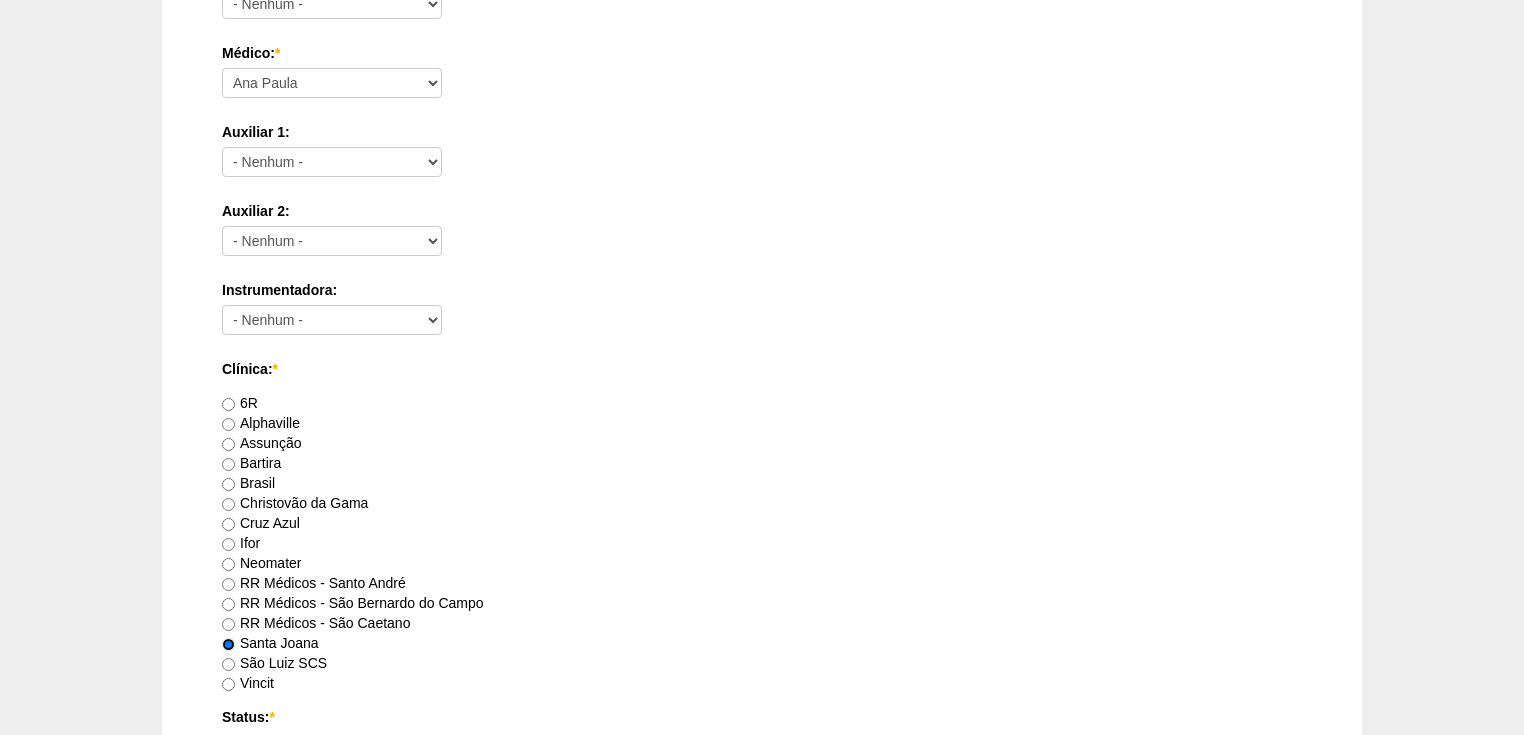 scroll, scrollTop: 960, scrollLeft: 0, axis: vertical 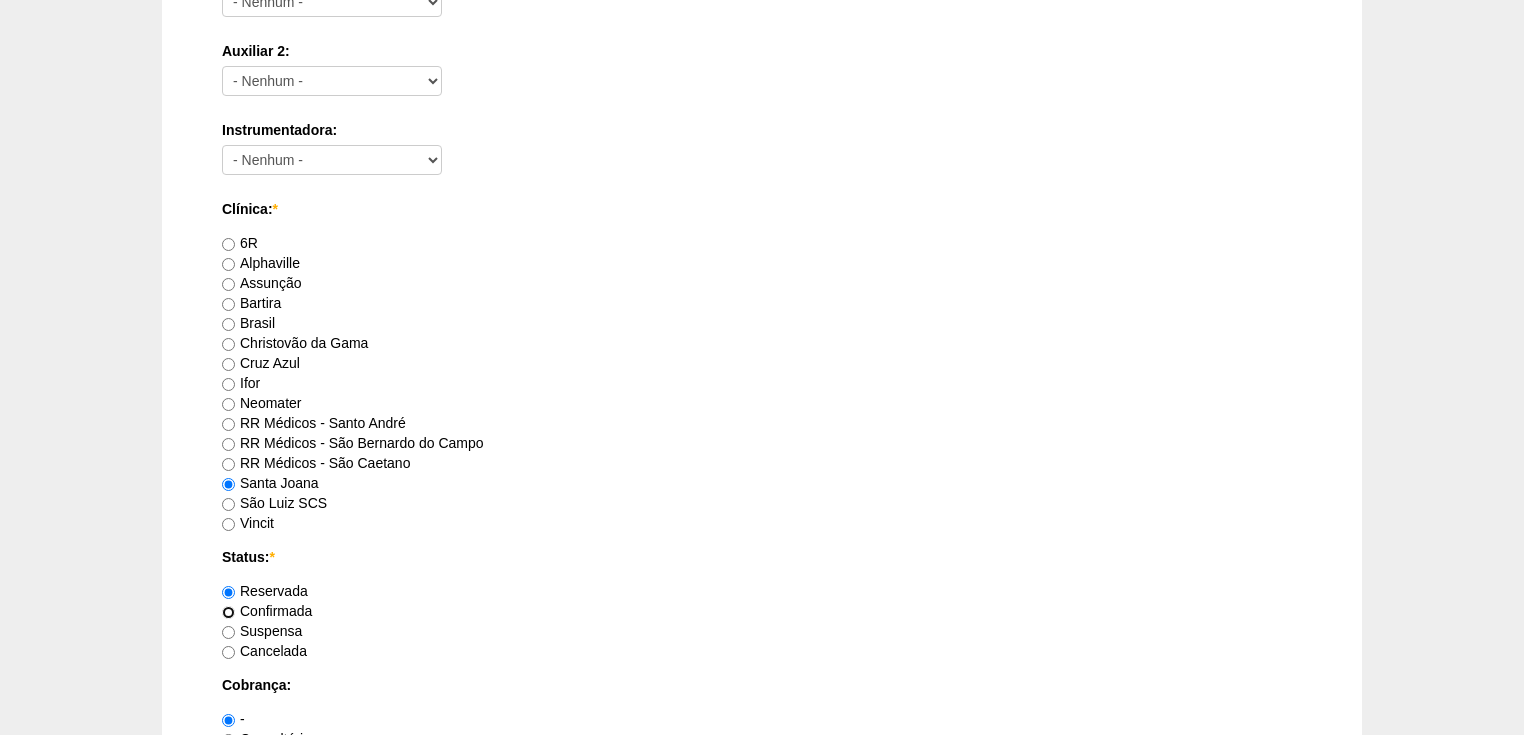 click on "Confirmada" at bounding box center [228, 612] 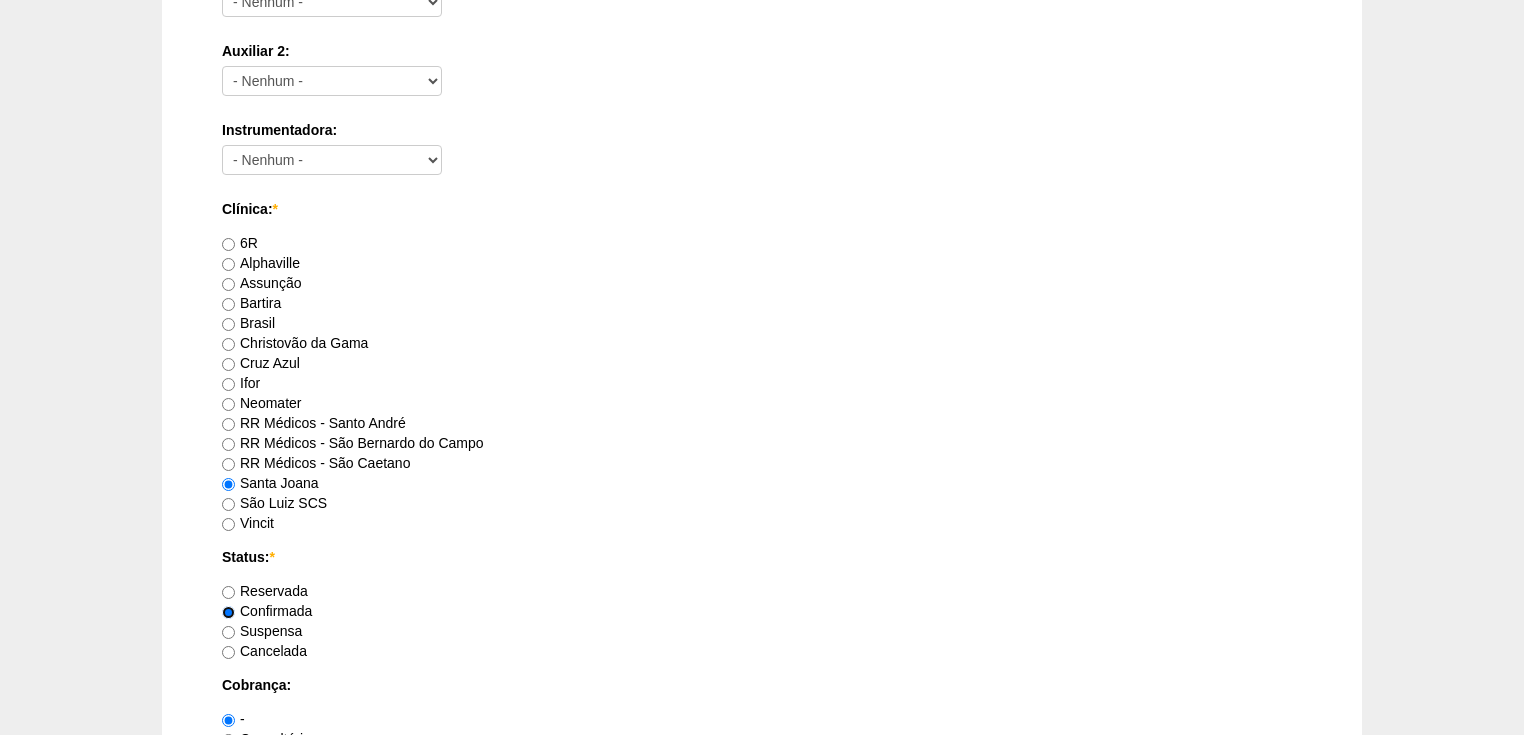 scroll, scrollTop: 1120, scrollLeft: 0, axis: vertical 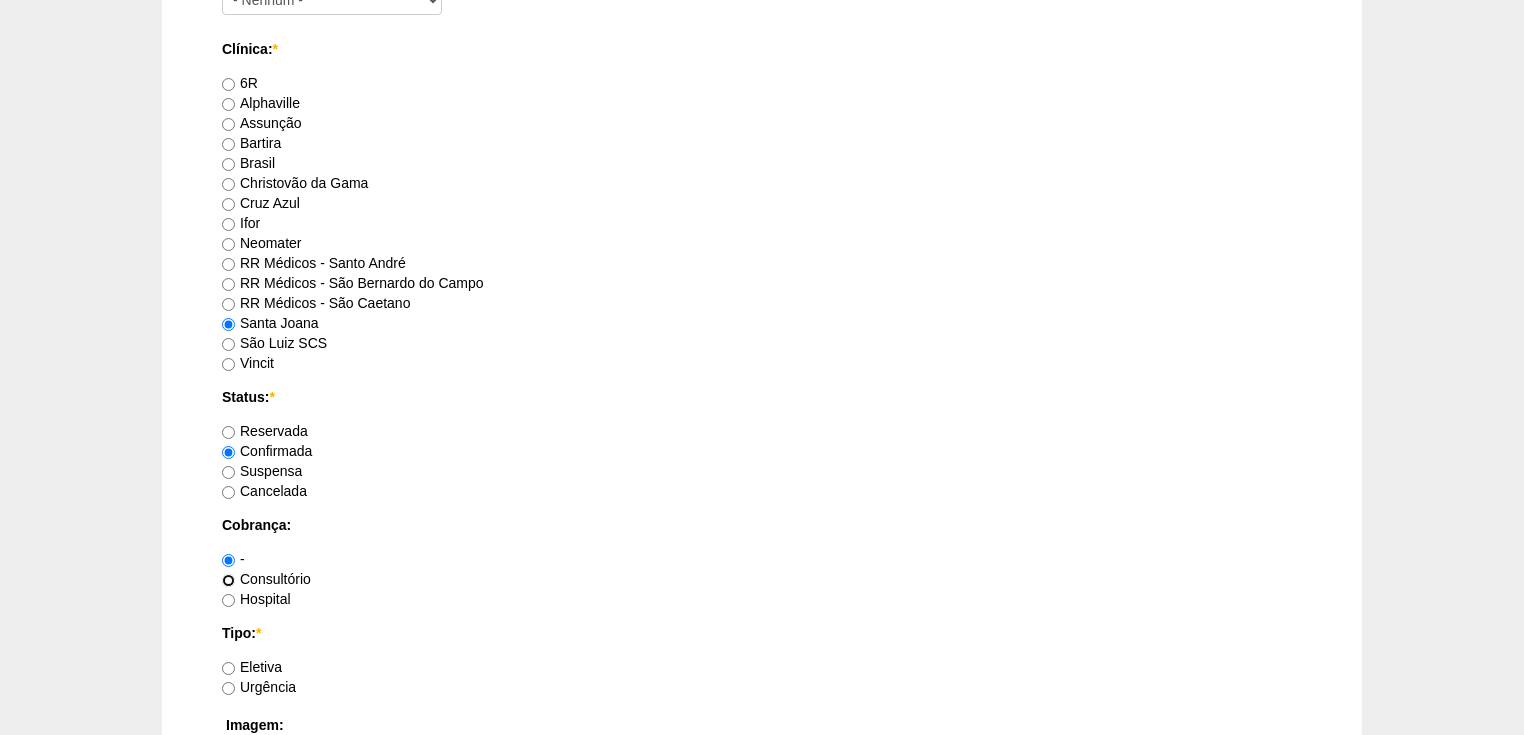 click on "Consultório" at bounding box center [228, 580] 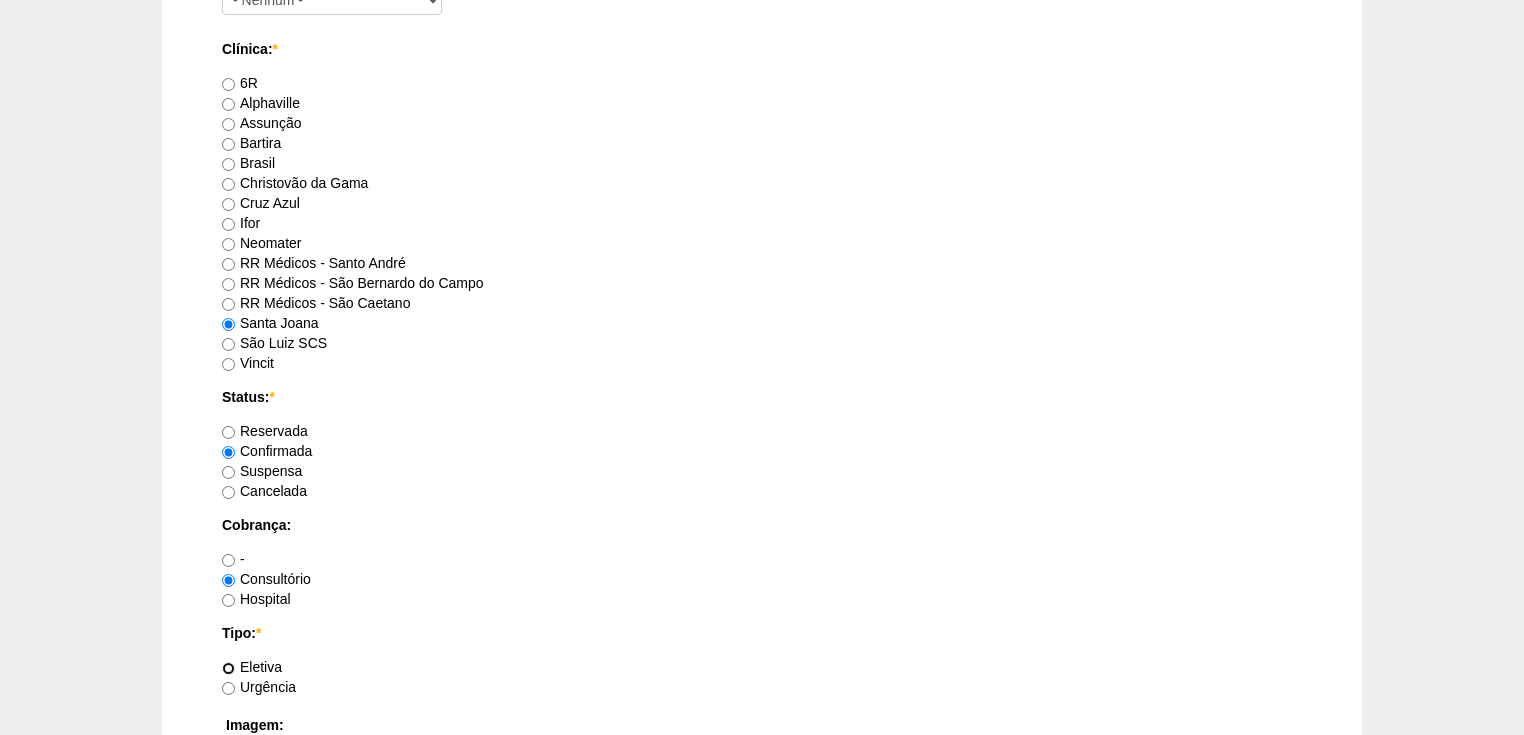 click on "Eletiva" at bounding box center [228, 668] 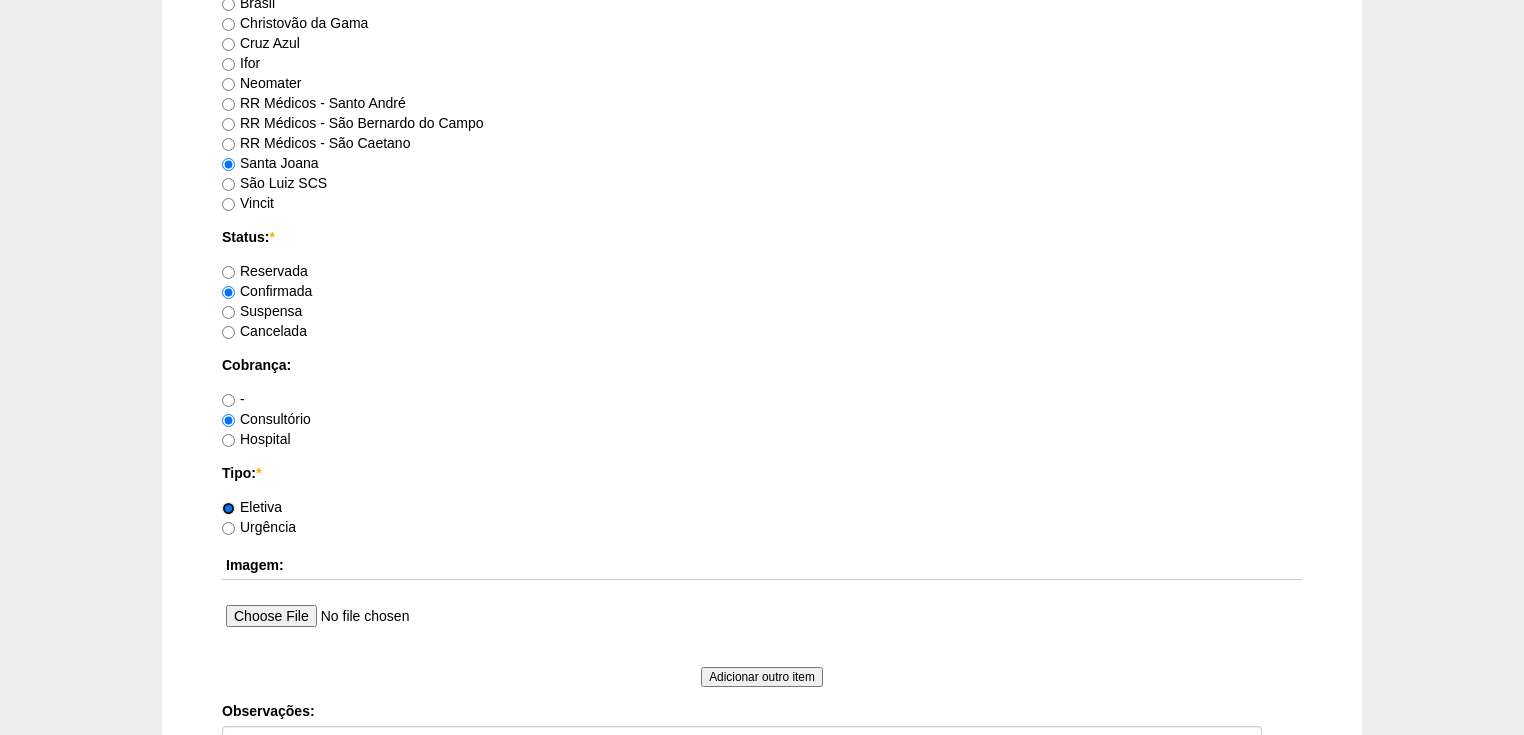 scroll, scrollTop: 1520, scrollLeft: 0, axis: vertical 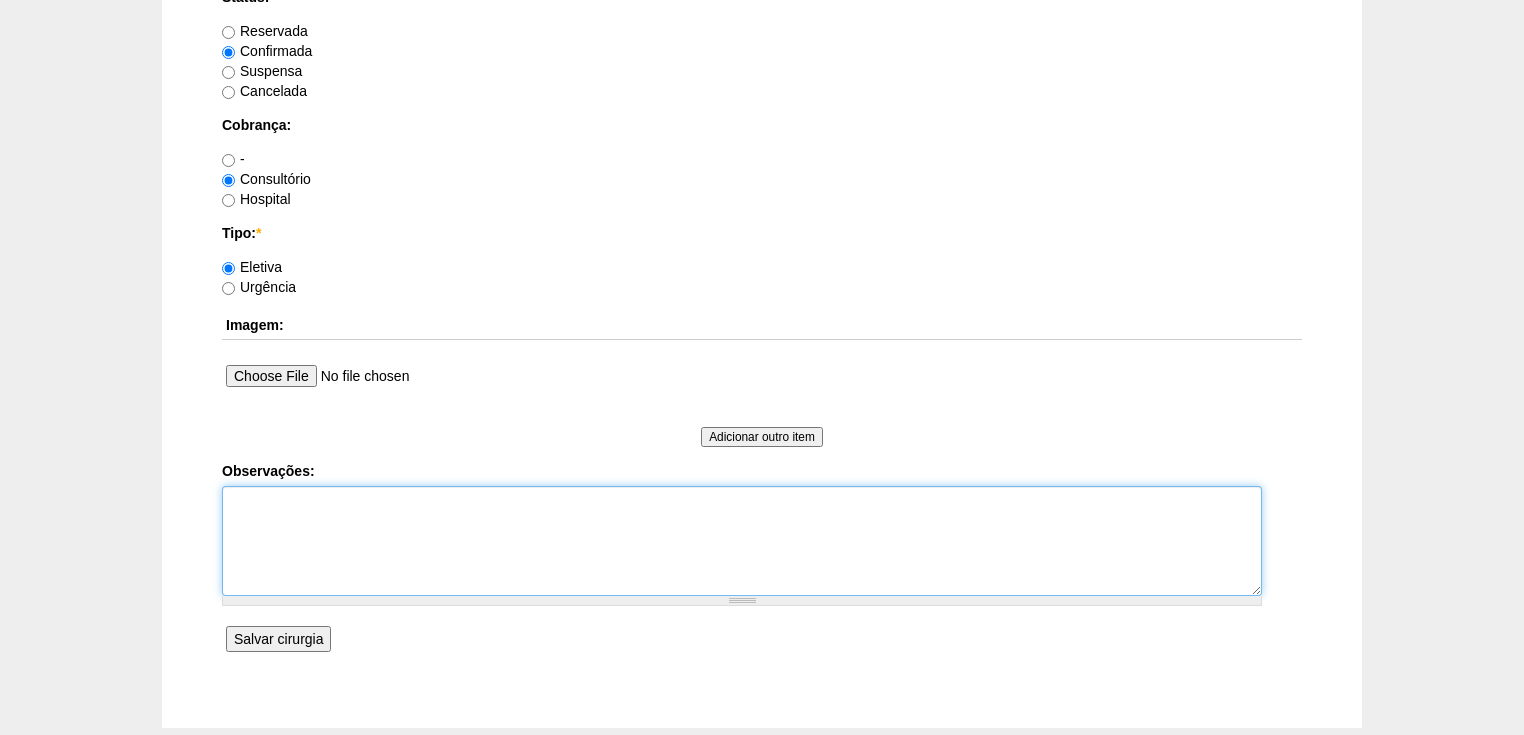 click on "Observações:" at bounding box center (742, 541) 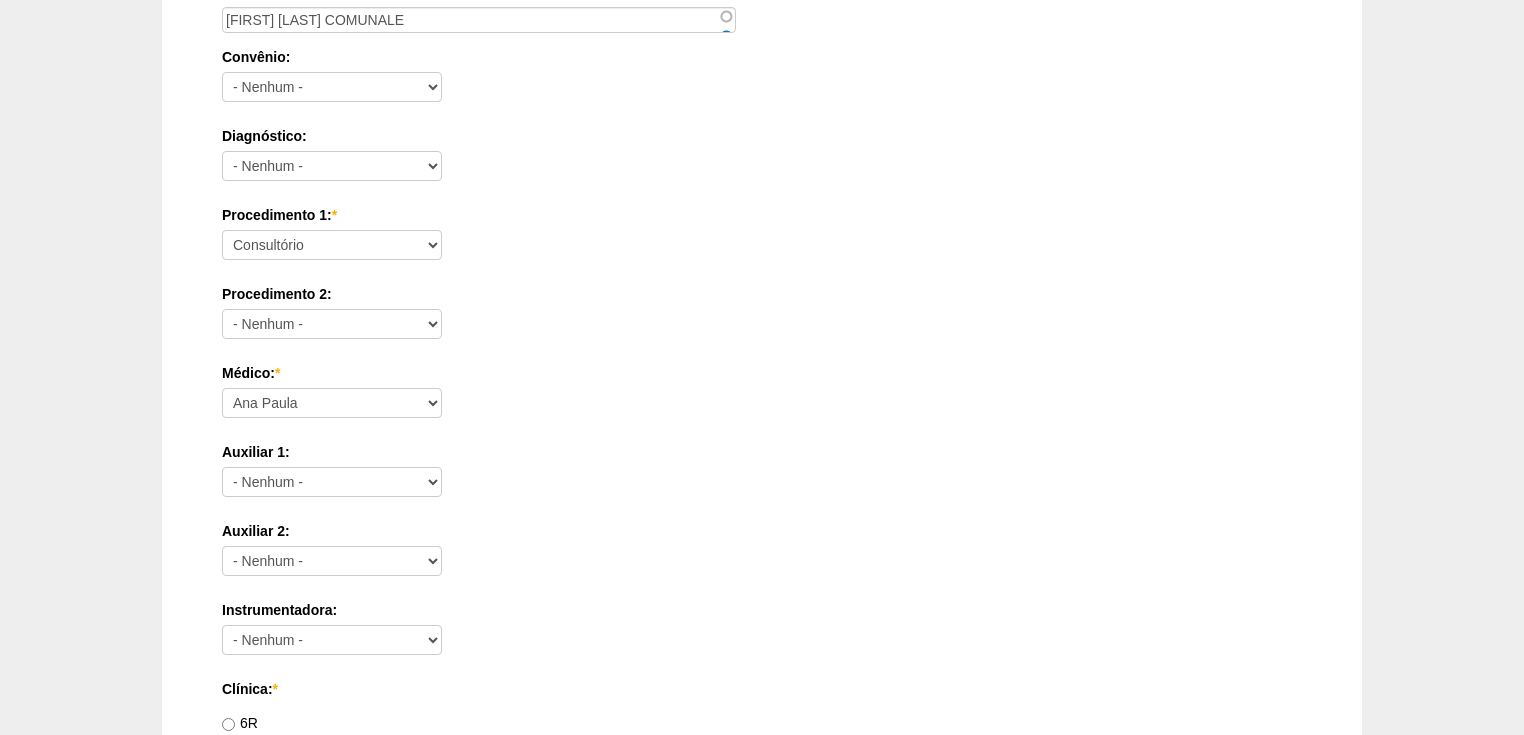 scroll, scrollTop: 160, scrollLeft: 0, axis: vertical 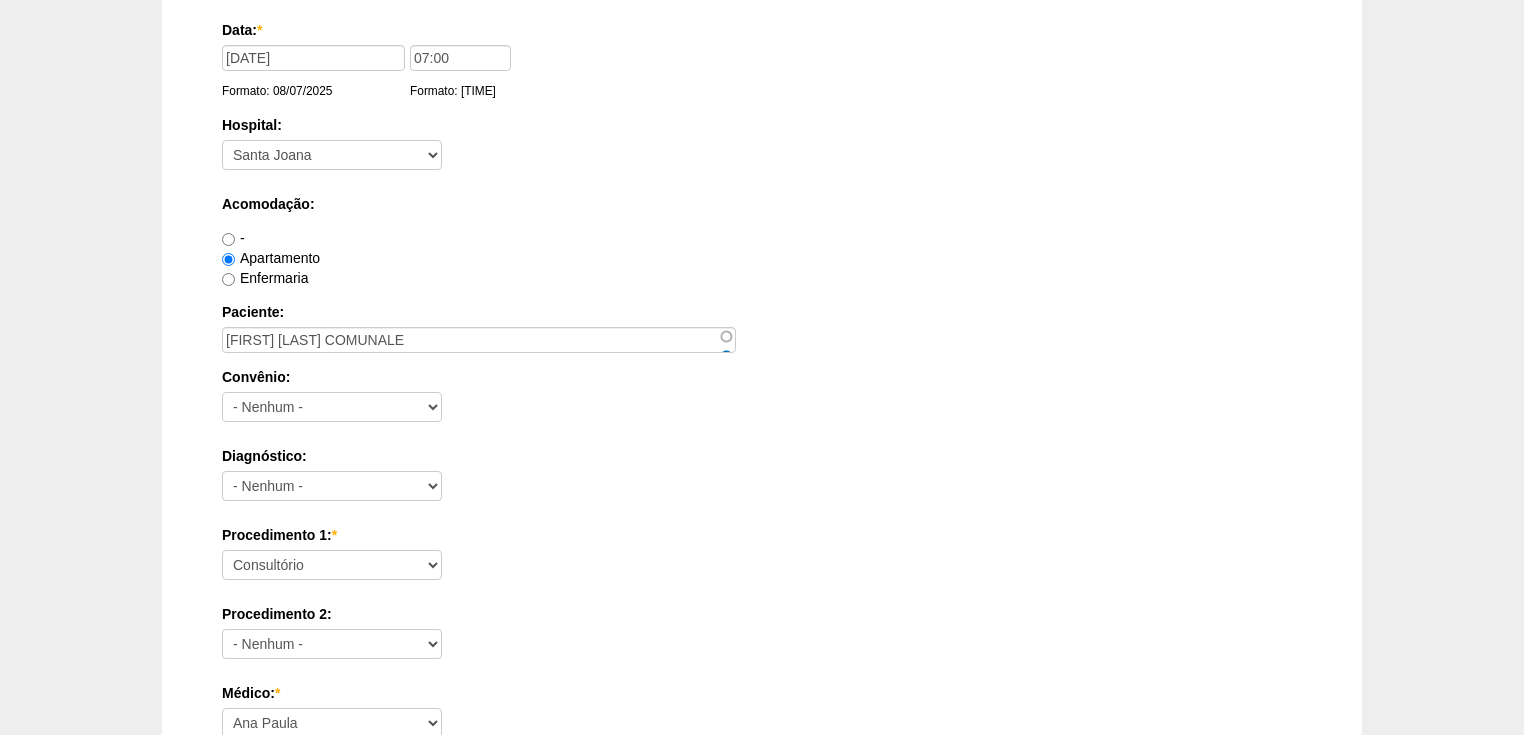 type on "Vincit - Particular
Dr Ortiz - faturada" 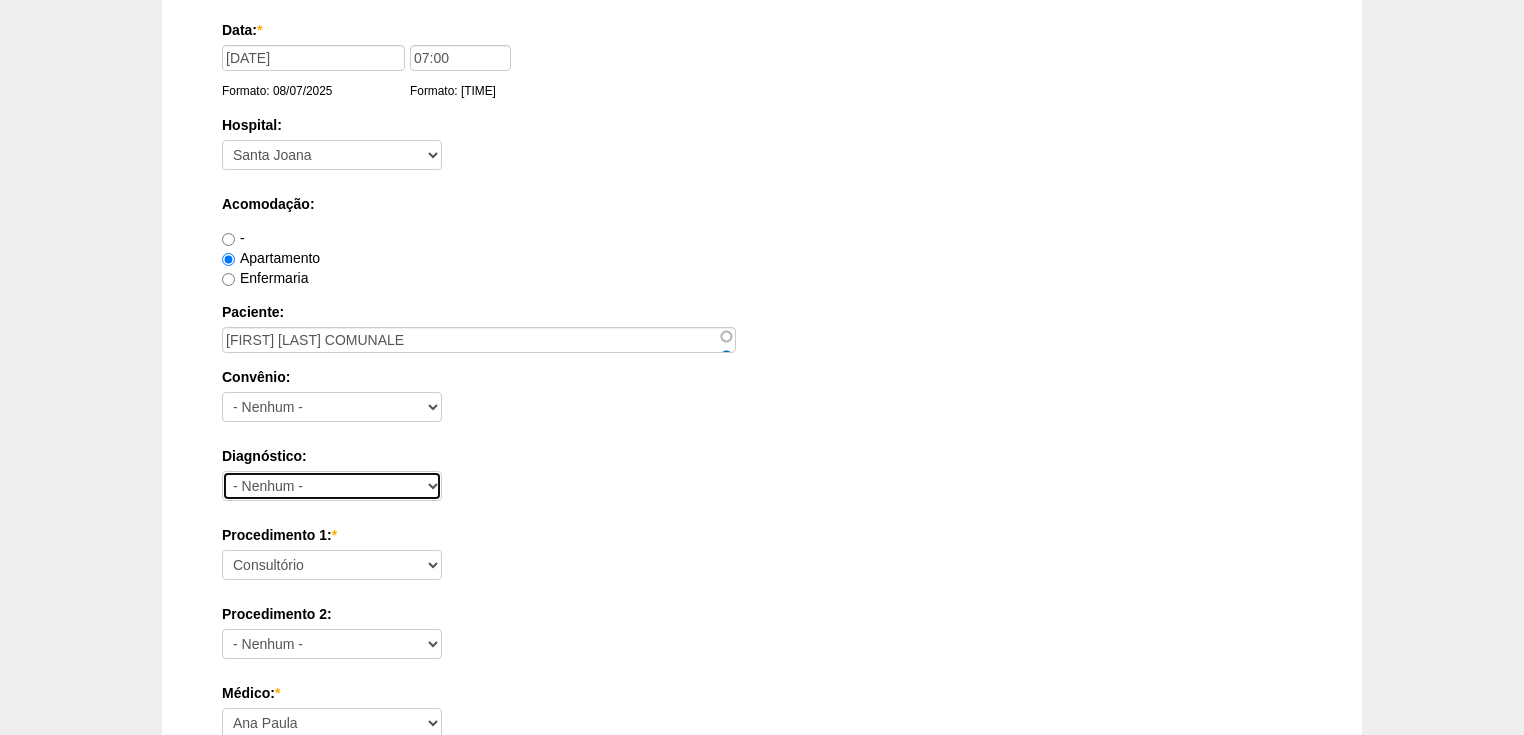 click on "- Nenhum - Abdome Agudo Abscesso Hepático Abscesso Perianal Abscesso Peritoneal Abscesso Subcutâneo Adenopatia Anemia Anexite Apendicite Aguda Ascite AUSENCIA Carcinomatose Cirrose Cirrose Biliar cisto de Mesenterio Cisto de Ovário Cisto Pilonidal Cisto Sebáceo Colangite Colecistite Aguda Colecistite Crônica Coledocolitíase Colica Biliar Cólica Renal Colite Condiloma (HPV) Constipação consulta Curso / Treinamentos Divertículo de Esôfago Divertículo de Meckel Diverticulose Doenças da Pele Doenças do Baço Dor Abdominal Duodenite Endometriose Enterite Aguda Enterite Crônica Esofagite Estenose do Esôfago Estenose do Piloro Fissura Fístula Biliar Fístula Duodenal Fístula Esofágica Fístula Estercoral Fístula Gástrica Fistula perianal Gastrite Gastrite Hemorrágica GECA HDA HDB Hematoma da incisão obstetrica hematoma Obstétrico da pelve Hemorroida Hepatite A Hepatite B Hepatite C Hepatite Crônica Hepatite Esclarecer Hepatite Tóxica Hérnia Epigástrica Hérnia Femoral Hérnia Hiatal" at bounding box center (332, 486) 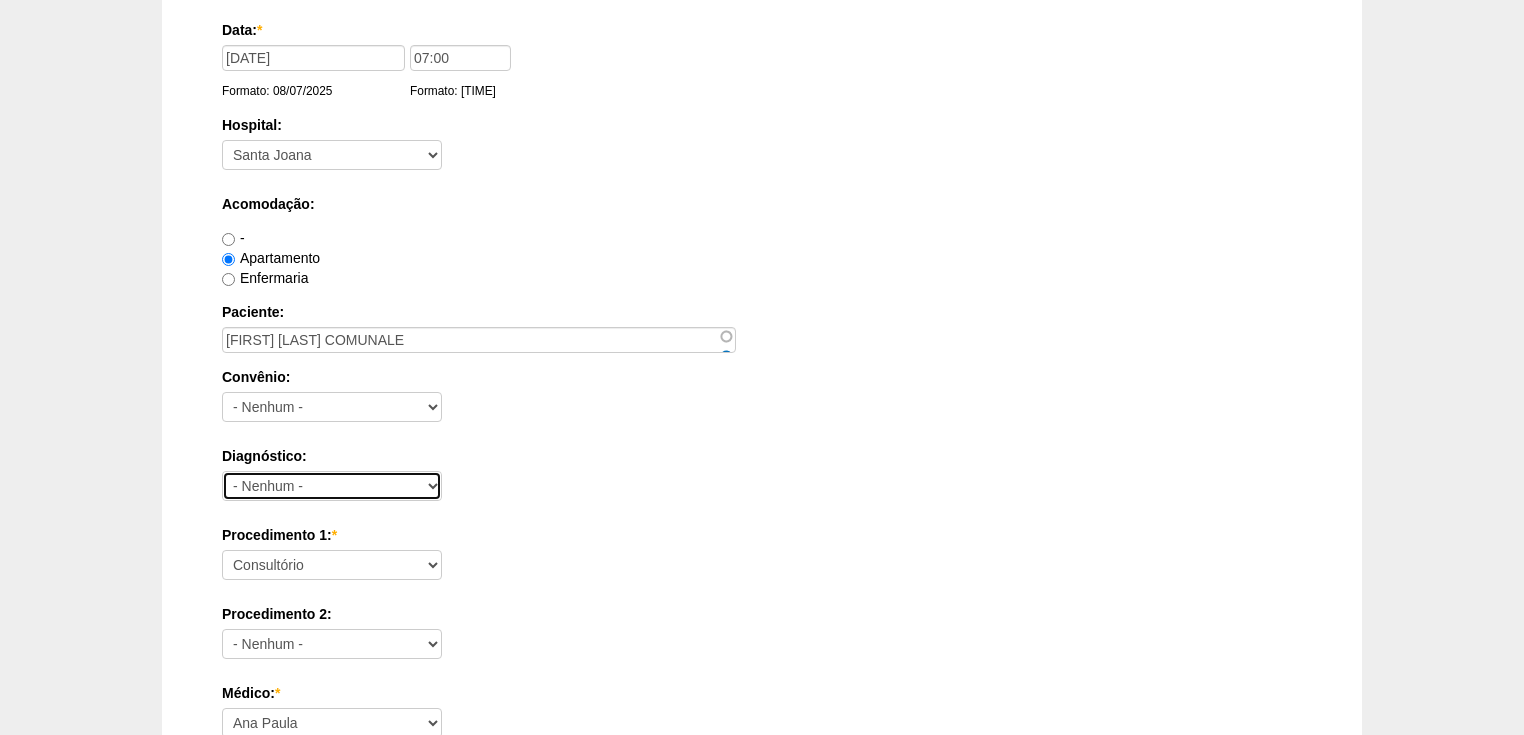 select on "3897" 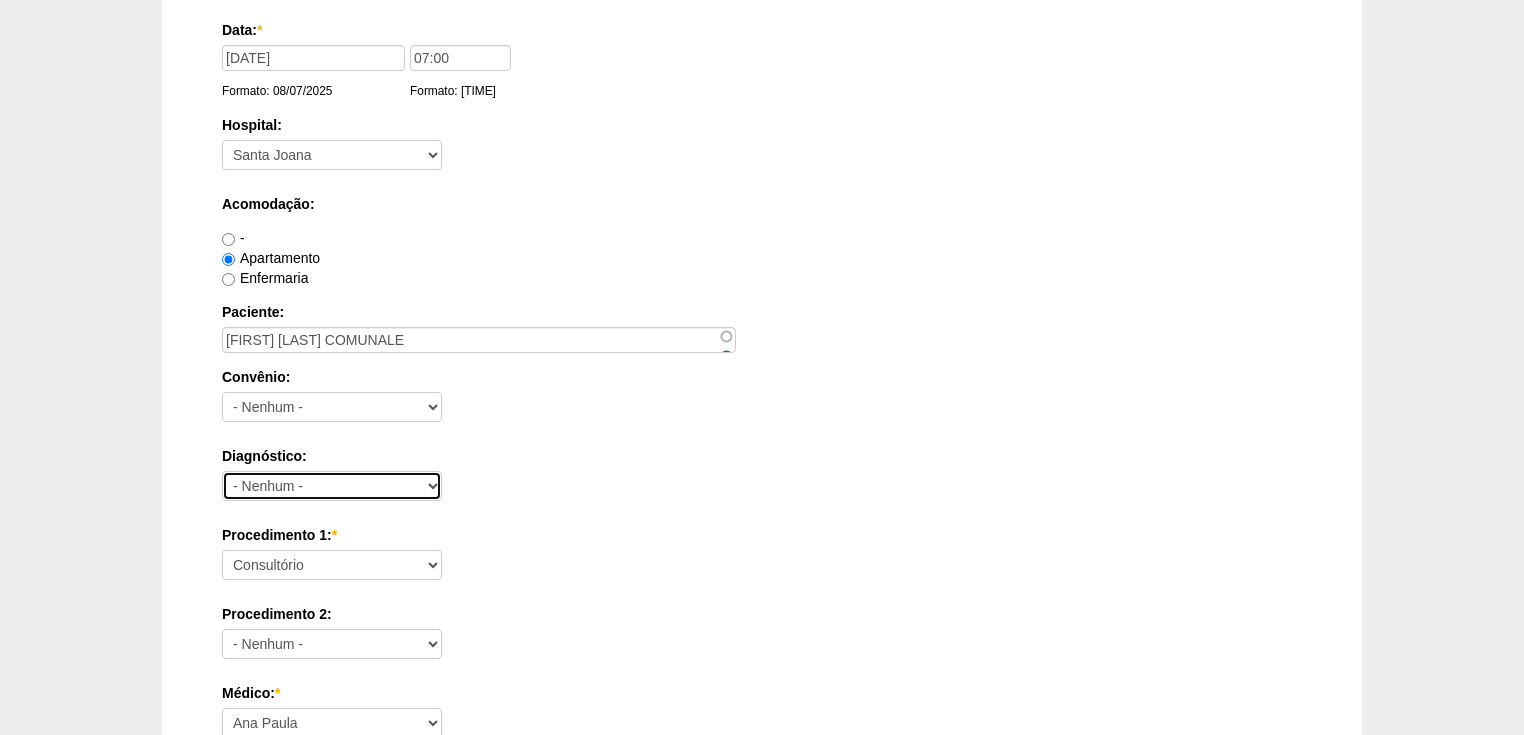 click on "- Nenhum - Abdome Agudo Abscesso Hepático Abscesso Perianal Abscesso Peritoneal Abscesso Subcutâneo Adenopatia Anemia Anexite Apendicite Aguda Ascite AUSENCIA Carcinomatose Cirrose Cirrose Biliar cisto de Mesenterio Cisto de Ovário Cisto Pilonidal Cisto Sebáceo Colangite Colecistite Aguda Colecistite Crônica Coledocolitíase Colica Biliar Cólica Renal Colite Condiloma (HPV) Constipação consulta Curso / Treinamentos Divertículo de Esôfago Divertículo de Meckel Diverticulose Doenças da Pele Doenças do Baço Dor Abdominal Duodenite Endometriose Enterite Aguda Enterite Crônica Esofagite Estenose do Esôfago Estenose do Piloro Fissura Fístula Biliar Fístula Duodenal Fístula Esofágica Fístula Estercoral Fístula Gástrica Fistula perianal Gastrite Gastrite Hemorrágica GECA HDA HDB Hematoma da incisão obstetrica hematoma Obstétrico da pelve Hemorroida Hepatite A Hepatite B Hepatite C Hepatite Crônica Hepatite Esclarecer Hepatite Tóxica Hérnia Epigástrica Hérnia Femoral Hérnia Hiatal" at bounding box center (332, 486) 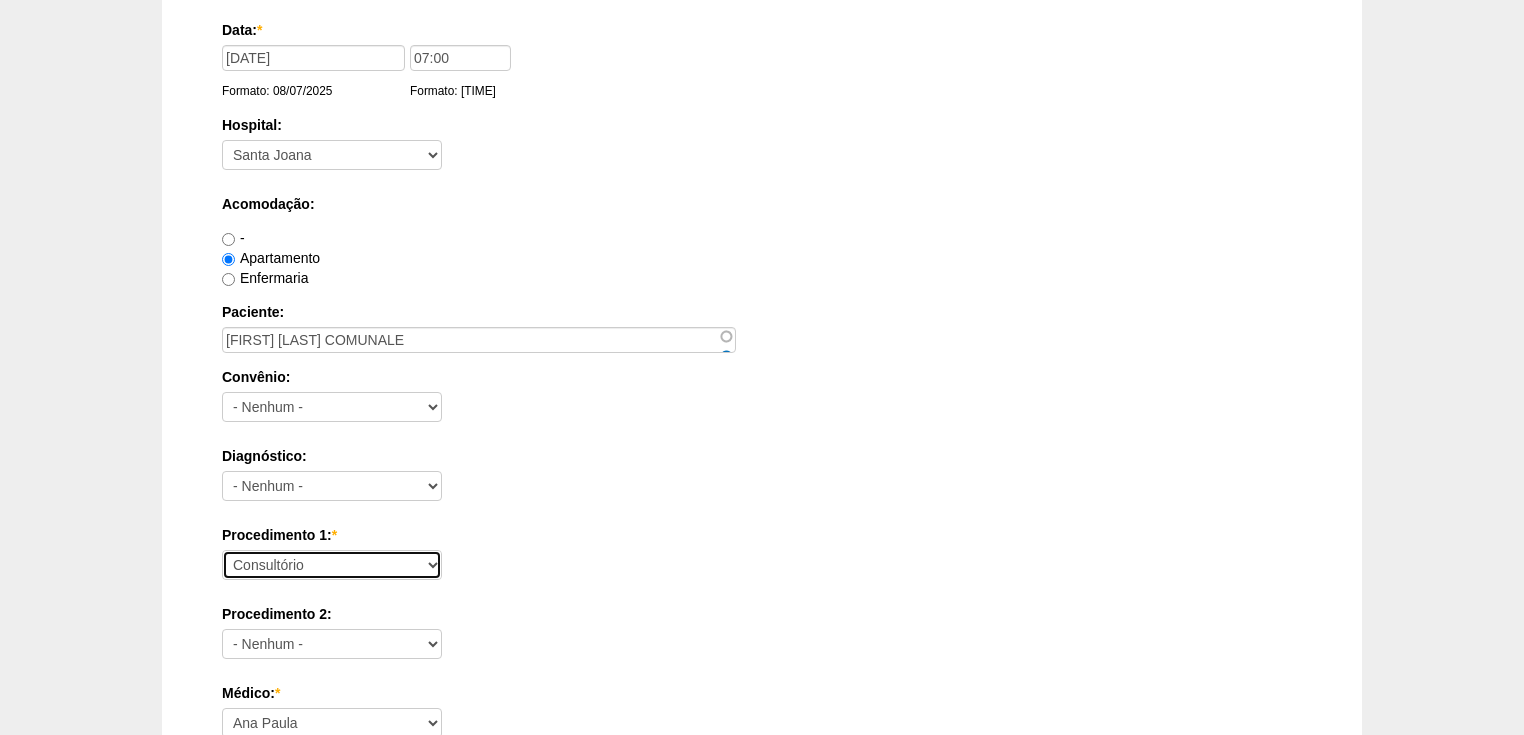 click on "Consultório Abscesso Hepático - Drenagem Abscesso perianal Amputação Abdômino Perineal do Reto por Vídeo Apendicectomia Apendicectomia Robotica Apendicectomia VL Balão Allurion Biópsia de Pele ou Tumor Superficial Biópsia Hepática por Video Cantoplastia Ungueal Cisto de Mesenterio por Video Cisto Sacro-coccígeo - Cirurgia Clinico Colecistectomia com Colangiografia Colecistectomia com Colangiografia VL Colecistectomia Robótica Colecistectomia sem Colangiografia Colecistectomia sem Colangiografia VL Colecistojejunostomia Colecistostomia Colectomia Parcial com Colostomia  Colectomia Parcial com Colostomia VL Colectomia Parcial D Robótica Colectomia Parcial Robótica Colectomia Parcial sem Colostomia Colectomia Parcial sem Colostomia VL Colectomia Total com Íleo-retoanastomose Colectomia Total com Íleo-retoanastomose VL Colectomia Total com Ileostomia Colectomia Total com Ileostomia VL Colectomia Total Robótica Colédoco ou Hepático-Jejunostomia Colédoco ou Hepático-Jejunostomia VL Enteropexia" at bounding box center (332, 565) 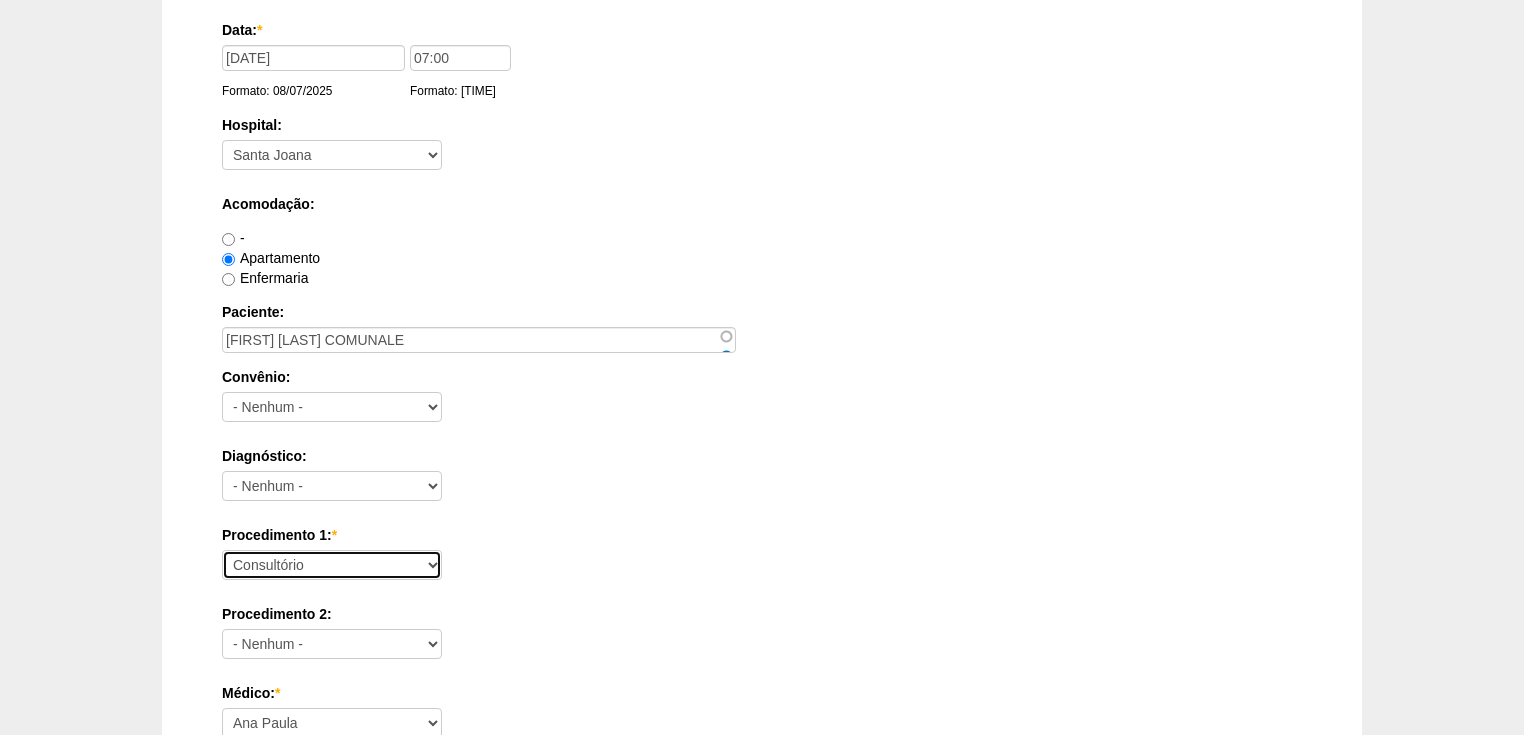 select on "31203" 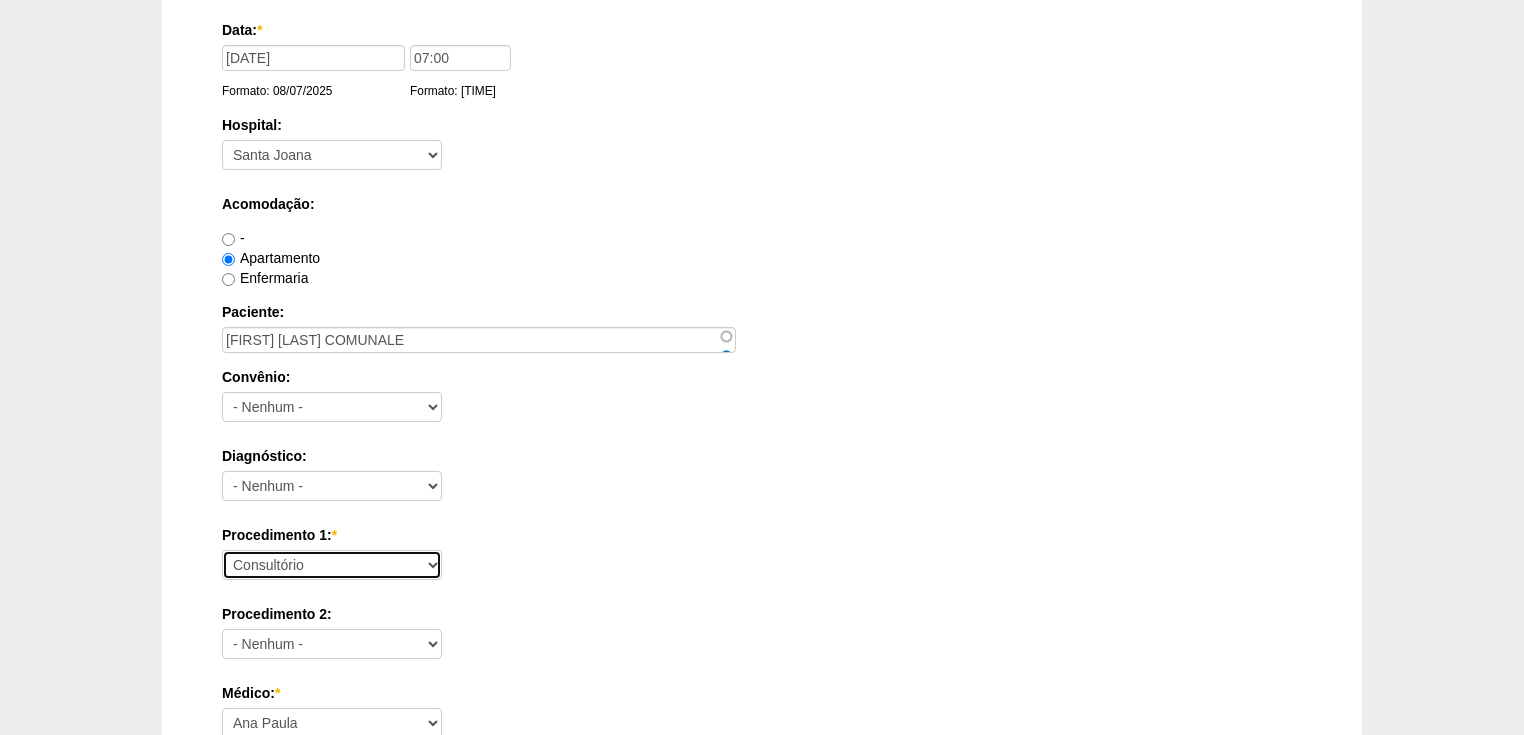 click on "Consultório Abscesso Hepático - Drenagem Abscesso perianal Amputação Abdômino Perineal do Reto por Vídeo Apendicectomia Apendicectomia Robotica Apendicectomia VL Balão Allurion Biópsia de Pele ou Tumor Superficial Biópsia Hepática por Video Cantoplastia Ungueal Cisto de Mesenterio por Video Cisto Sacro-coccígeo - Cirurgia Clinico Colecistectomia com Colangiografia Colecistectomia com Colangiografia VL Colecistectomia Robótica Colecistectomia sem Colangiografia Colecistectomia sem Colangiografia VL Colecistojejunostomia Colecistostomia Colectomia Parcial com Colostomia  Colectomia Parcial com Colostomia VL Colectomia Parcial D Robótica Colectomia Parcial Robótica Colectomia Parcial sem Colostomia Colectomia Parcial sem Colostomia VL Colectomia Total com Íleo-retoanastomose Colectomia Total com Íleo-retoanastomose VL Colectomia Total com Ileostomia Colectomia Total com Ileostomia VL Colectomia Total Robótica Colédoco ou Hepático-Jejunostomia Colédoco ou Hepático-Jejunostomia VL Enteropexia" at bounding box center (332, 565) 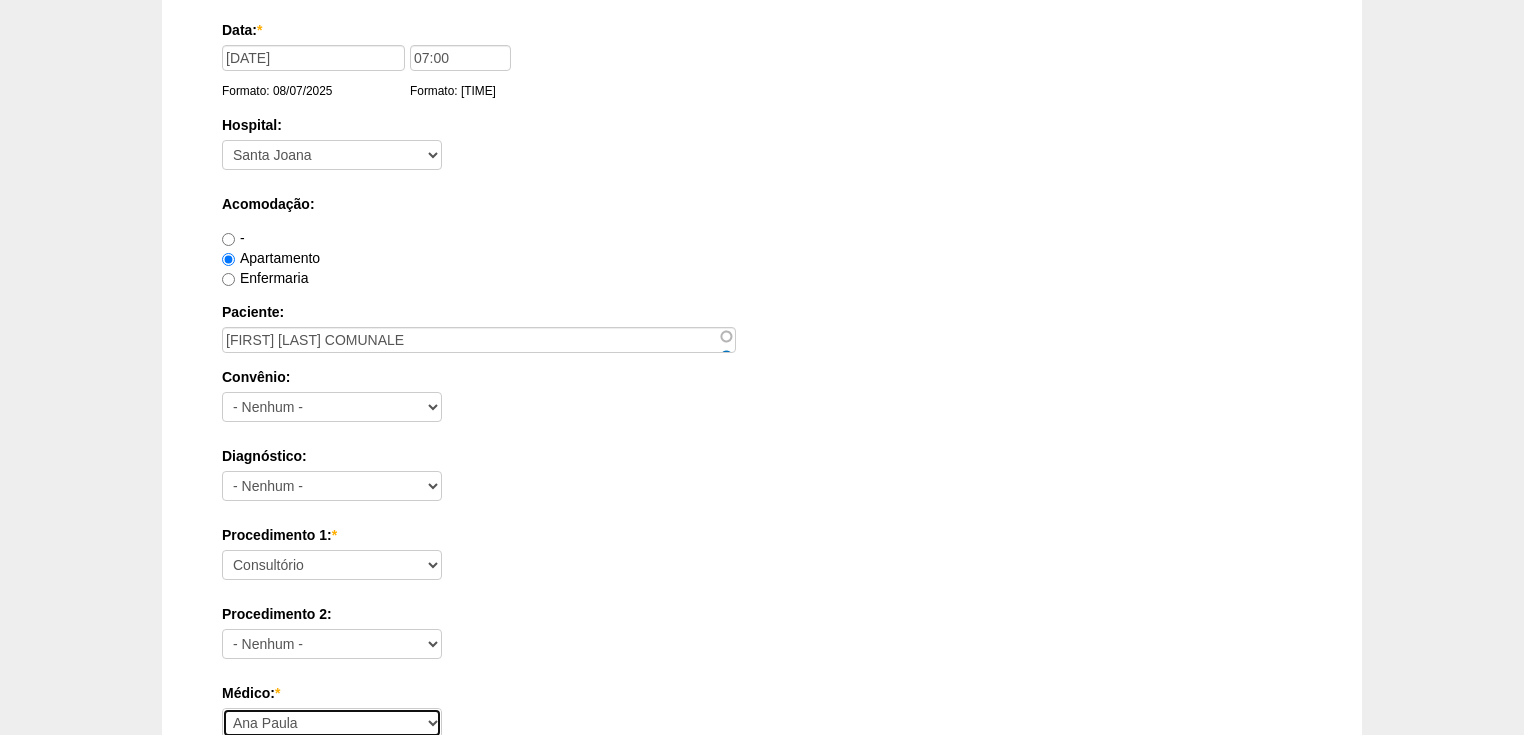 scroll, scrollTop: 161, scrollLeft: 0, axis: vertical 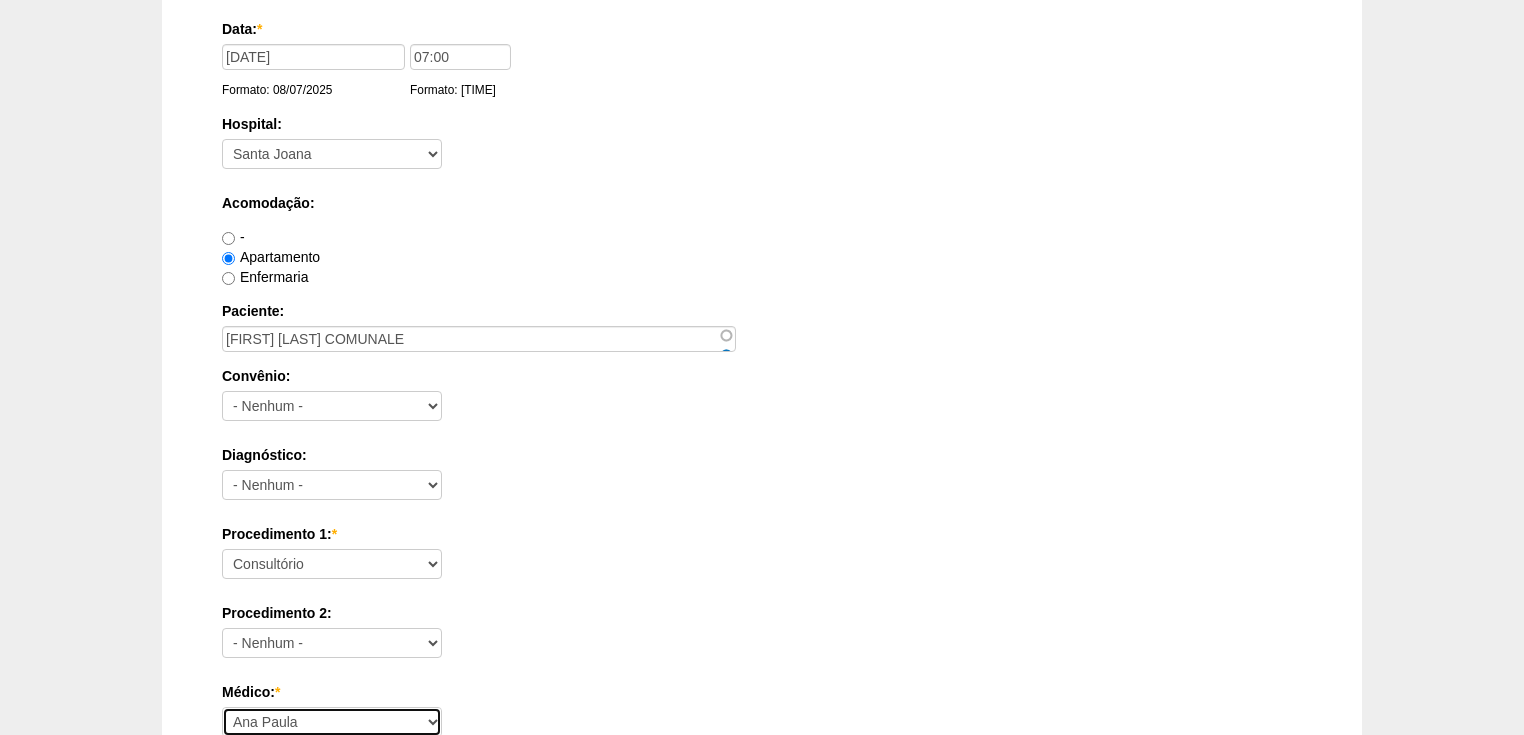 click on "Ana Paula
Bruno
Felipe Rossi
Geraldo
Igor Benevides
Isabella
Juliana
Luiz Guilherme
Marcal
Murilo
Nathan
Paulo Regina
Renato Barretto
Ricardo Fernandes
Ricardo Moreno
Roberto Cury" at bounding box center (332, 722) 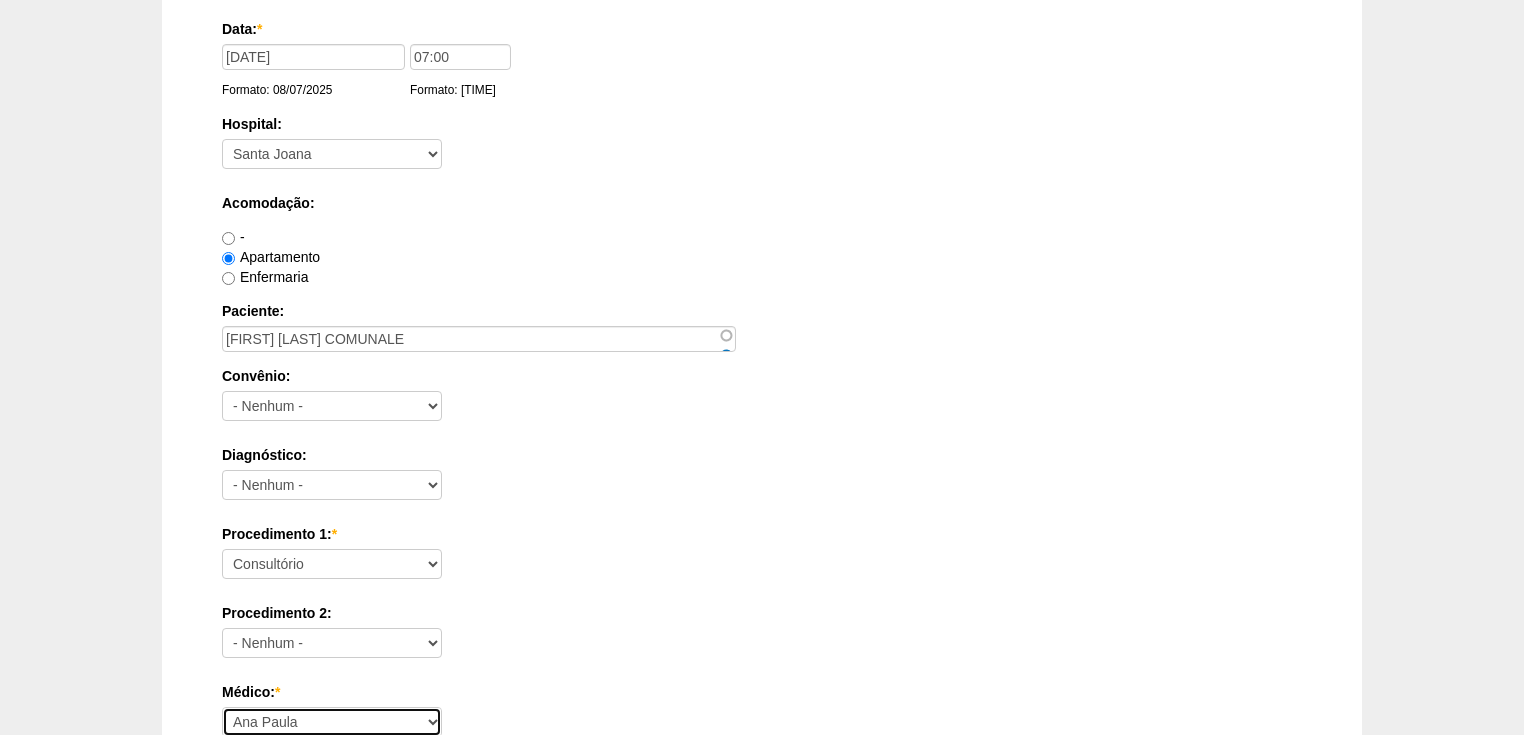 select on "22" 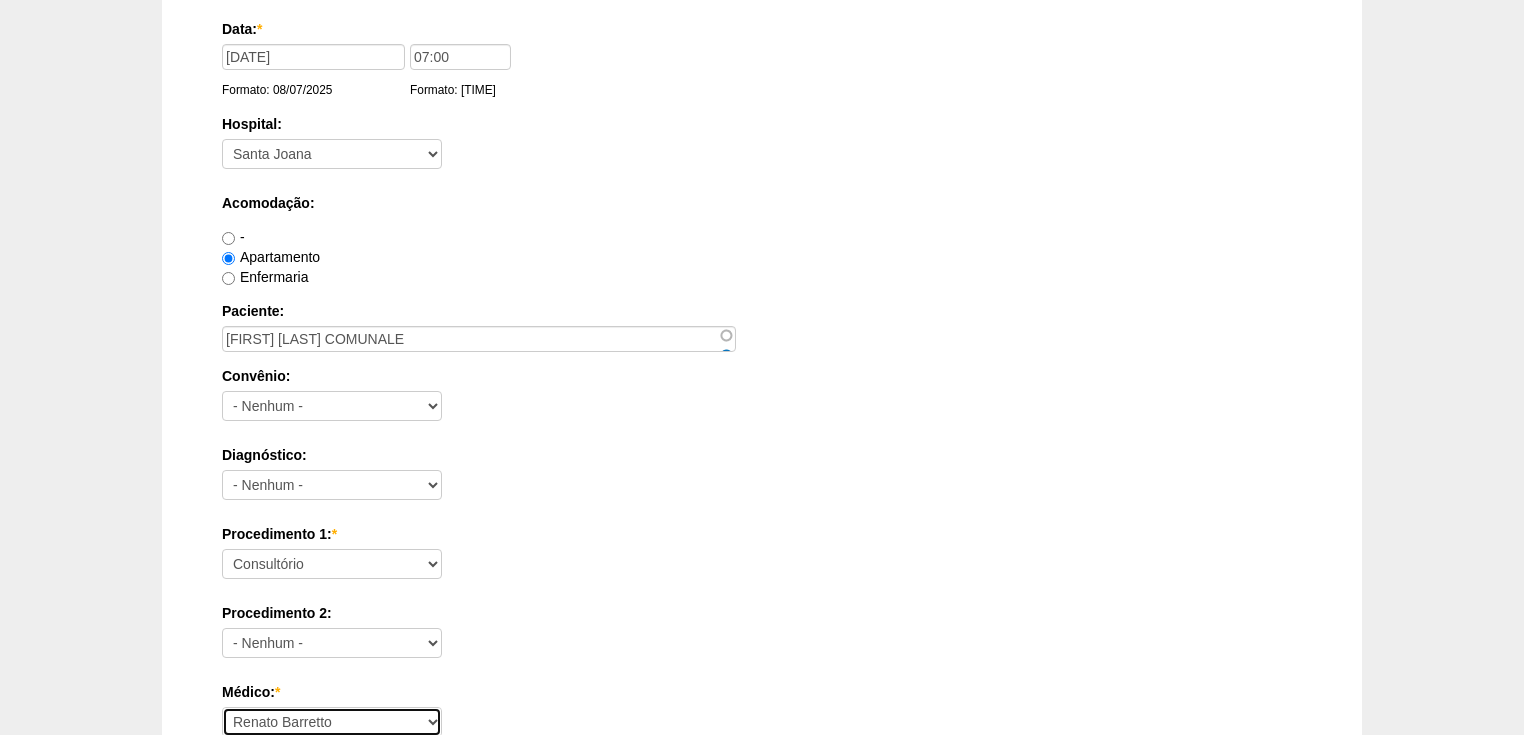 click on "Ana Paula
Bruno
Felipe Rossi
Geraldo
Igor Benevides
Isabella
Juliana
Luiz Guilherme
Marcal
Murilo
Nathan
Paulo Regina
Renato Barretto
Ricardo Fernandes
Ricardo Moreno
Roberto Cury" at bounding box center (332, 722) 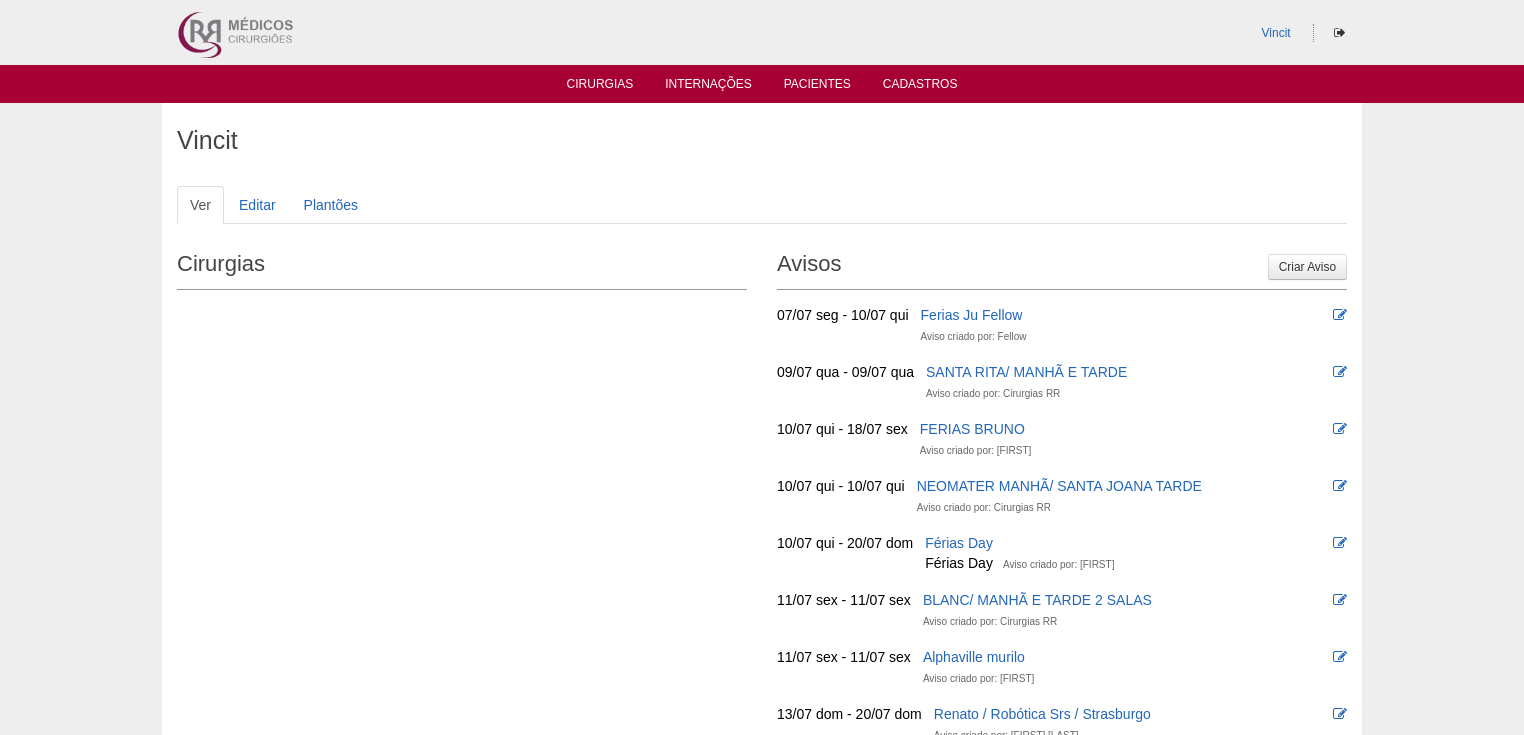 scroll, scrollTop: 0, scrollLeft: 0, axis: both 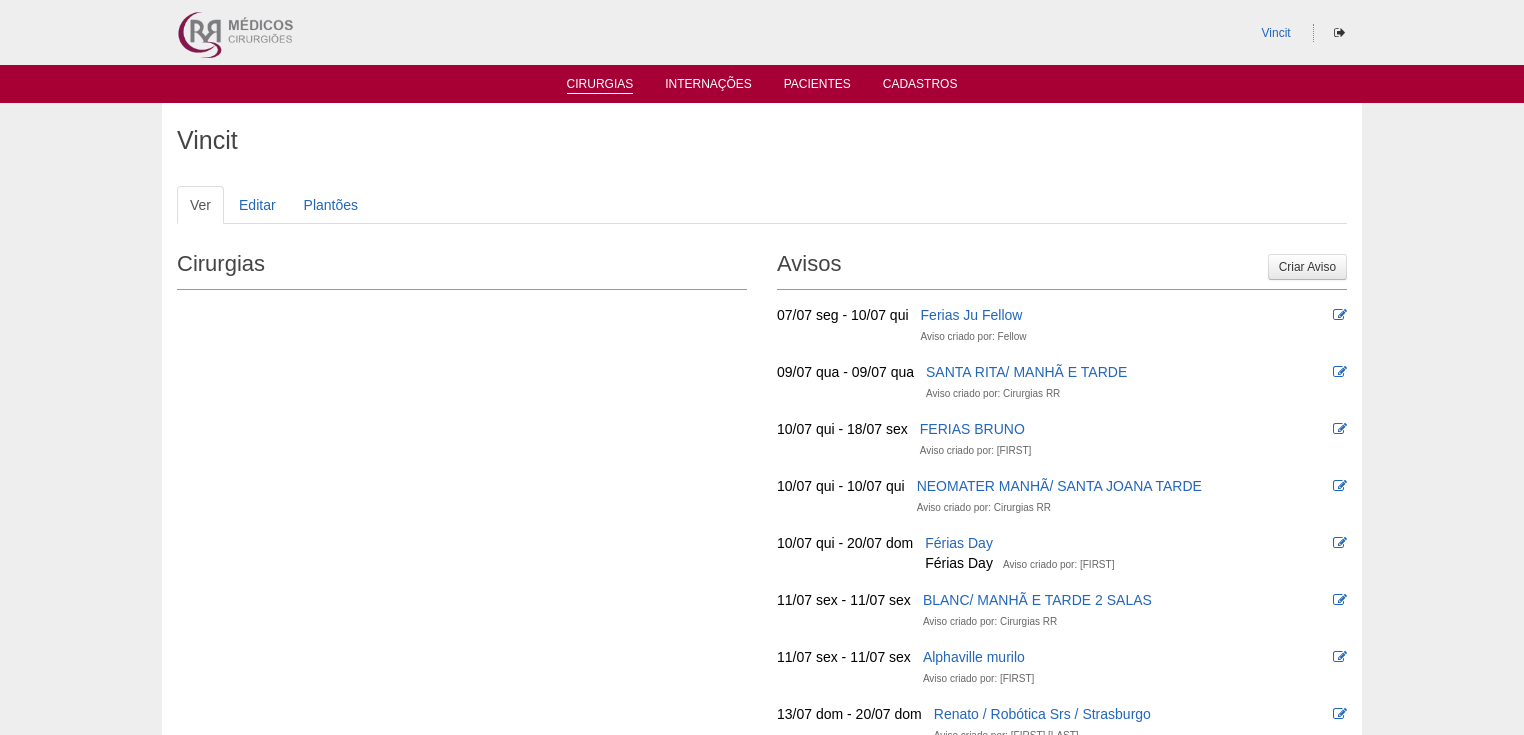 click on "Cirurgias" at bounding box center [600, 85] 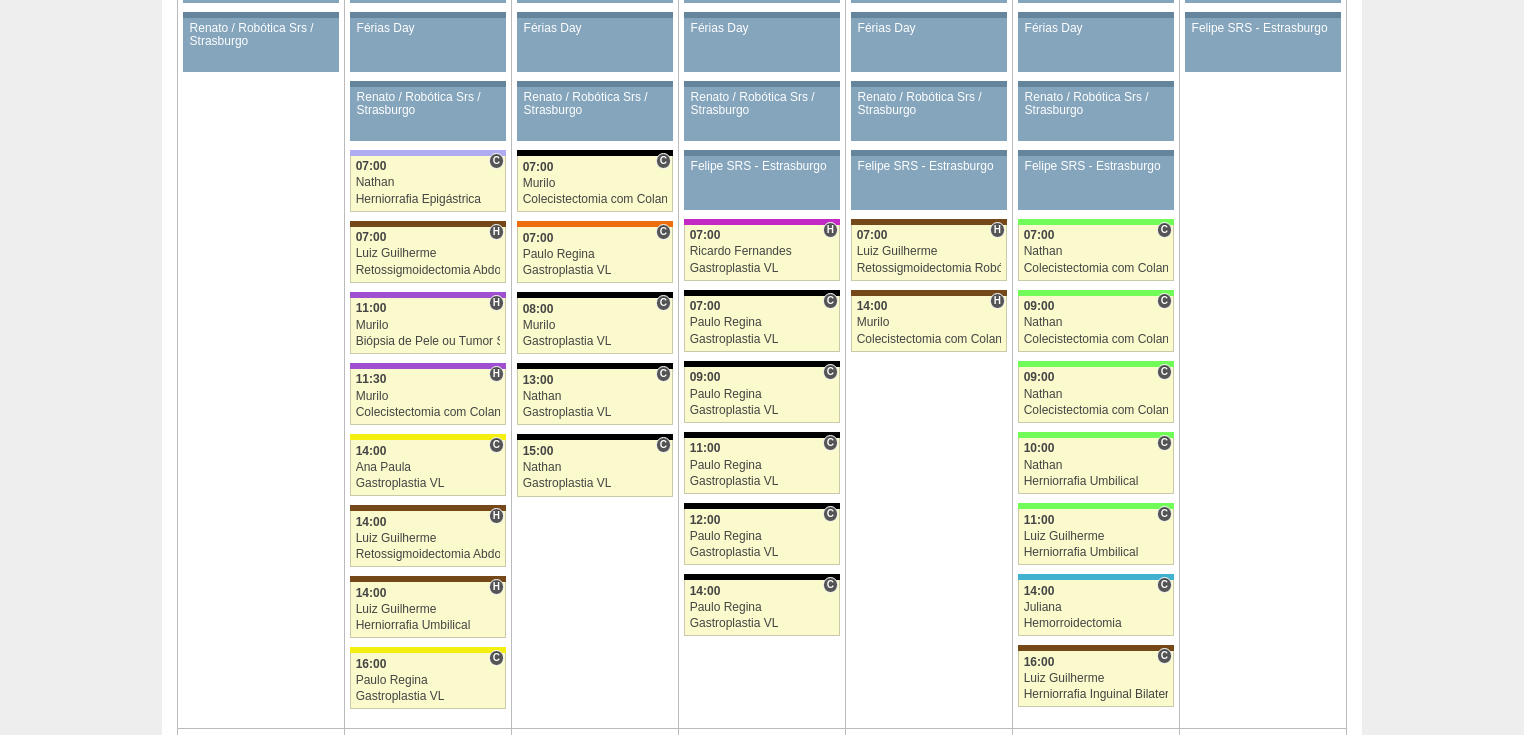 scroll, scrollTop: 2560, scrollLeft: 0, axis: vertical 